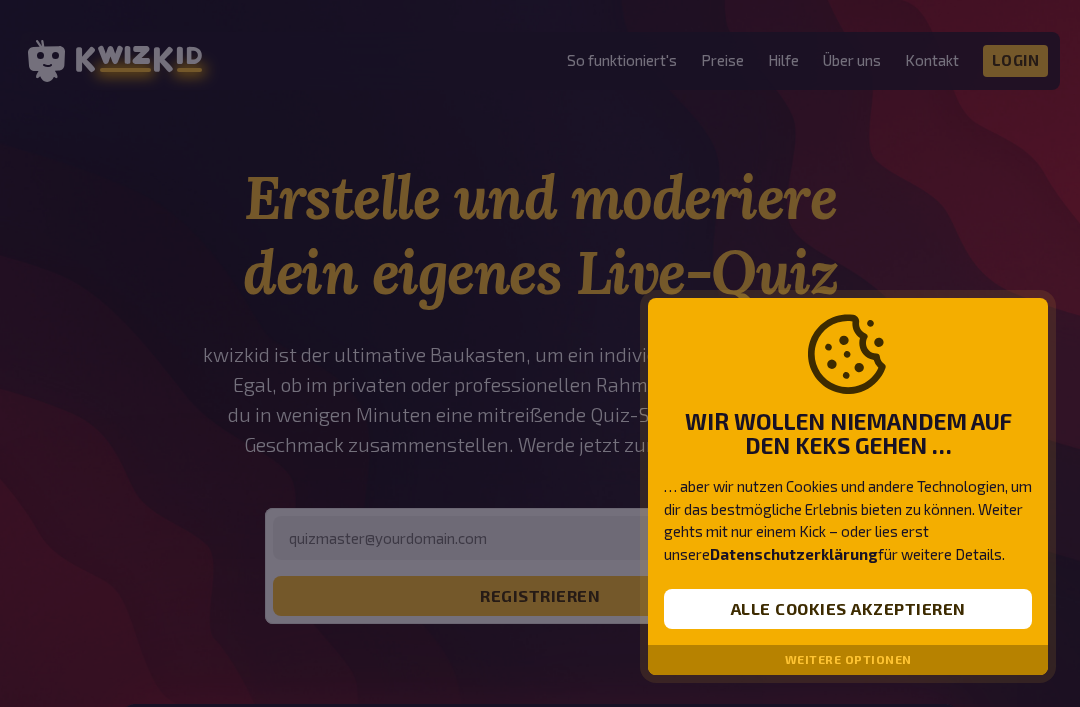 scroll, scrollTop: 0, scrollLeft: 0, axis: both 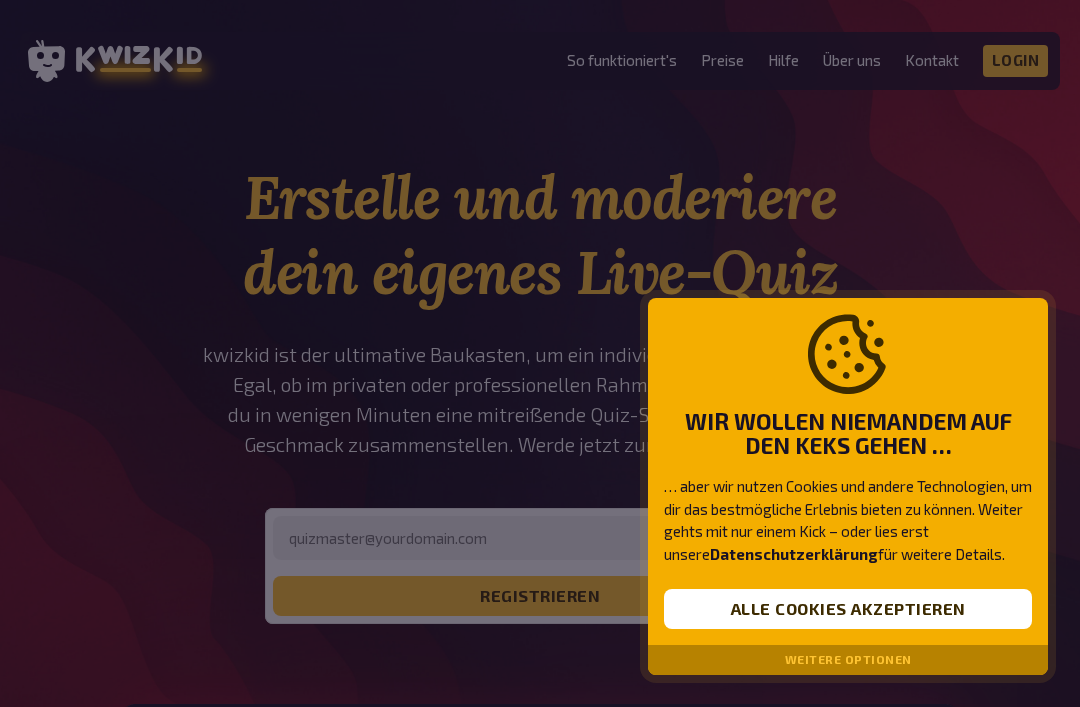 click on "Weitere Optionen" at bounding box center [848, 660] 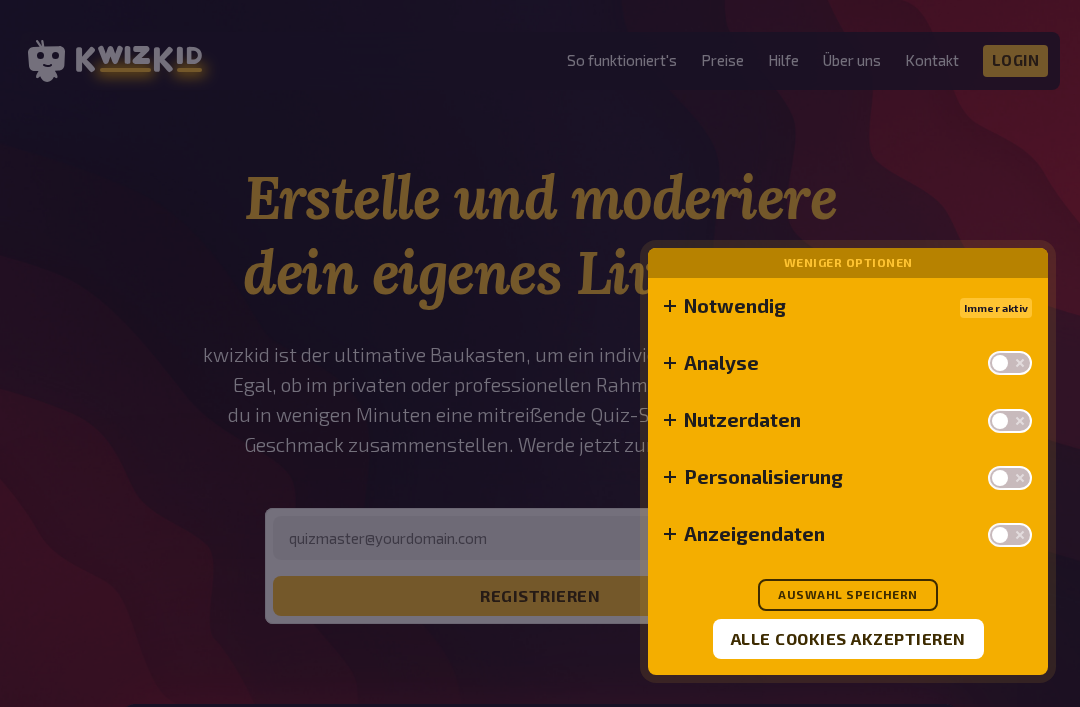 click on "Auswahl speichern" at bounding box center (848, 595) 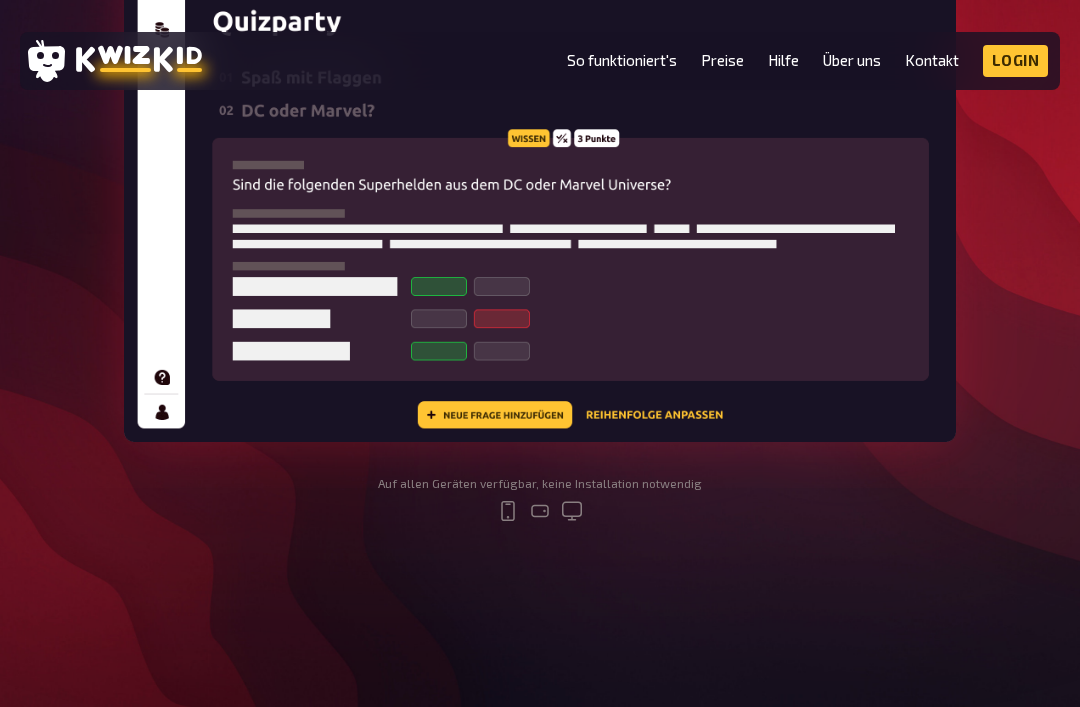 scroll, scrollTop: 831, scrollLeft: 0, axis: vertical 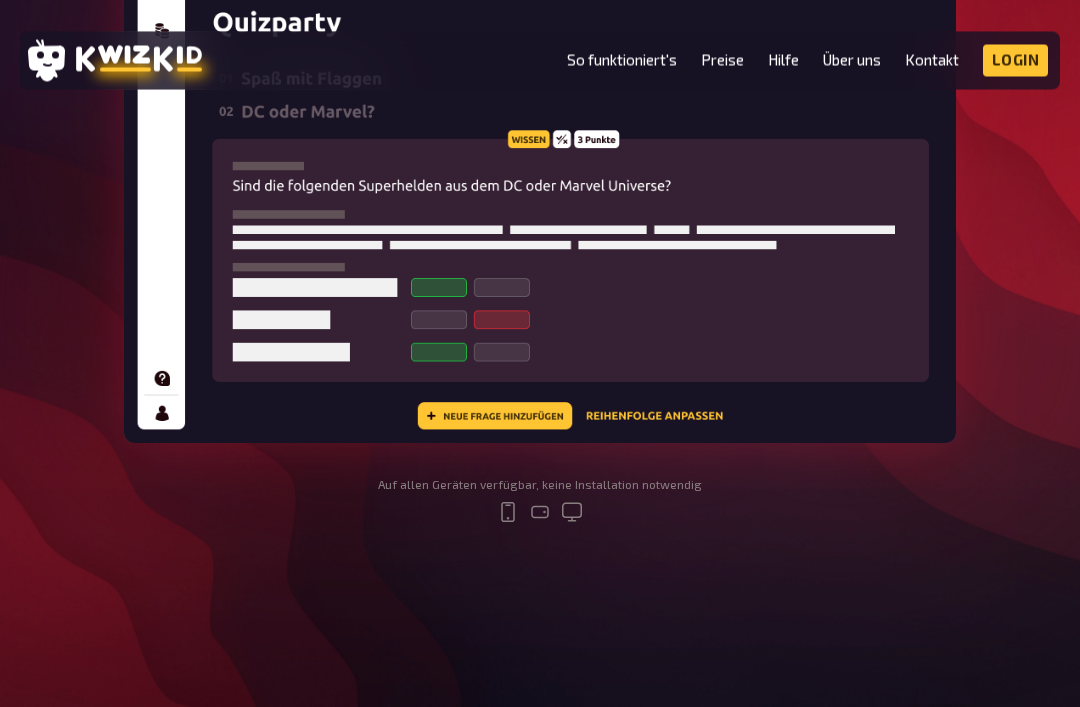 click at bounding box center (540, 158) 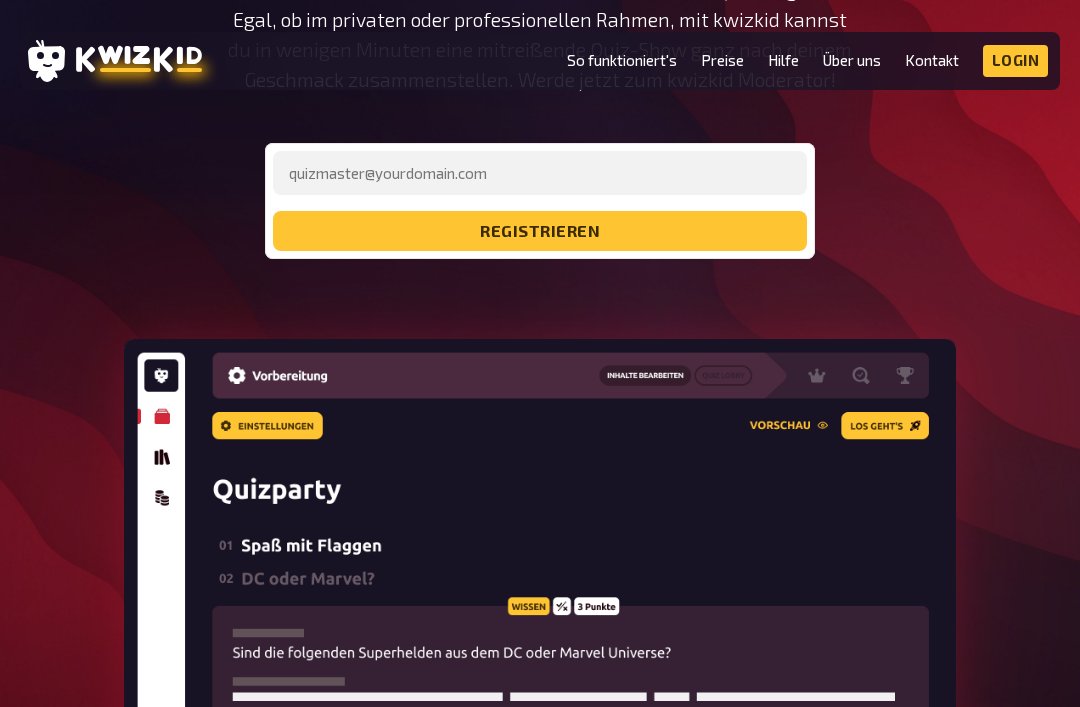 scroll, scrollTop: 364, scrollLeft: 0, axis: vertical 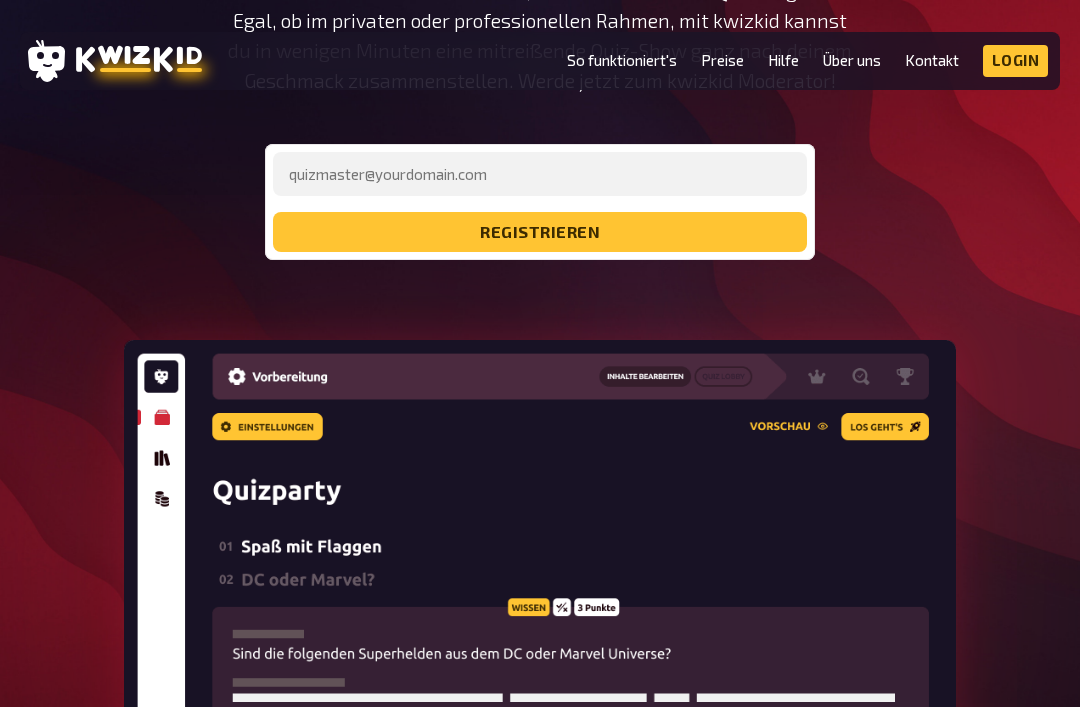 click at bounding box center (540, 625) 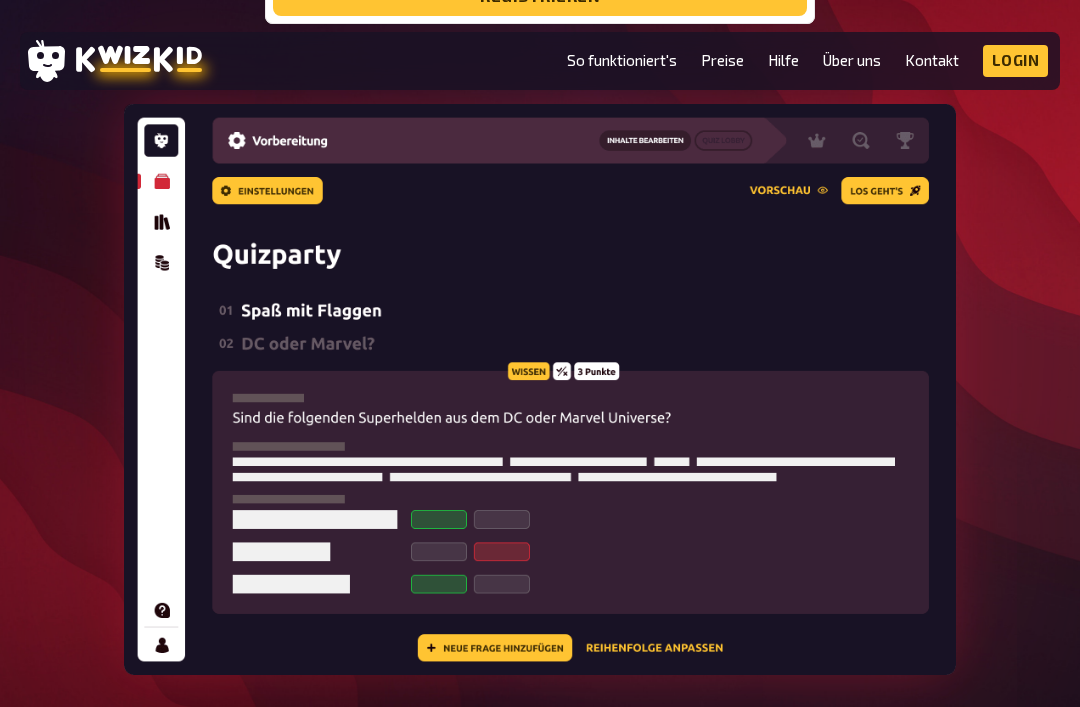 scroll, scrollTop: 599, scrollLeft: 0, axis: vertical 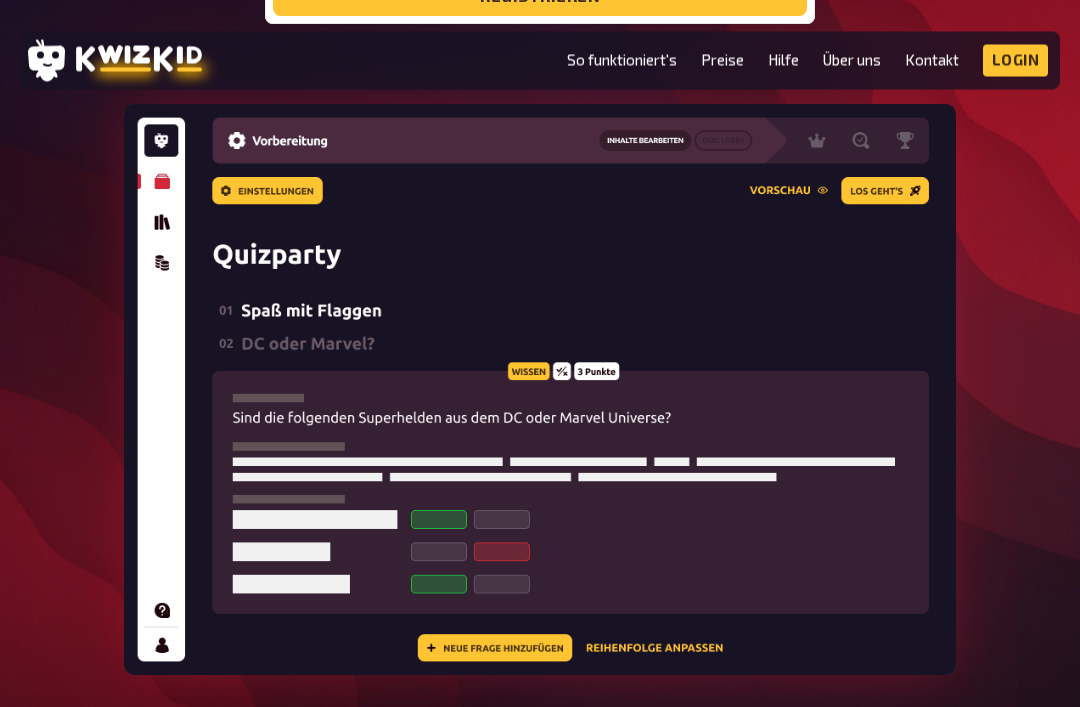 click at bounding box center (540, 390) 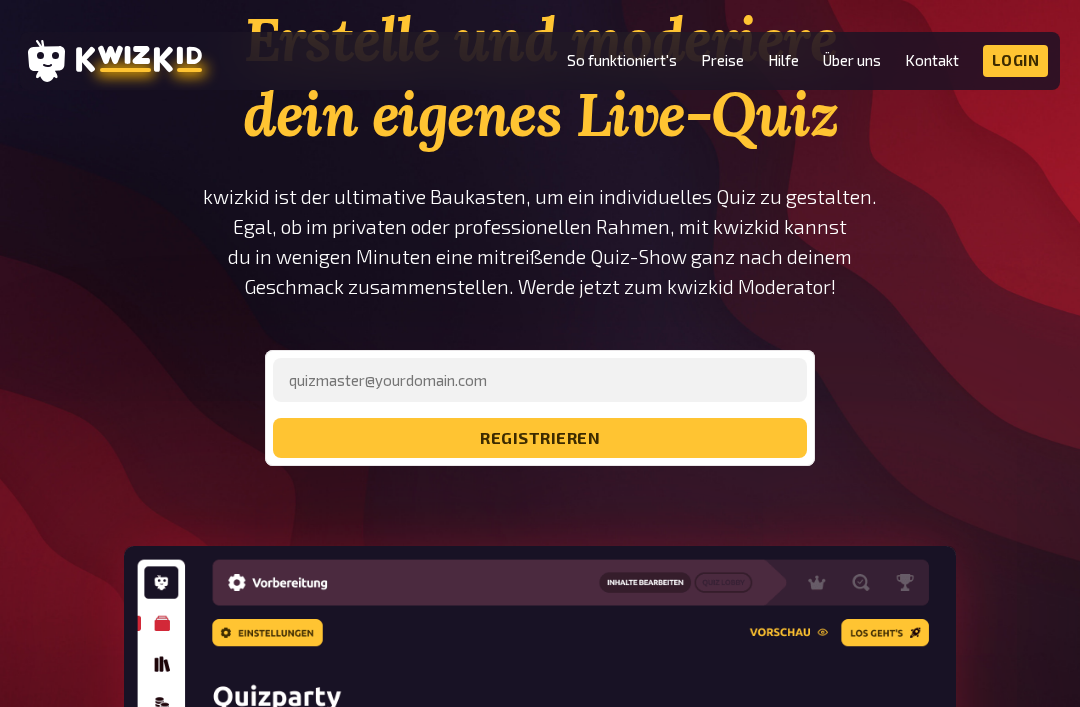 scroll, scrollTop: 154, scrollLeft: 0, axis: vertical 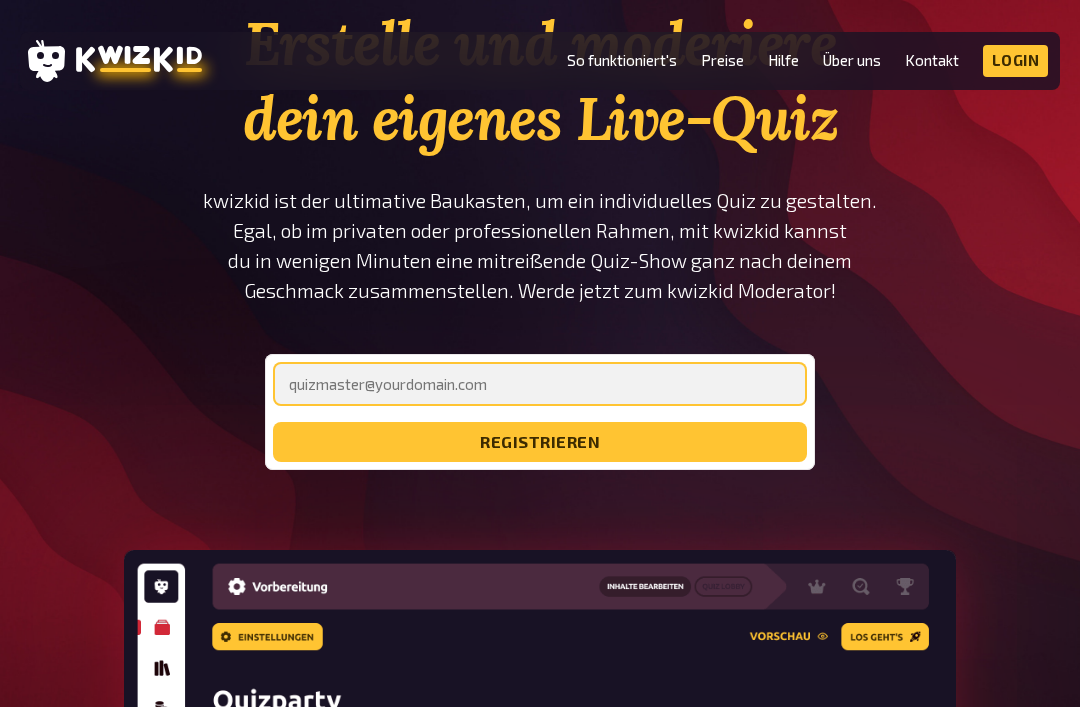 click at bounding box center (540, 384) 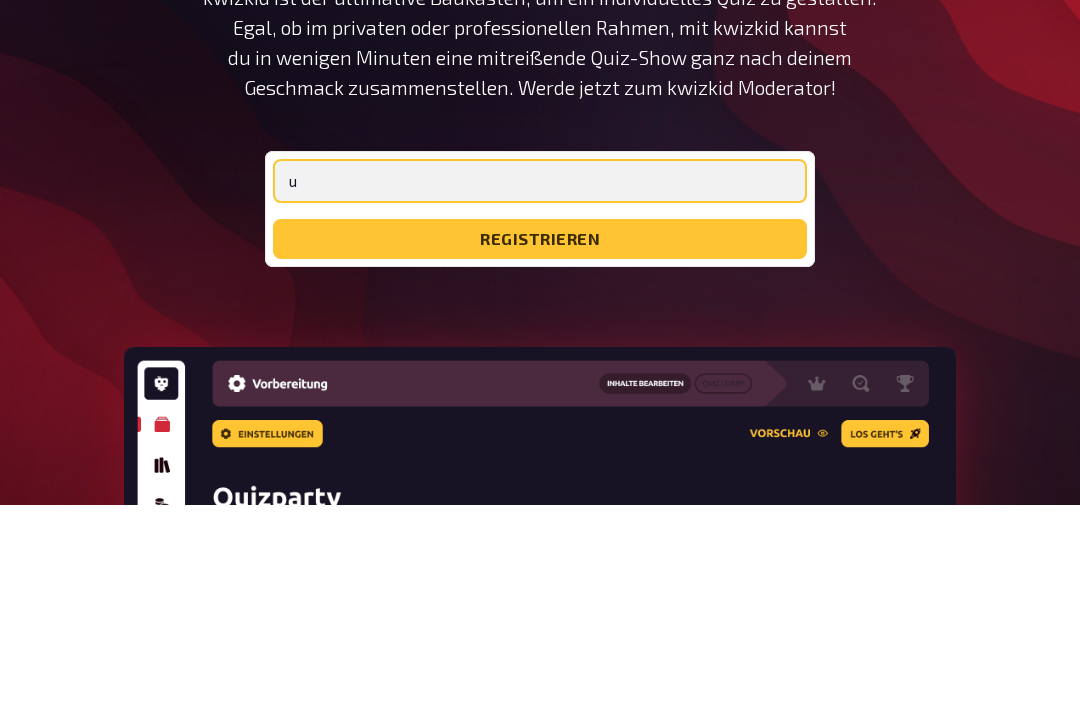 type on "u" 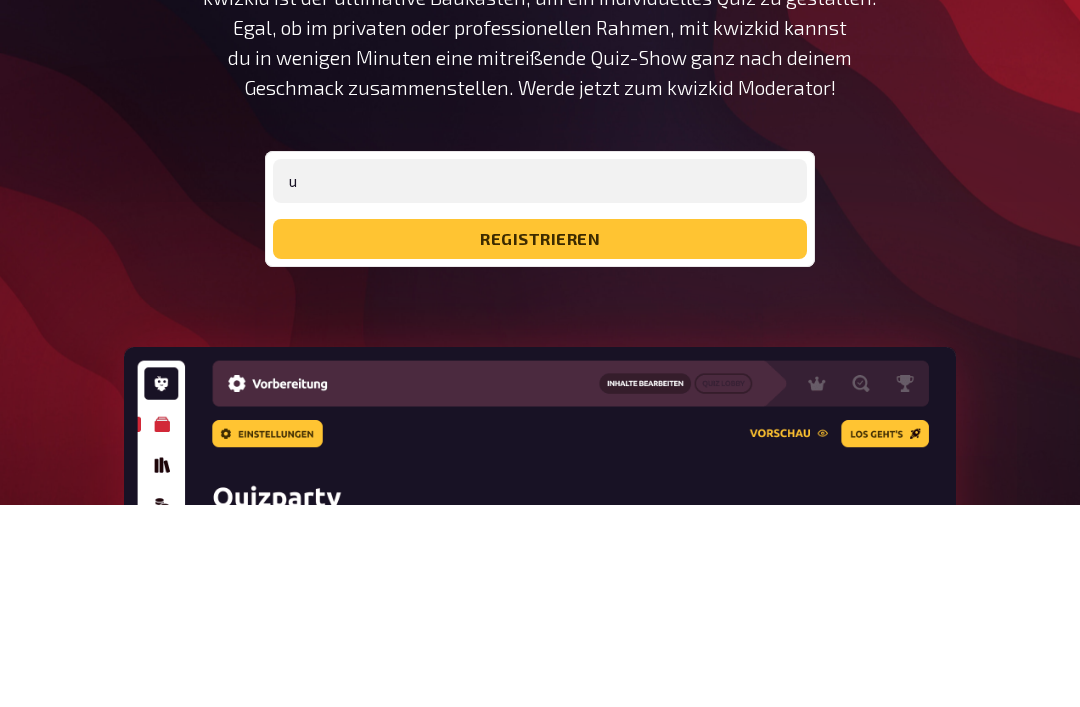 click on "Erstelle und moderiere dein eigenes Live-Quiz kwizkid ist der ultimative Baukasten, um ein individuelles Quiz zu gestalten. Egal, ob im privaten oder professionellen Rahmen, mit kwizkid kannst du in wenigen Minuten eine mitreißende Quiz-Show ganz nach deinem Geschmack zusammenstellen. Werde jetzt zum kwizkid Moderator! u registrieren Auf allen Geräten verfügbar, keine Installation notwendig" at bounding box center [540, 620] 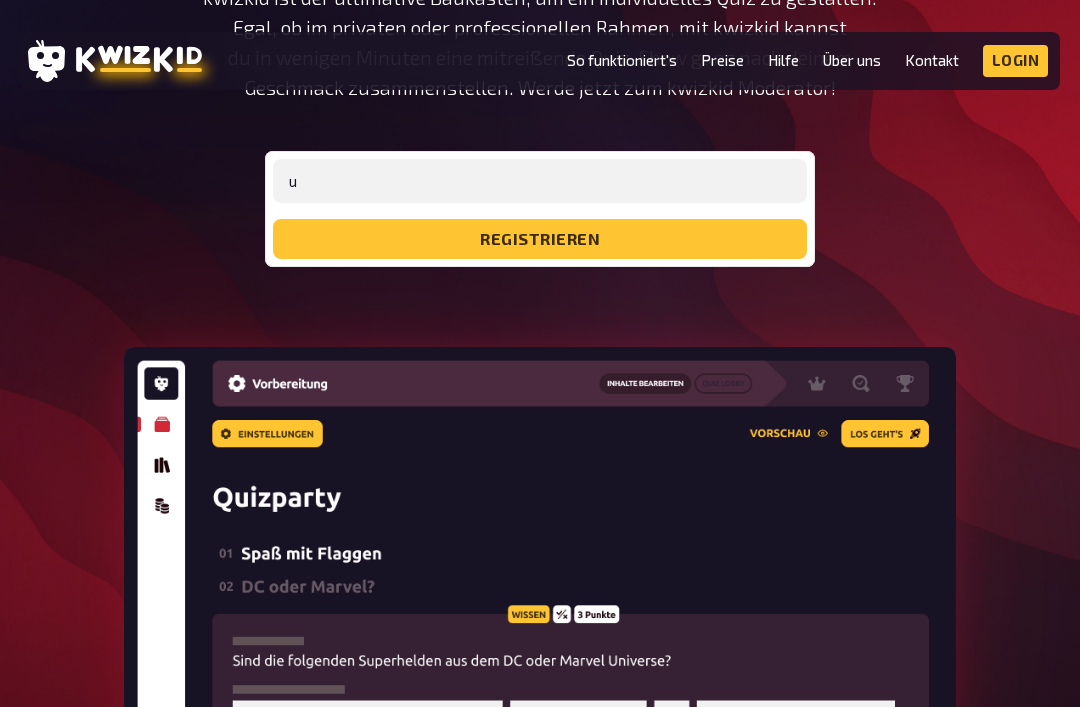 click on "Erstelle und moderiere dein eigenes Live-Quiz kwizkid ist der ultimative Baukasten, um ein individuelles Quiz zu gestalten. Egal, ob im privaten oder professionellen Rahmen, mit kwizkid kannst du in wenigen Minuten eine mitreißende Quiz-Show ganz nach deinem Geschmack zusammenstellen. Werde jetzt zum kwizkid Moderator! u registrieren Auf allen Geräten verfügbar, keine Installation notwendig" at bounding box center [540, 417] 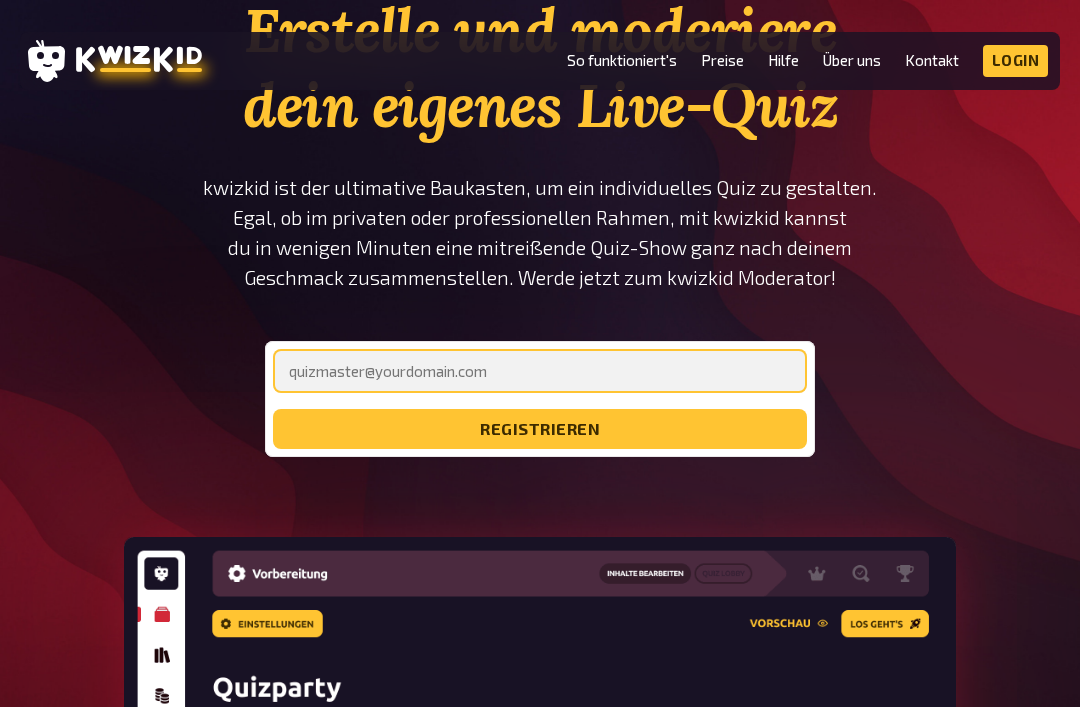 scroll, scrollTop: 157, scrollLeft: 0, axis: vertical 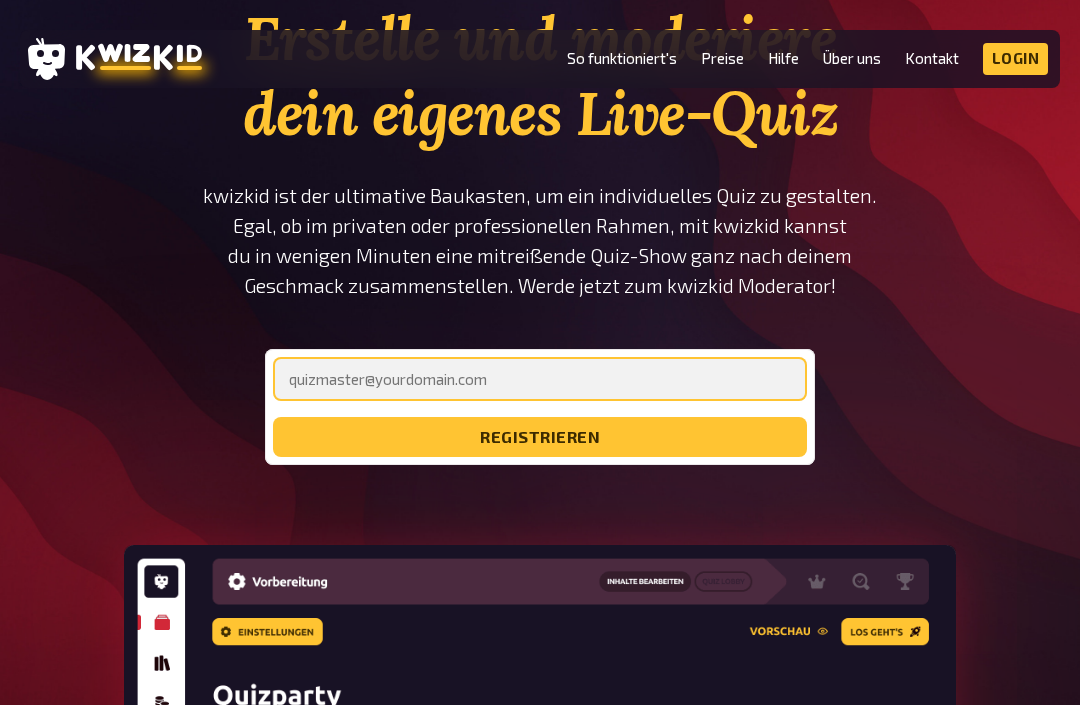type 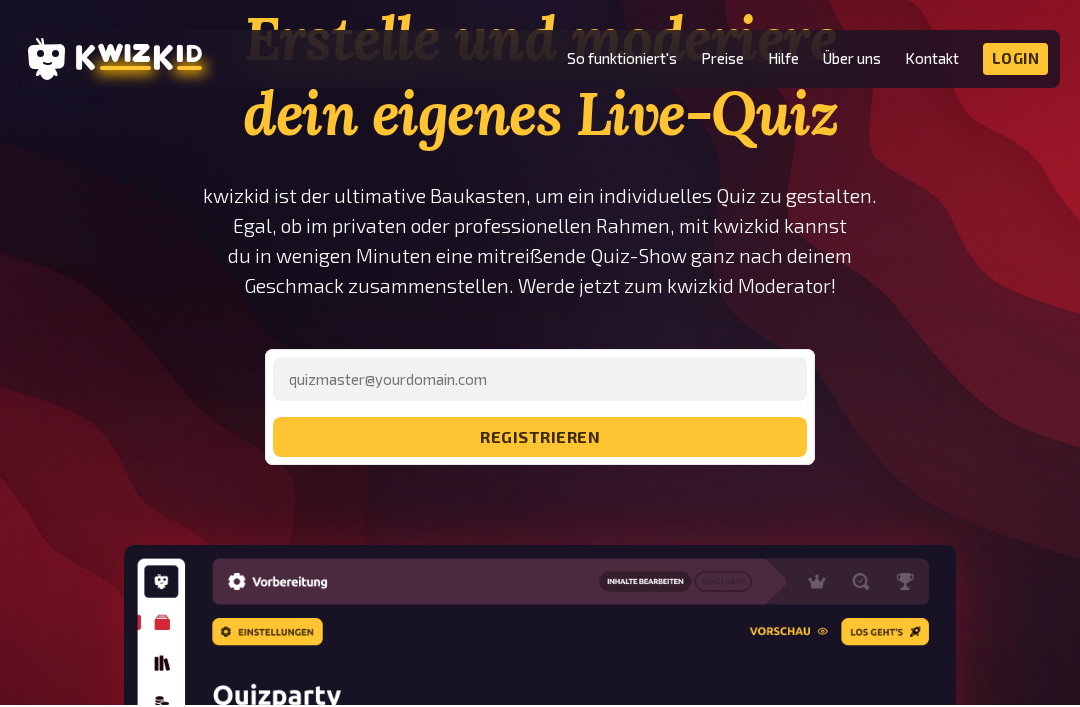 click on "So funktioniert's" at bounding box center (622, 60) 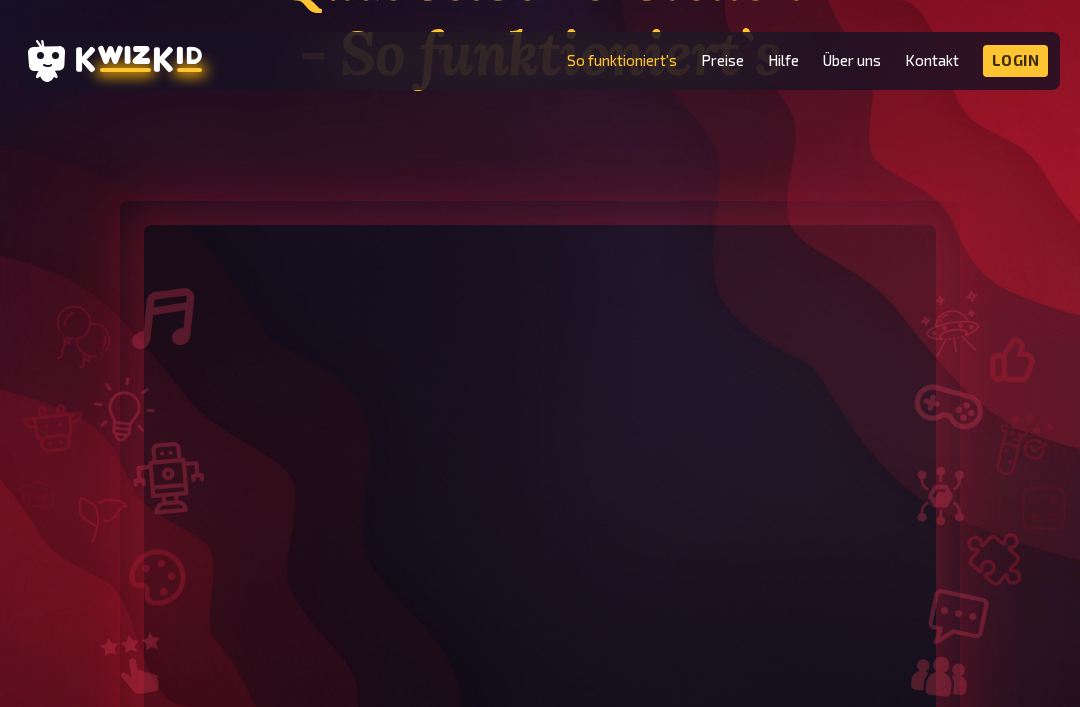 scroll, scrollTop: 214, scrollLeft: 0, axis: vertical 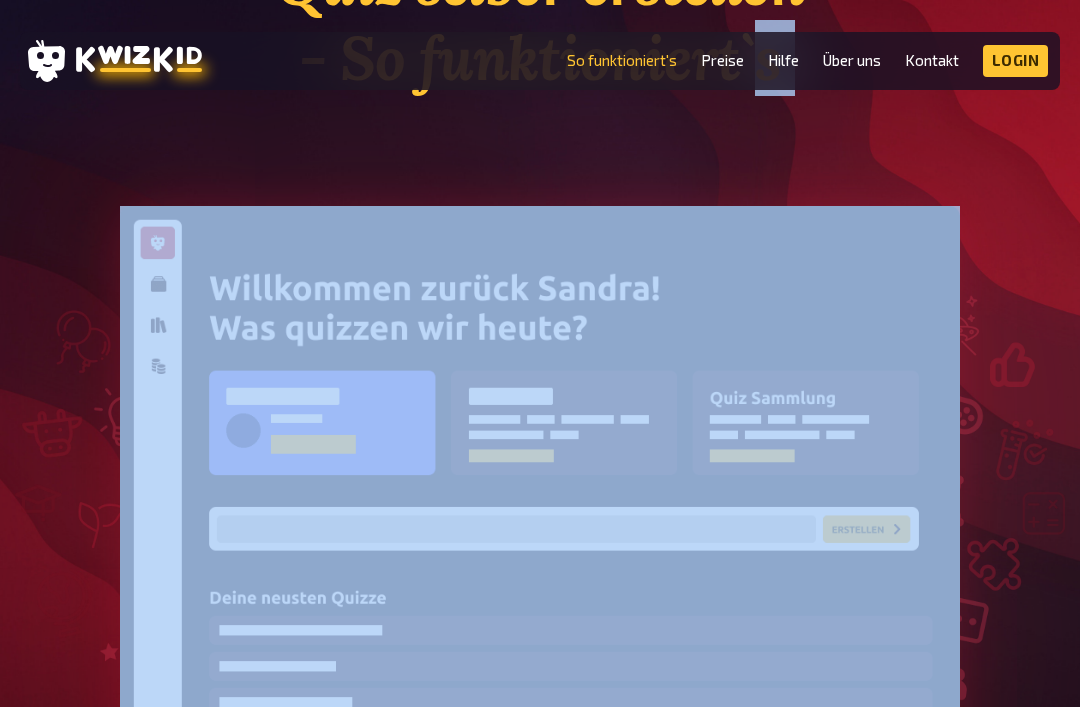 click at bounding box center [540, 495] 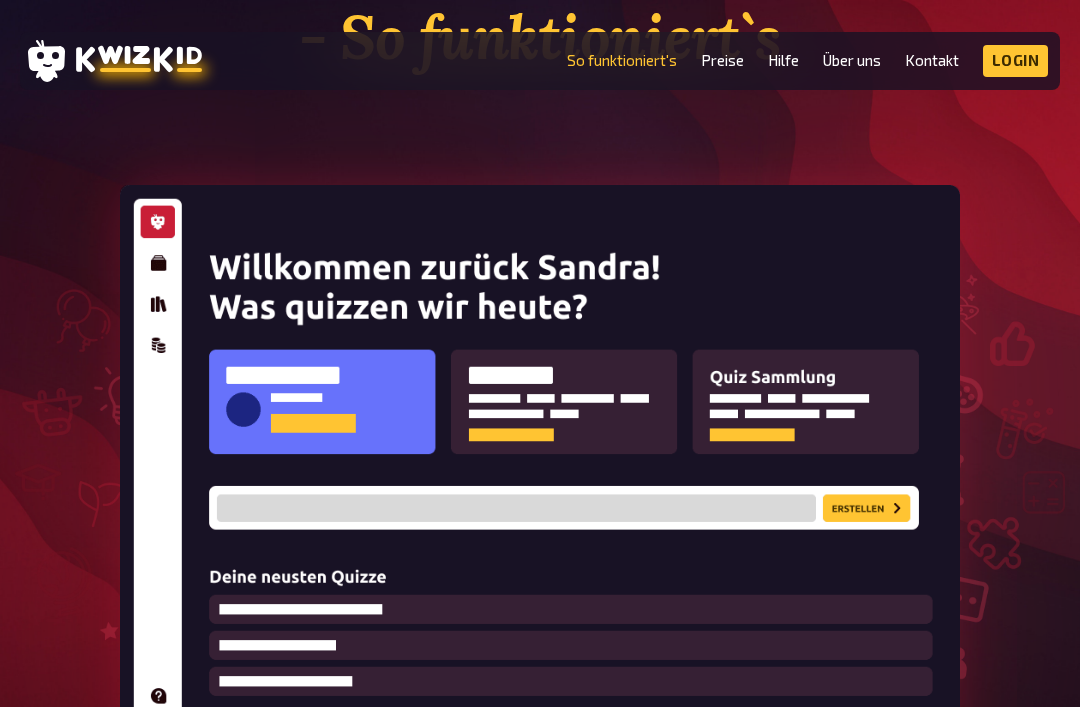 scroll, scrollTop: 234, scrollLeft: 0, axis: vertical 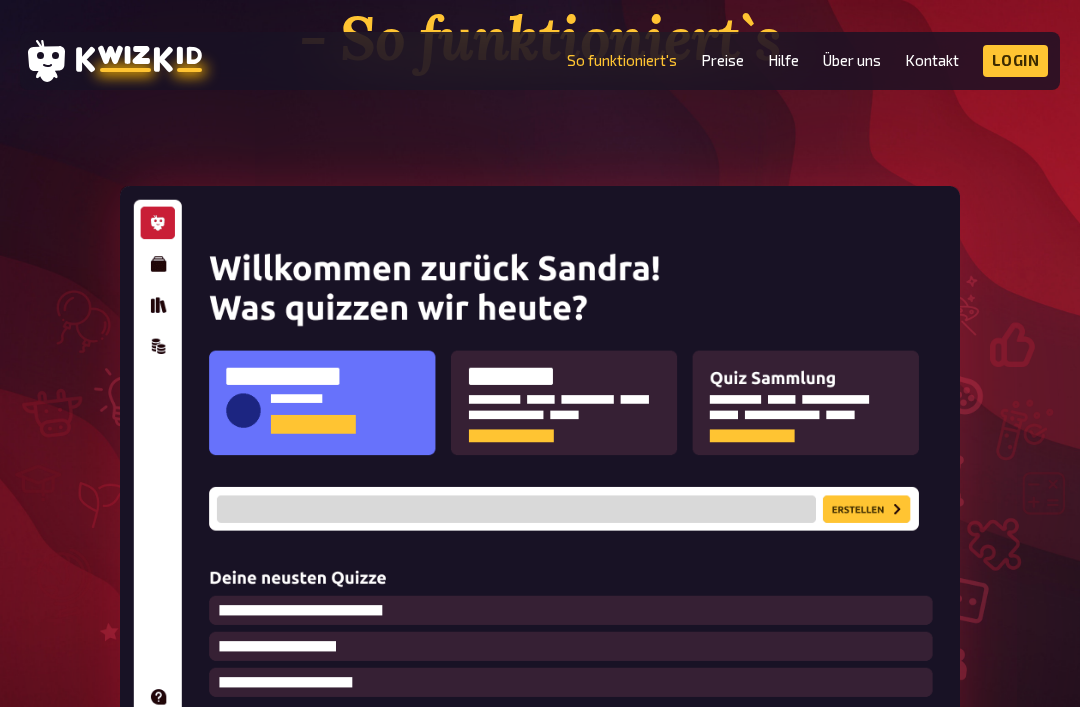 click at bounding box center [540, 474] 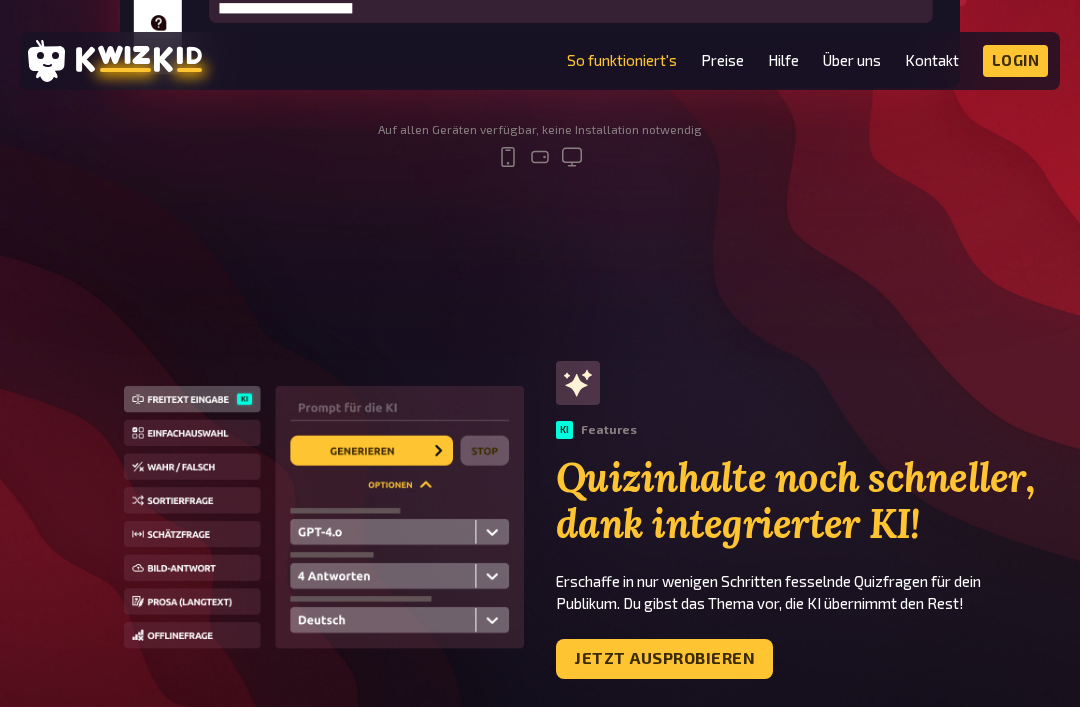 scroll, scrollTop: 914, scrollLeft: 0, axis: vertical 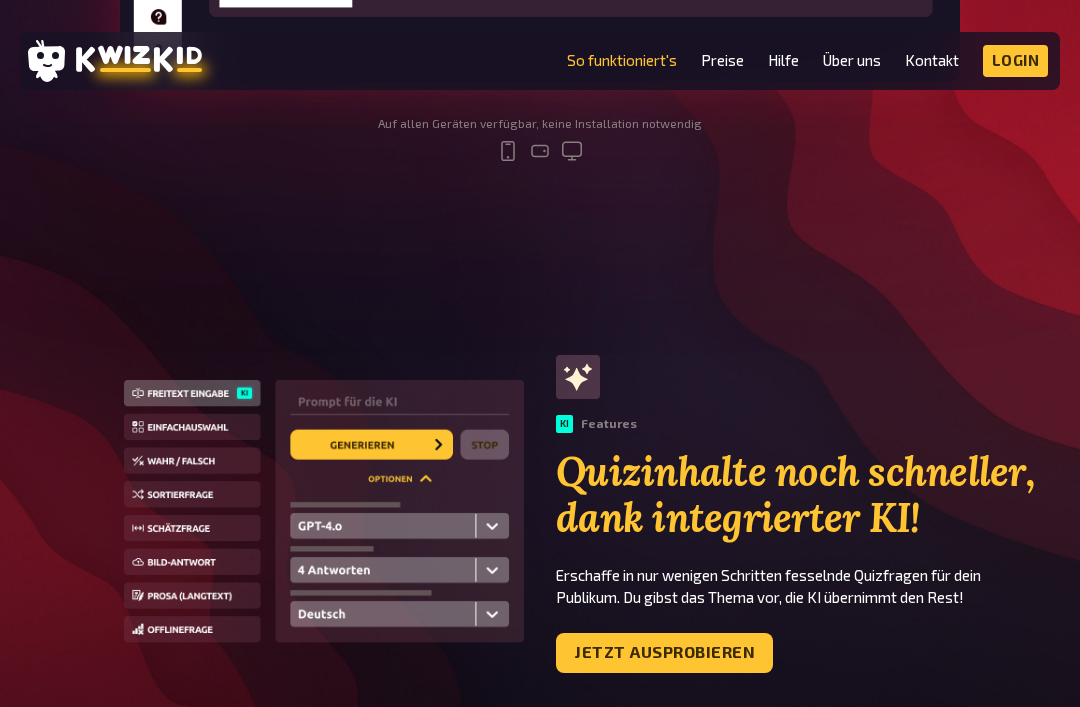 click on "Jetzt ausprobieren" at bounding box center [664, 653] 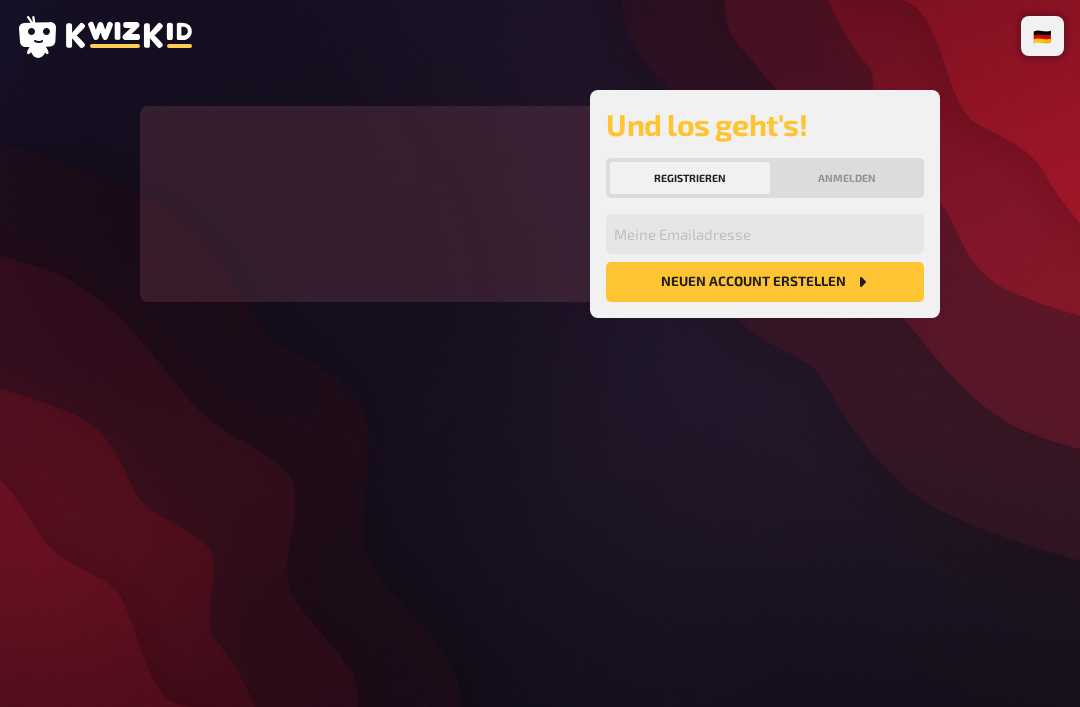 scroll, scrollTop: 0, scrollLeft: 0, axis: both 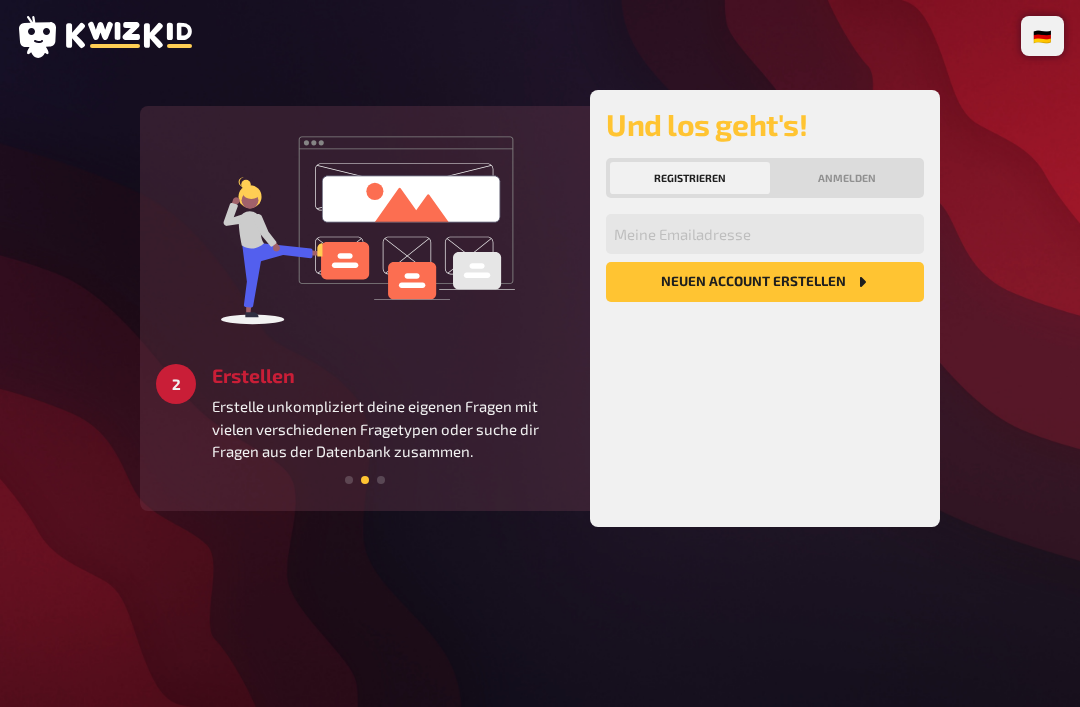 click on "Registrieren" at bounding box center [690, 178] 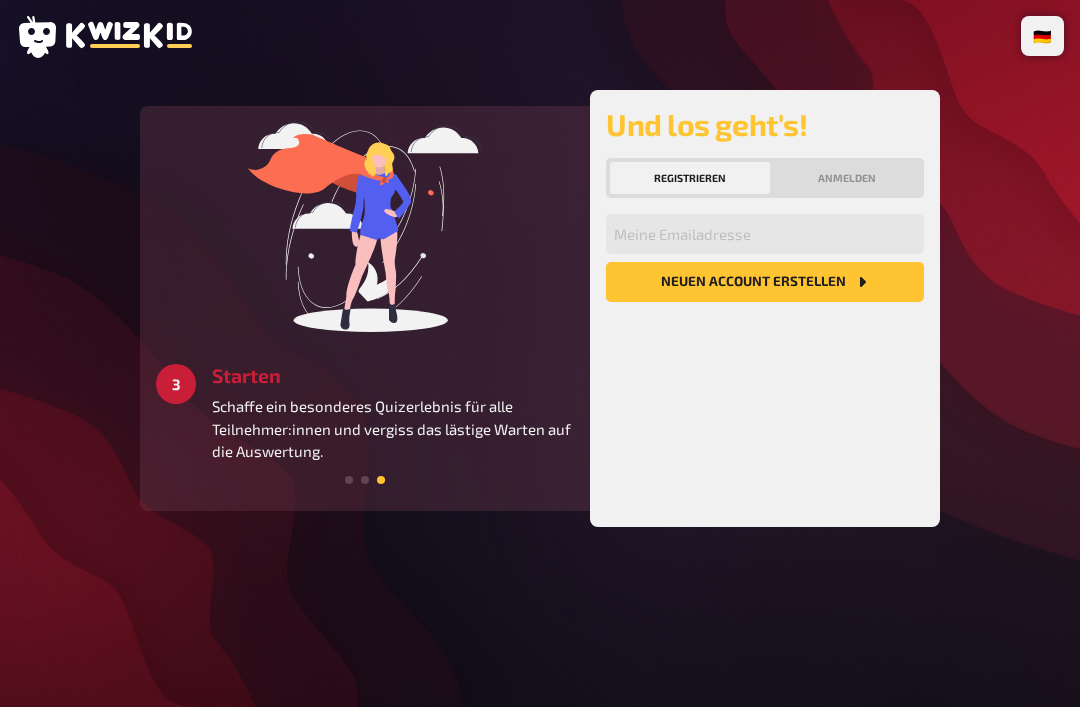 click on "Neuen Account Erstellen" at bounding box center [765, 282] 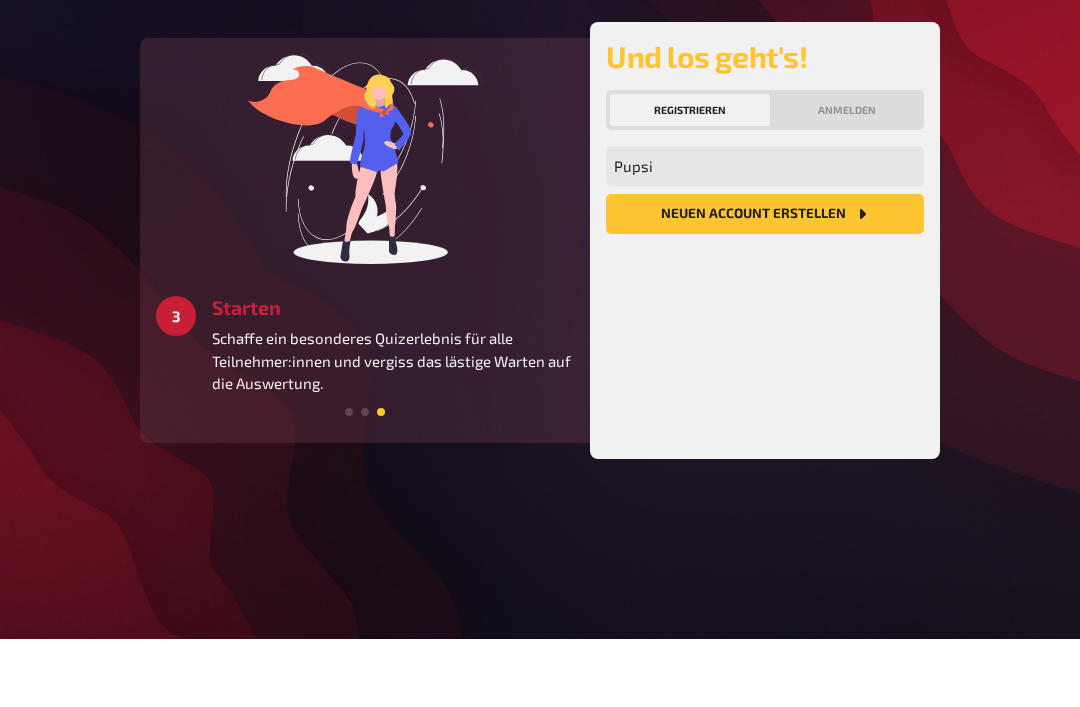 click on "Neuen Account Erstellen" at bounding box center (765, 282) 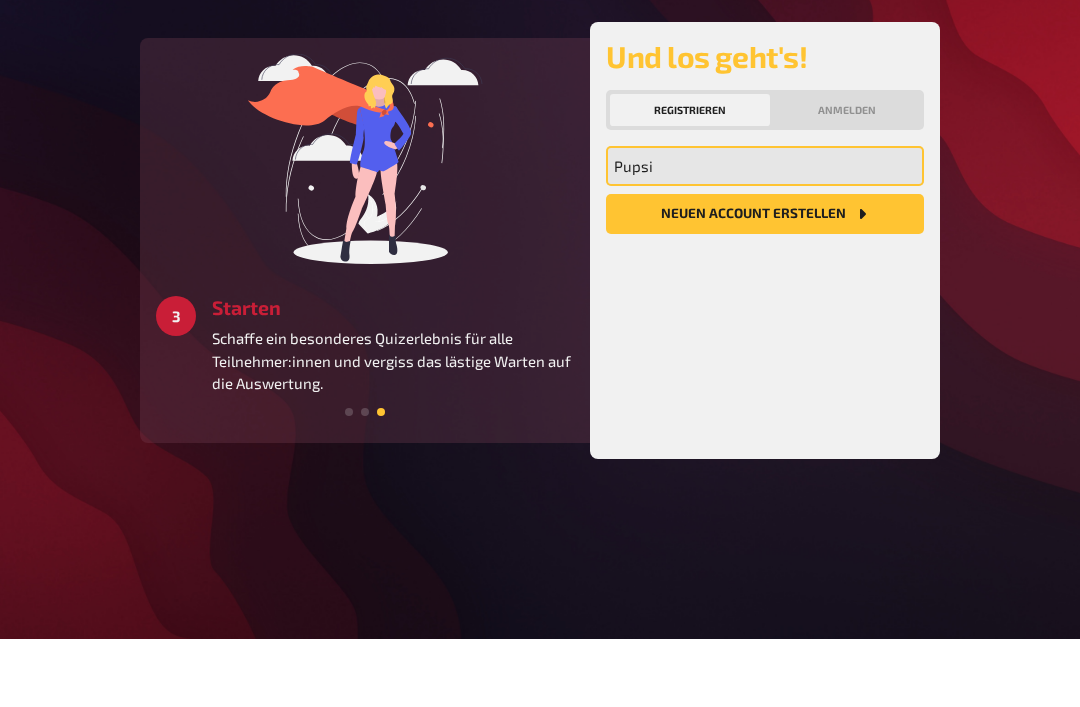 click on "Pupsi" at bounding box center (765, 234) 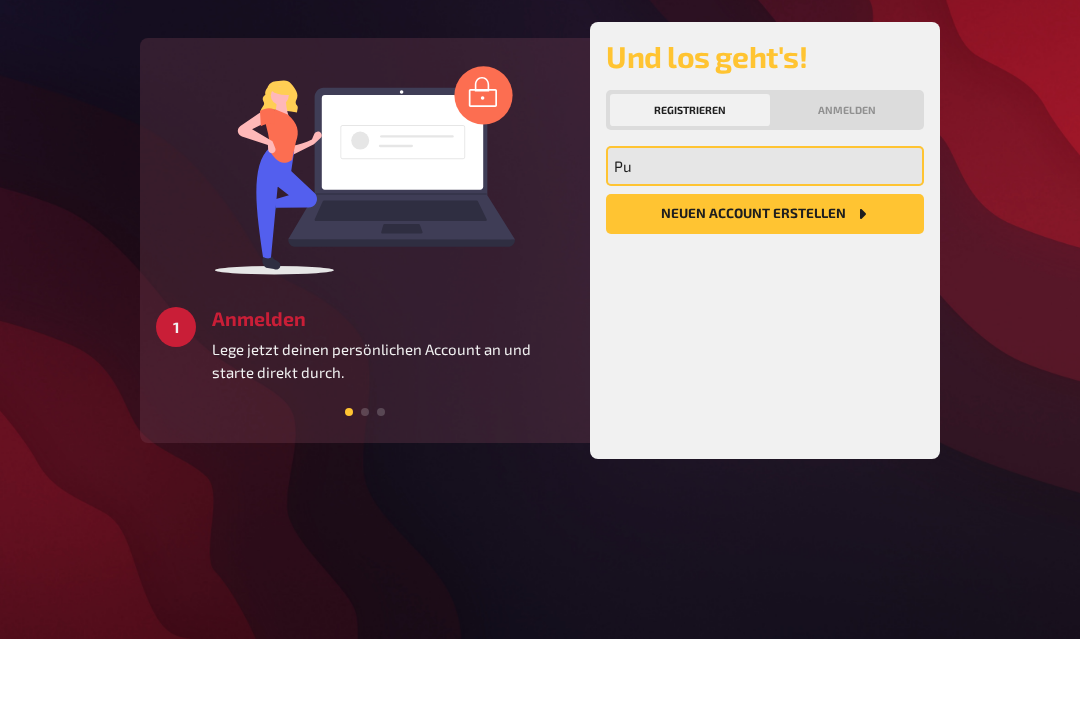 type on "P" 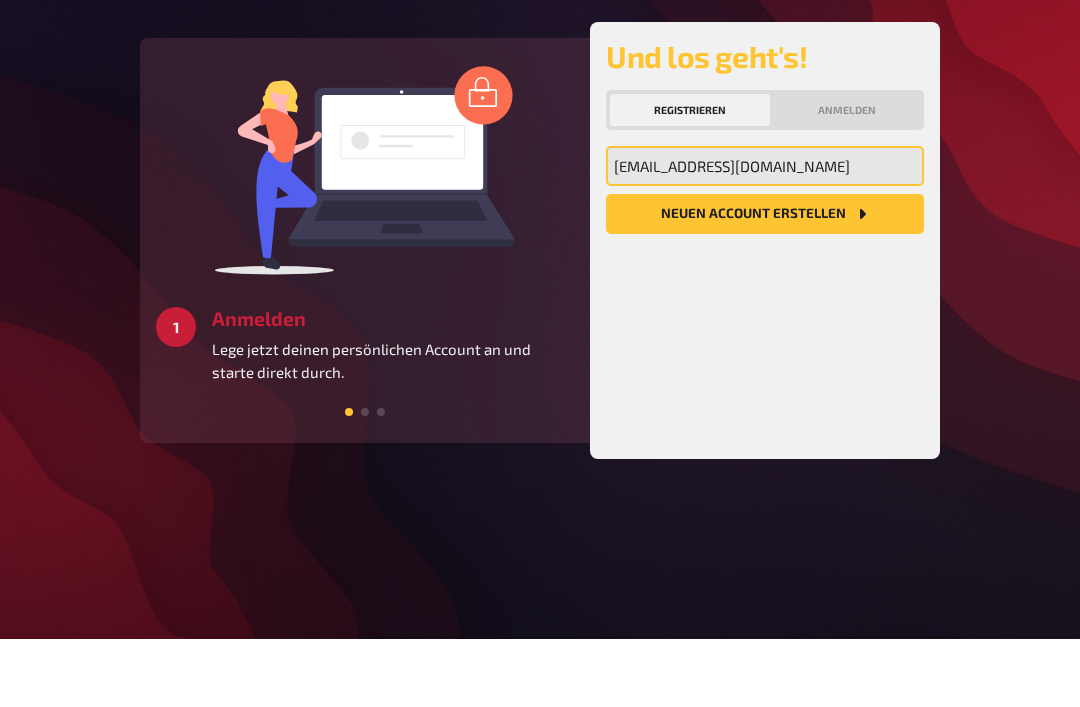 type on "maira-sonne@gmx.de" 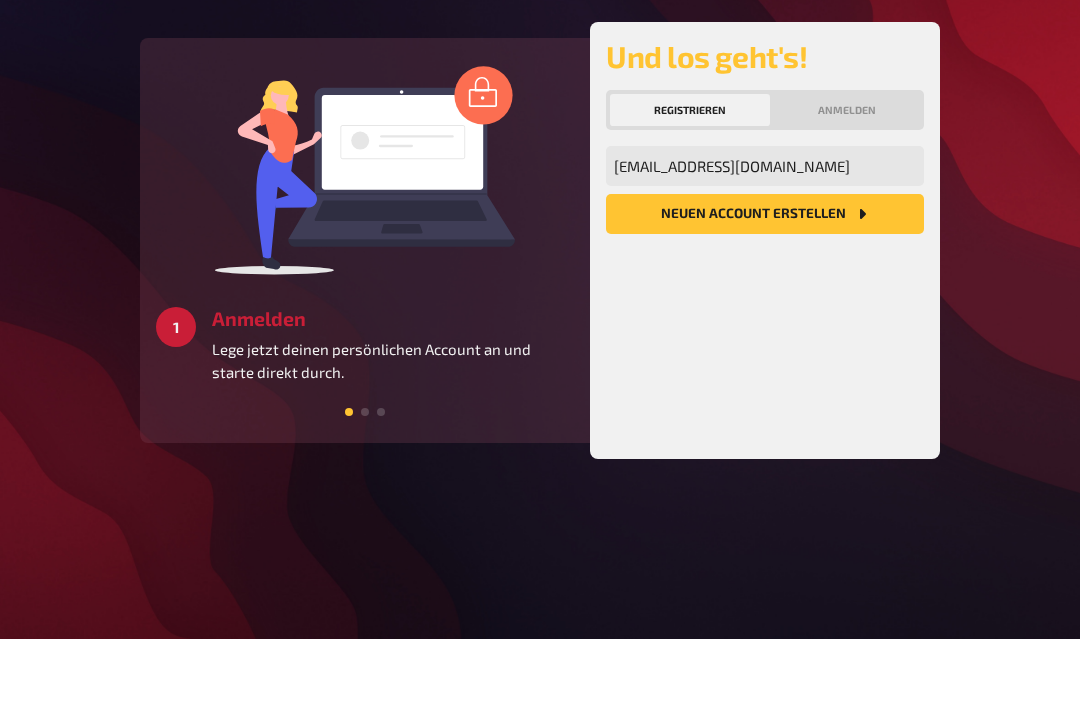 click on "Neuen Account Erstellen" at bounding box center (765, 282) 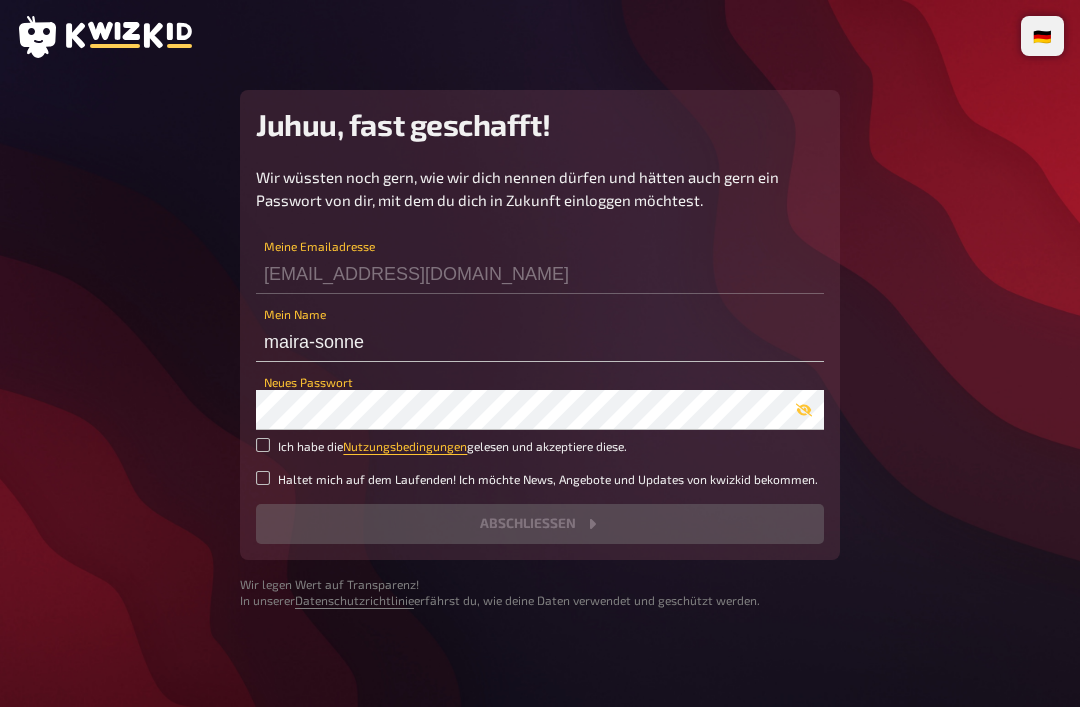 scroll, scrollTop: 0, scrollLeft: 0, axis: both 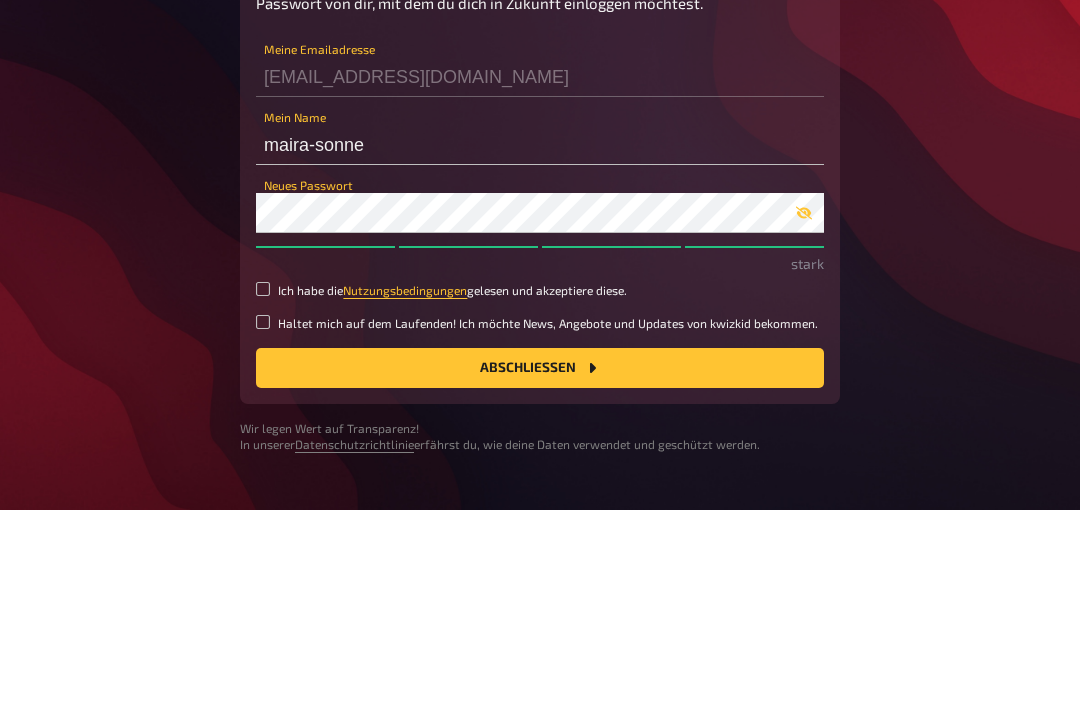 click on "Nutzungsbedingungen" at bounding box center (405, 487) 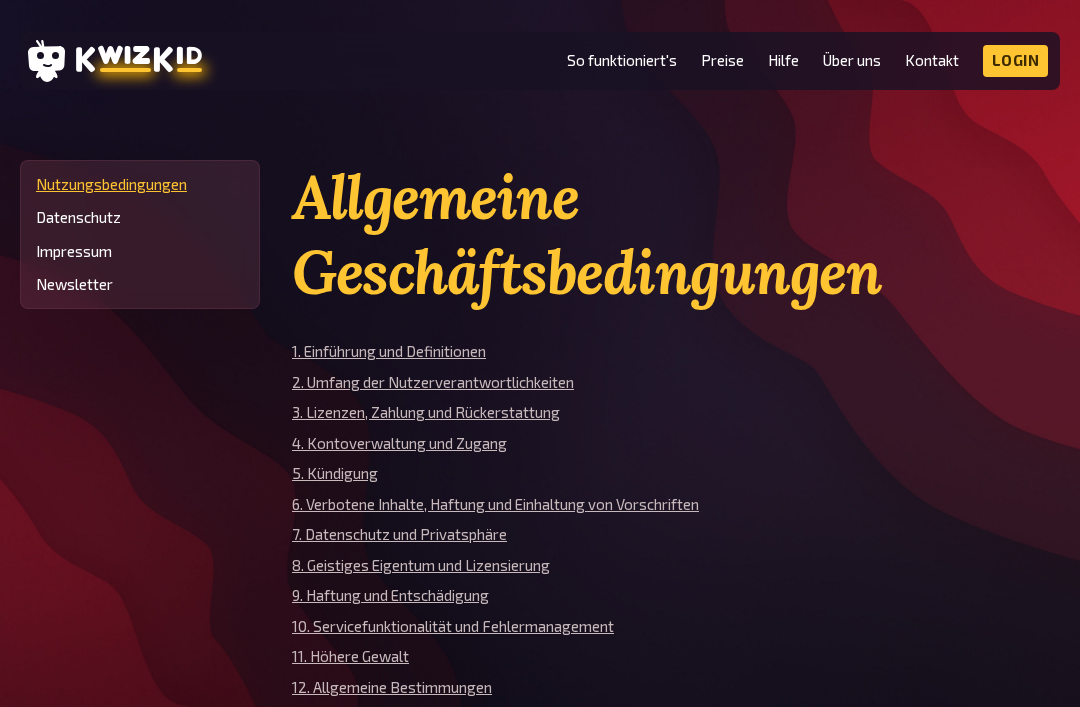scroll, scrollTop: 0, scrollLeft: 0, axis: both 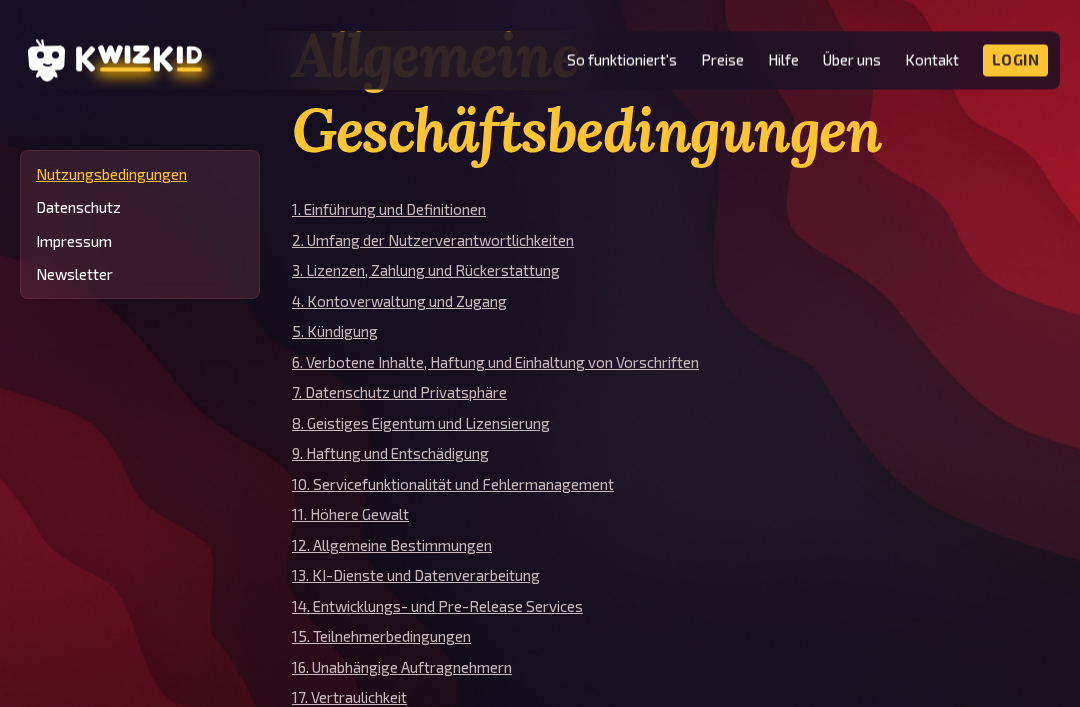 click on "1. Einführung und Definitionen" at bounding box center [389, 210] 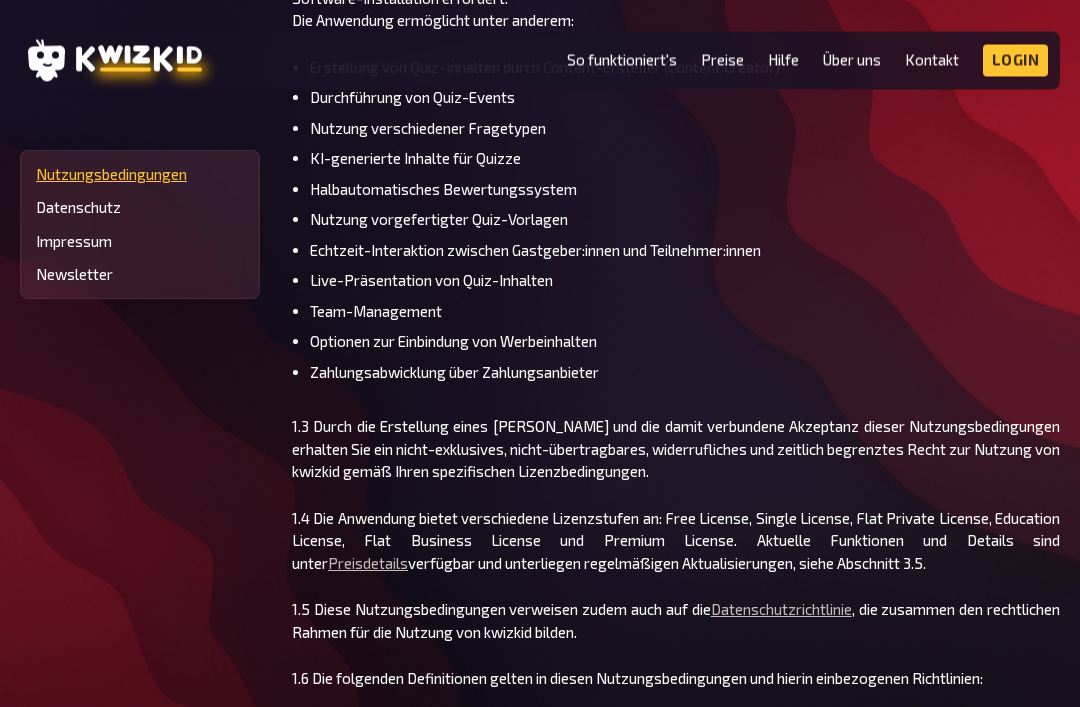 scroll, scrollTop: 1124, scrollLeft: 0, axis: vertical 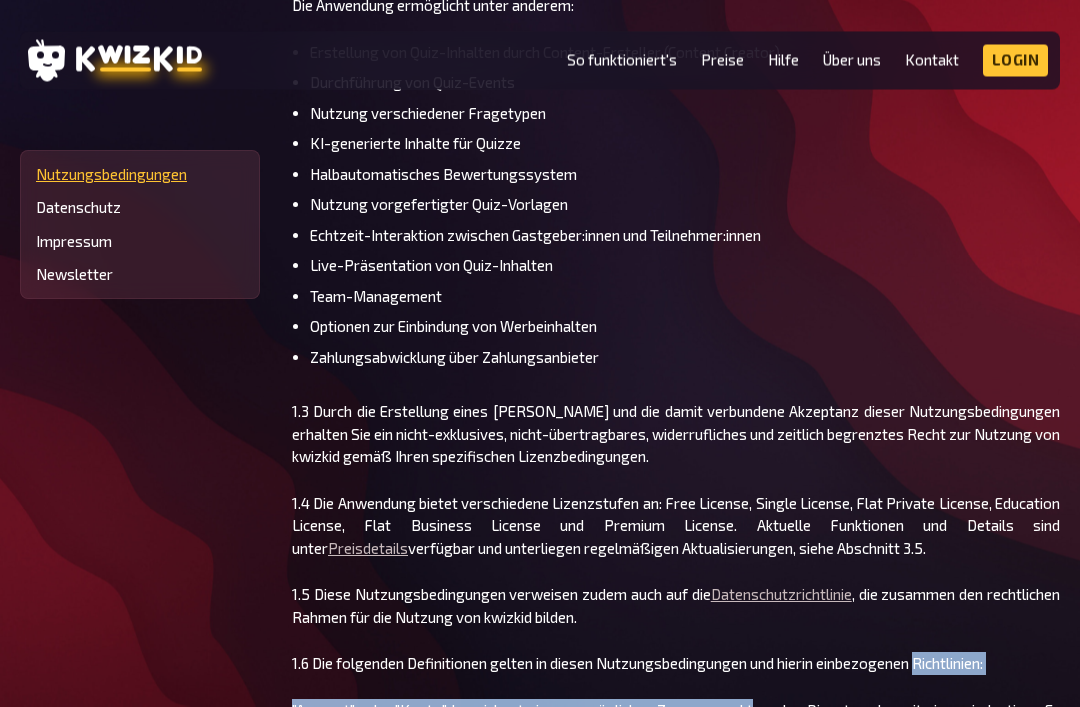 click on "Allgemeine Geschäfts­bedingungen
|table-of-contents|
1. Einführung und Definitionen
2. Umfang der Nutzerverantwortlichkeiten
3. Lizenzen, Zahlung und Rückerstattung
4. Kontoverwaltung und Zugang
5. Kündigung
6. Verbotene Inhalte, Haftung und Einhaltung von Vorschriften
7. Datenschutz und Privatsphäre
8. Geistiges Eigentum und Lizensierung
9. Haftung und Entschädigung
10. Servicefunktionalität und Fehlermanagement
11. Höhere Gewalt
12. Allgemeine Bestimmungen
13. KI-Dienste und Datenverarbeitung
14. Entwicklungs- und Pre-Release Services
15. Teilnehmerbedingungen
16. Unabhängige Auftragnehmern
17. Vertraulichkeit
1. Einführung und Definitionen
1.2 kwizkid stellt eine webbasierte Anwendung bereit, die über Standard-Webbrowser zugänglich ist und keine Software-Installation erfordert.
Die Anwendung ermöglicht unter anderem:
Erstellung von Quiz-Inhalten durch Content-Ersteller (Content Creator)
Durchführung von Quiz-Events" at bounding box center (676, 8459) 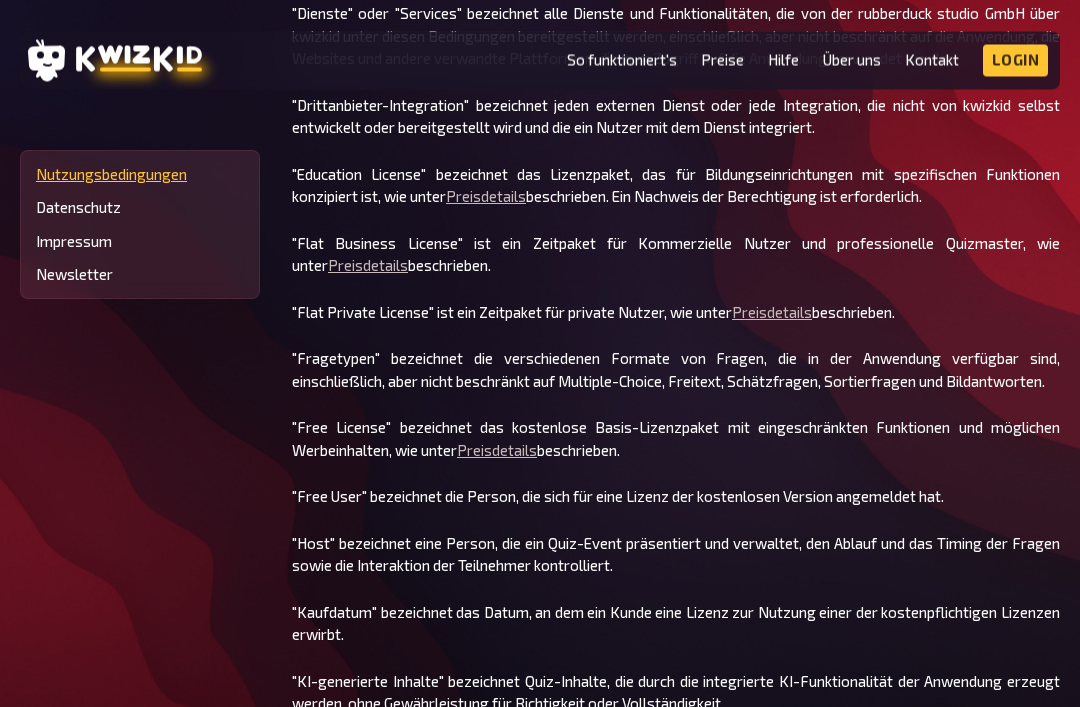 scroll, scrollTop: 2189, scrollLeft: 0, axis: vertical 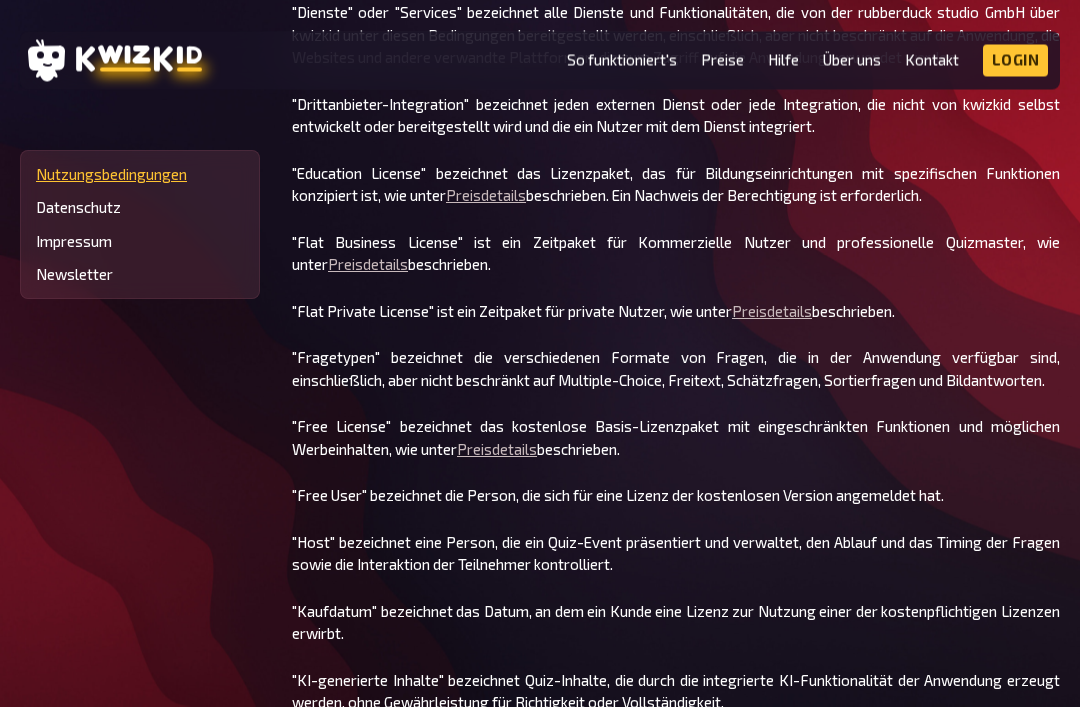 click on ""Kaufdatum" bezeichnet das Datum, an dem ein Kunde eine Lizenz zur Nutzung einer der kostenpflichtigen Lizenzen erwirbt." at bounding box center (676, 623) 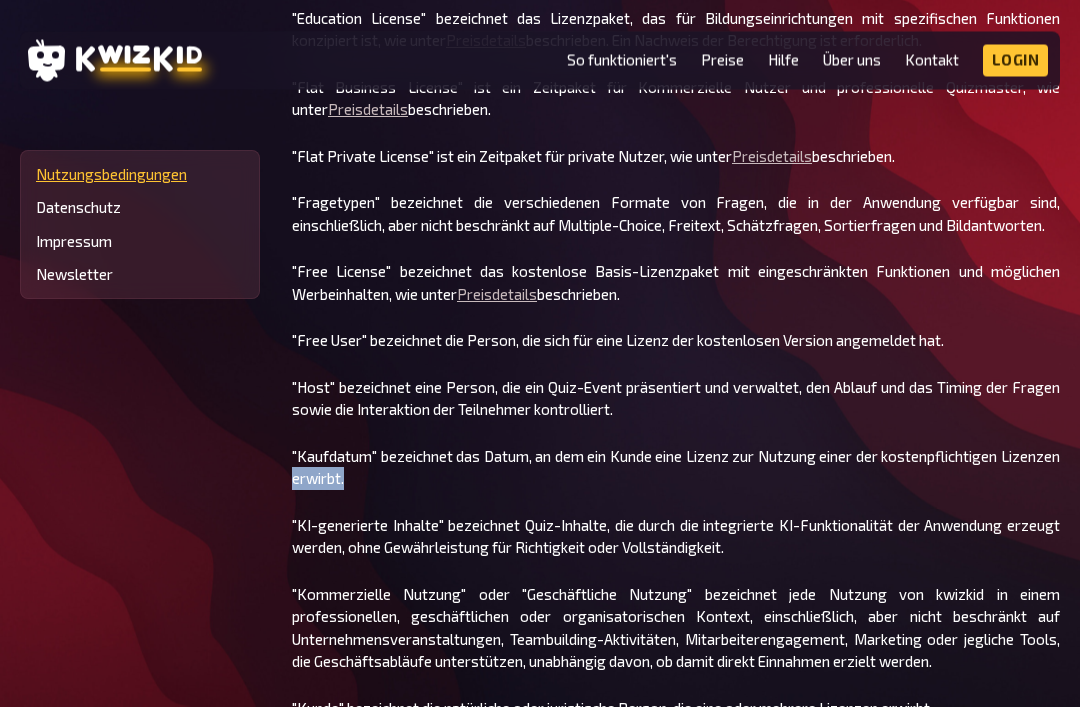 scroll, scrollTop: 2345, scrollLeft: 0, axis: vertical 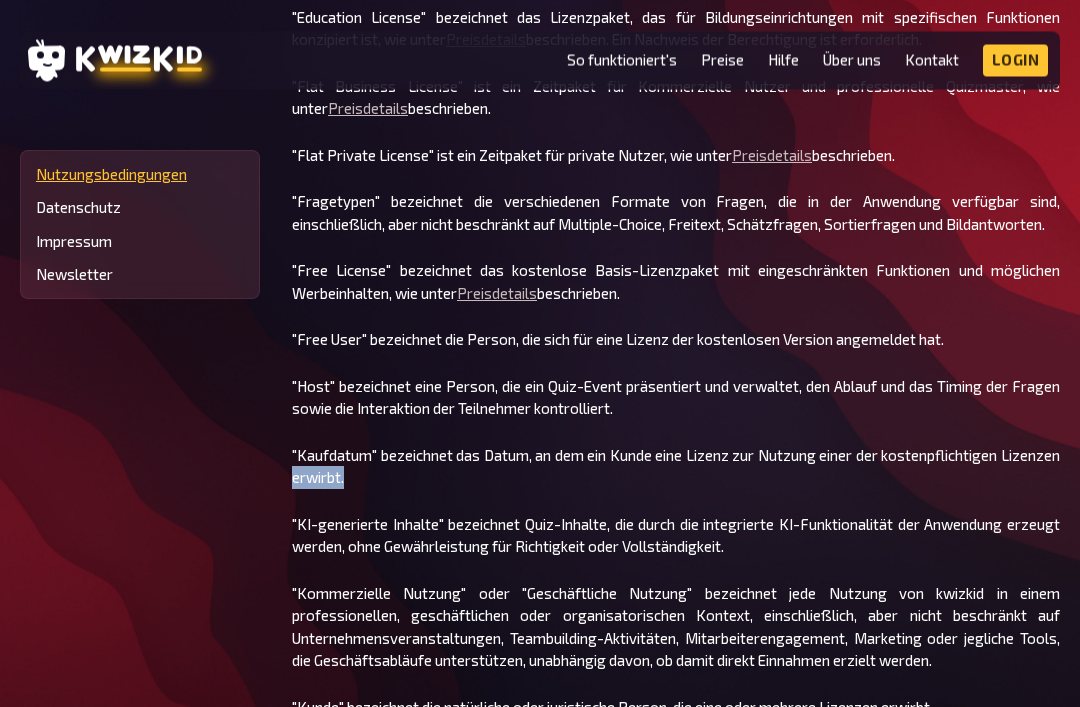 click on "Allgemeine Geschäfts­bedingungen
|table-of-contents|
1. Einführung und Definitionen
2. Umfang der Nutzerverantwortlichkeiten
3. Lizenzen, Zahlung und Rückerstattung
4. Kontoverwaltung und Zugang
5. Kündigung
6. Verbotene Inhalte, Haftung und Einhaltung von Vorschriften
7. Datenschutz und Privatsphäre
8. Geistiges Eigentum und Lizensierung
9. Haftung und Entschädigung
10. Servicefunktionalität und Fehlermanagement
11. Höhere Gewalt
12. Allgemeine Bestimmungen
13. KI-Dienste und Datenverarbeitung
14. Entwicklungs- und Pre-Release Services
15. Teilnehmerbedingungen
16. Unabhängige Auftragnehmern
17. Vertraulichkeit
1. Einführung und Definitionen
1.2 kwizkid stellt eine webbasierte Anwendung bereit, die über Standard-Webbrowser zugänglich ist und keine Software-Installation erfordert.
Die Anwendung ermöglicht unter anderem:
Erstellung von Quiz-Inhalten durch Content-Ersteller (Content Creator)
Durchführung von Quiz-Events" at bounding box center [676, 7238] 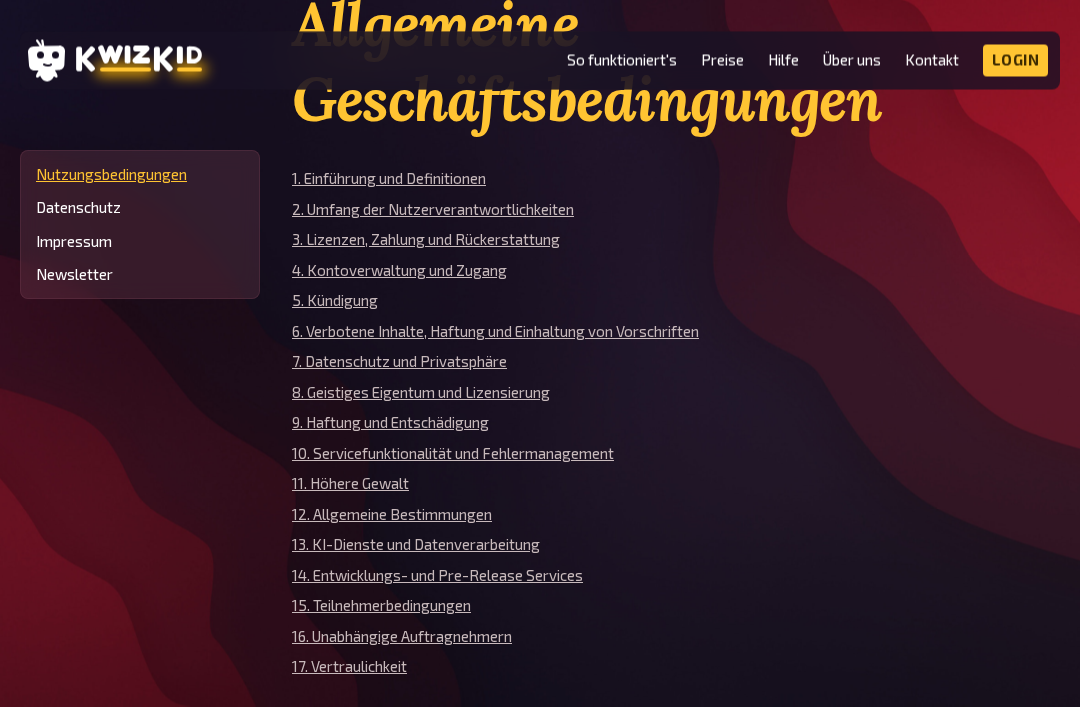 scroll, scrollTop: 0, scrollLeft: 0, axis: both 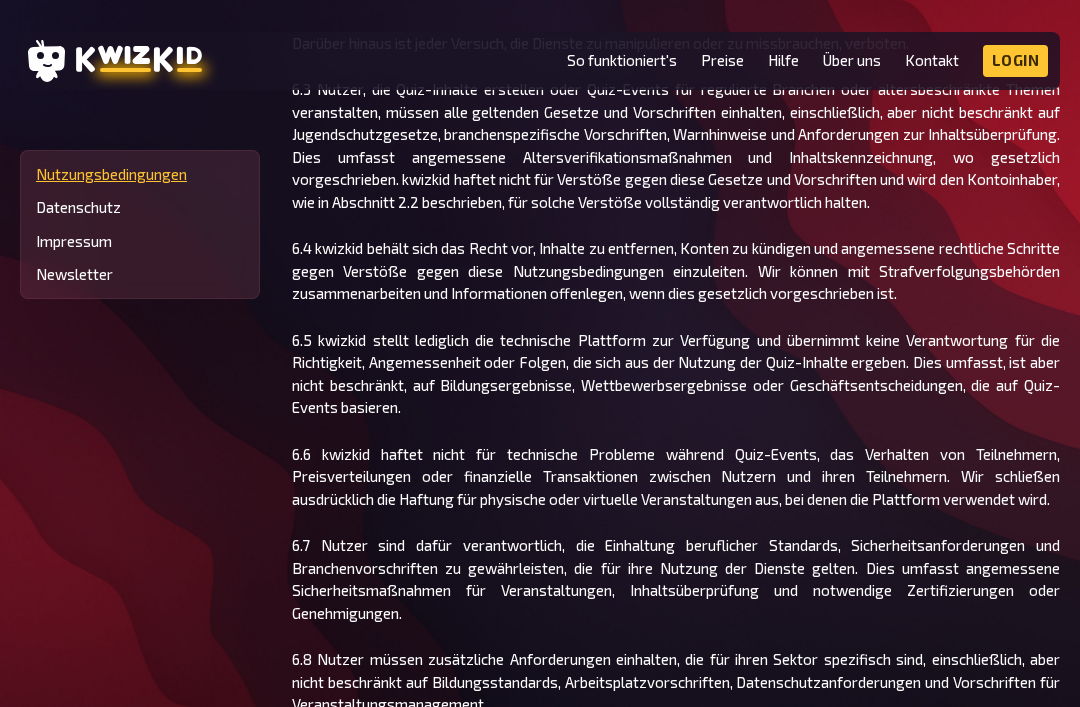 click on "6.8 Nutzer müssen zusätzliche Anforderungen einhalten, die für ihren Sektor spezifisch sind, einschließlich, aber nicht beschränkt auf Bildungsstandards, Arbeitsplatzvorschriften, Datenschutzanforderungen und Vorschriften für Veranstaltungsmanagement." at bounding box center (676, 682) 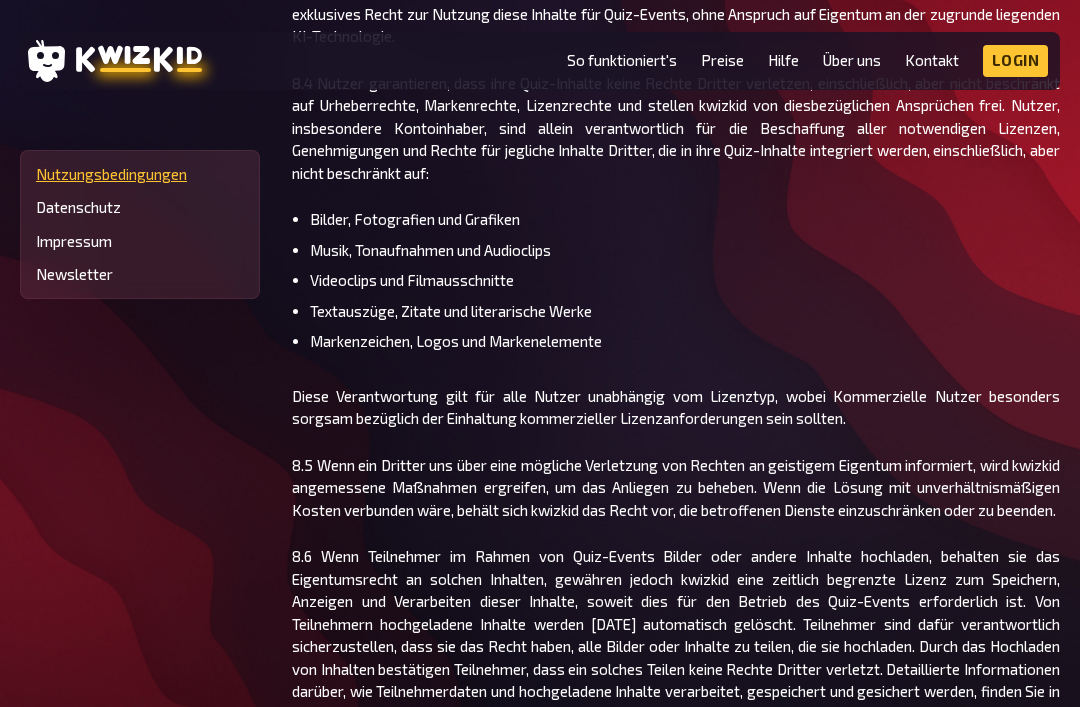 scroll, scrollTop: 11385, scrollLeft: 0, axis: vertical 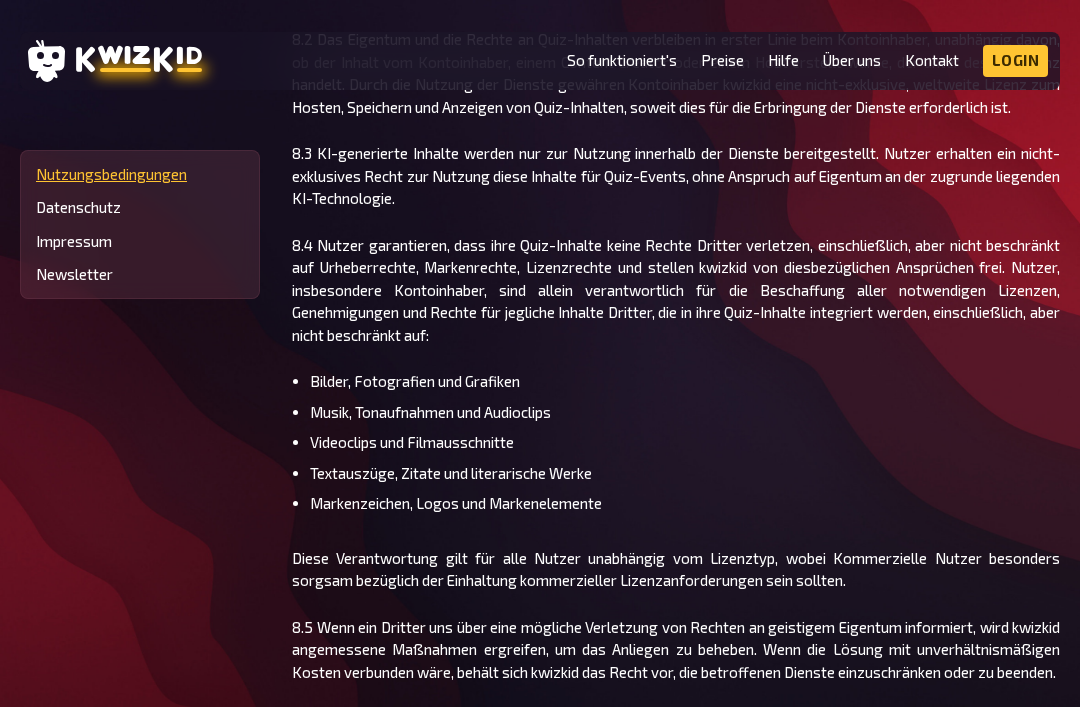 click on "So funktioniert's" at bounding box center (622, 60) 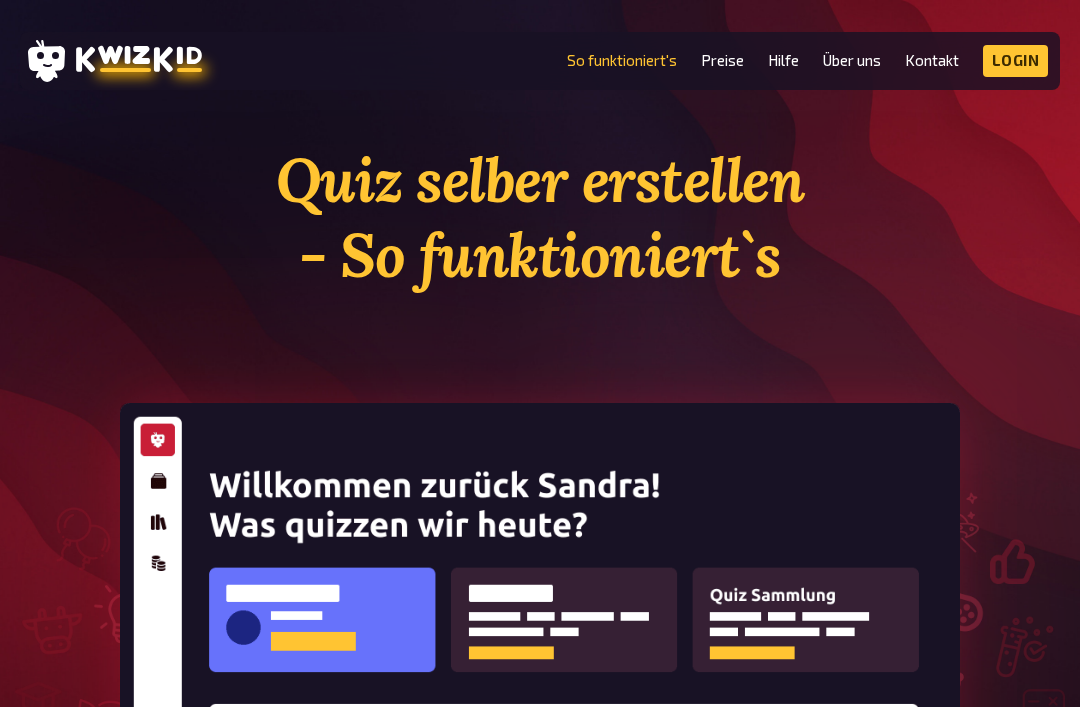 scroll, scrollTop: 60, scrollLeft: 0, axis: vertical 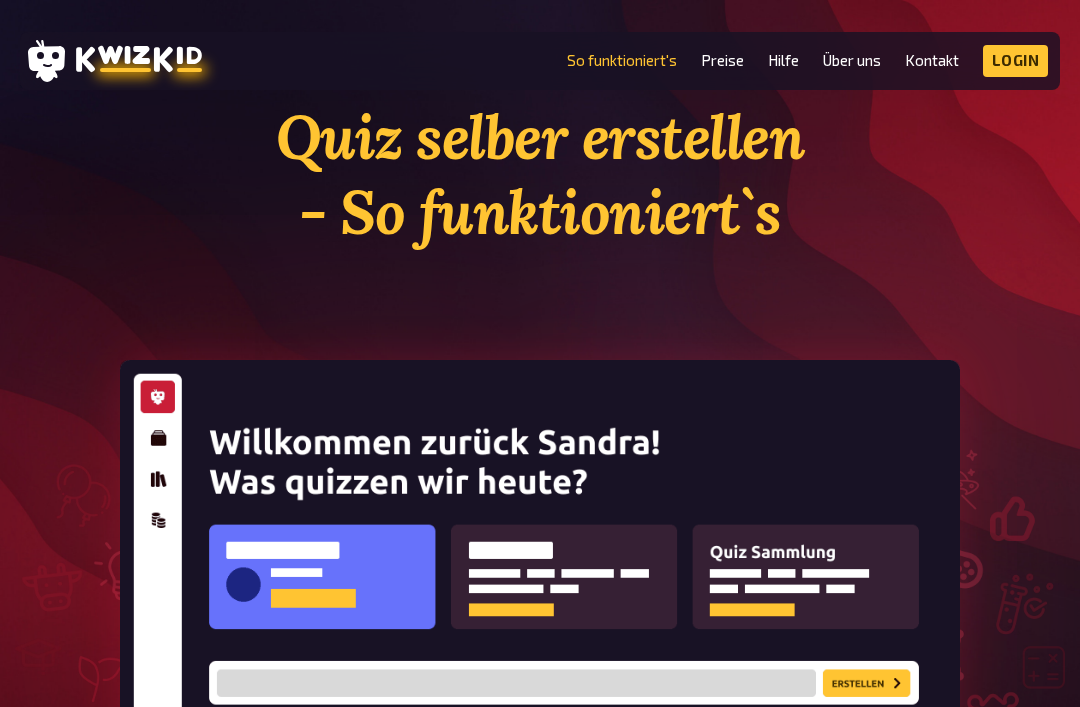 click on "Login" at bounding box center [1016, 61] 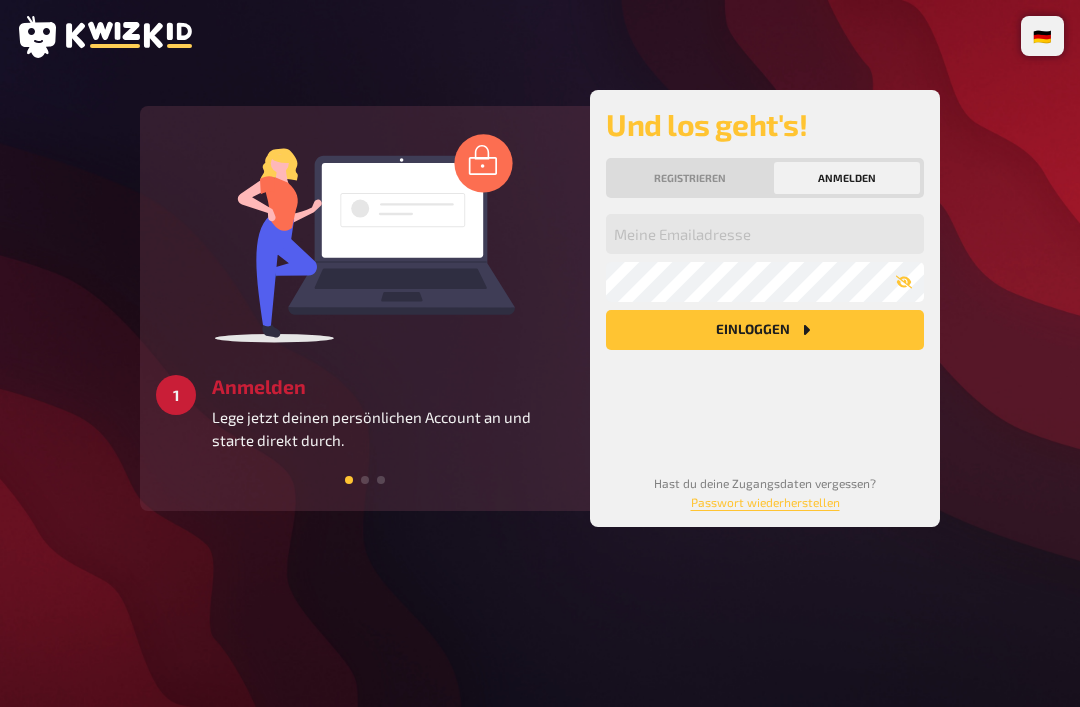scroll, scrollTop: 0, scrollLeft: 0, axis: both 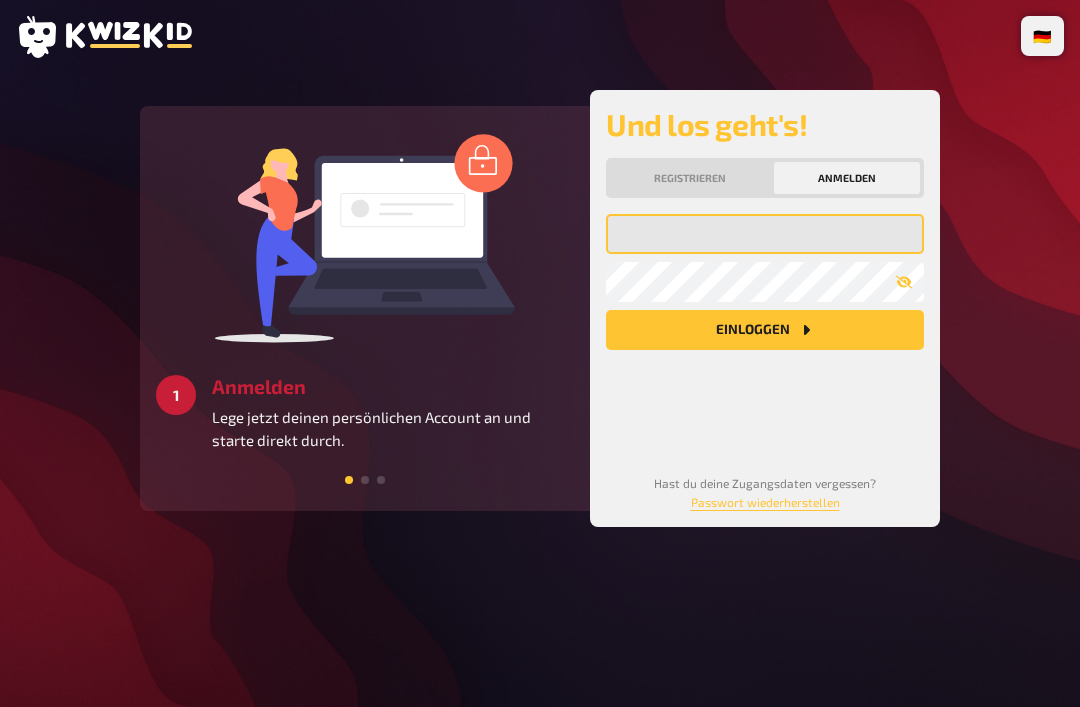 click at bounding box center [765, 234] 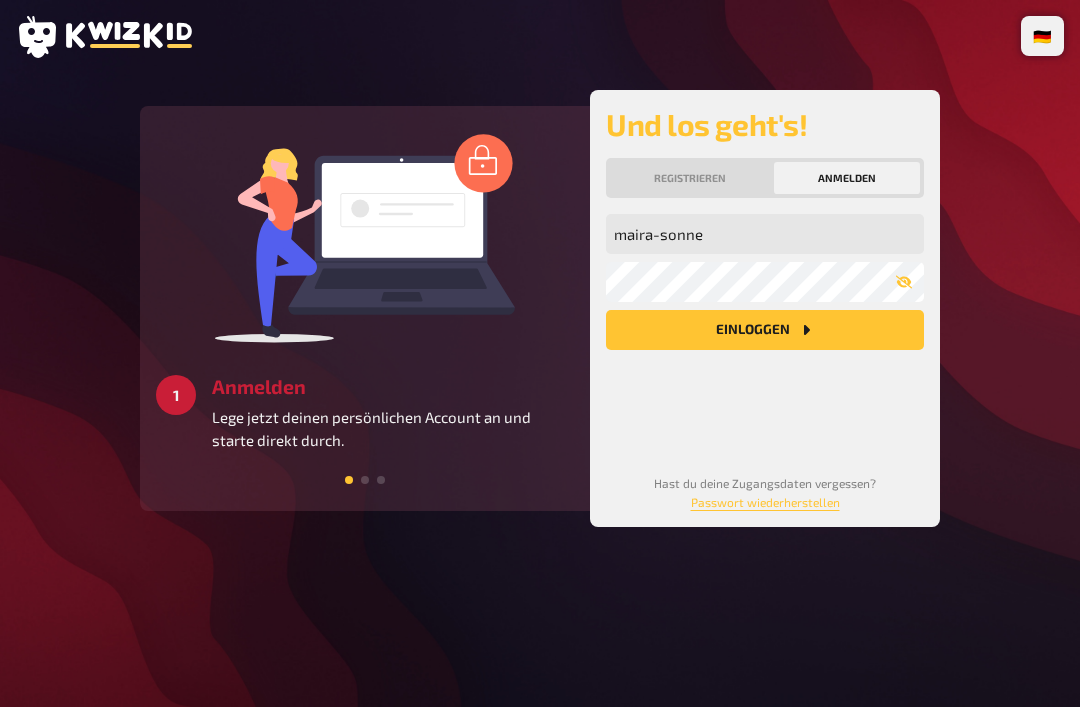 click on "Einloggen" at bounding box center (765, 330) 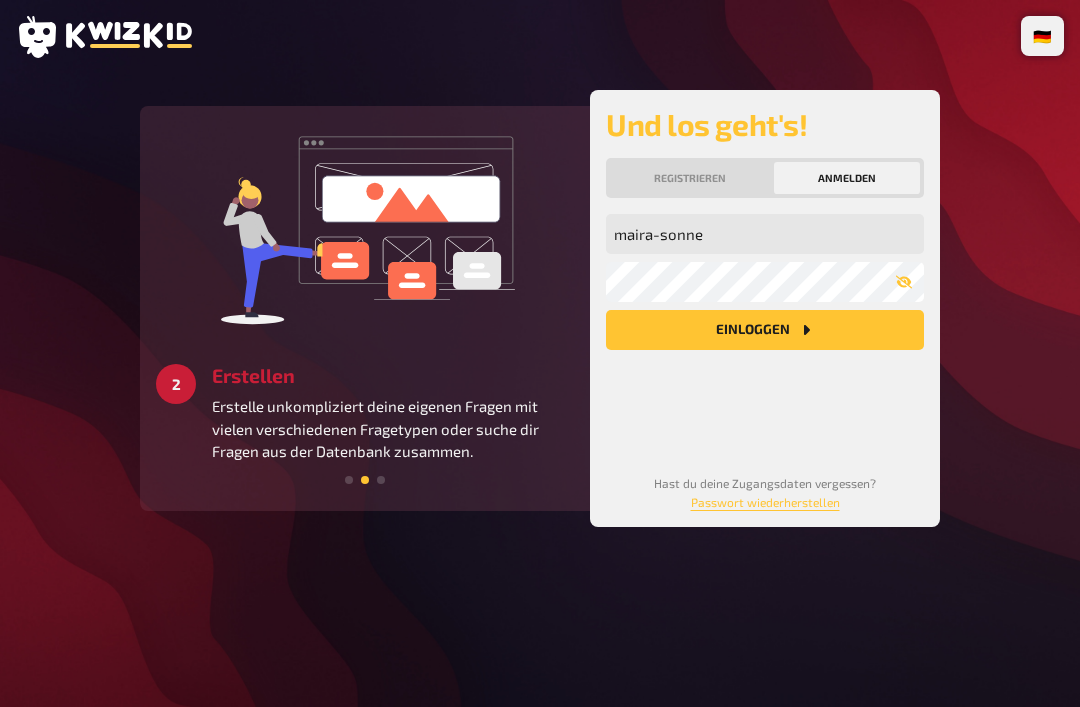 click on "Einloggen" at bounding box center [765, 330] 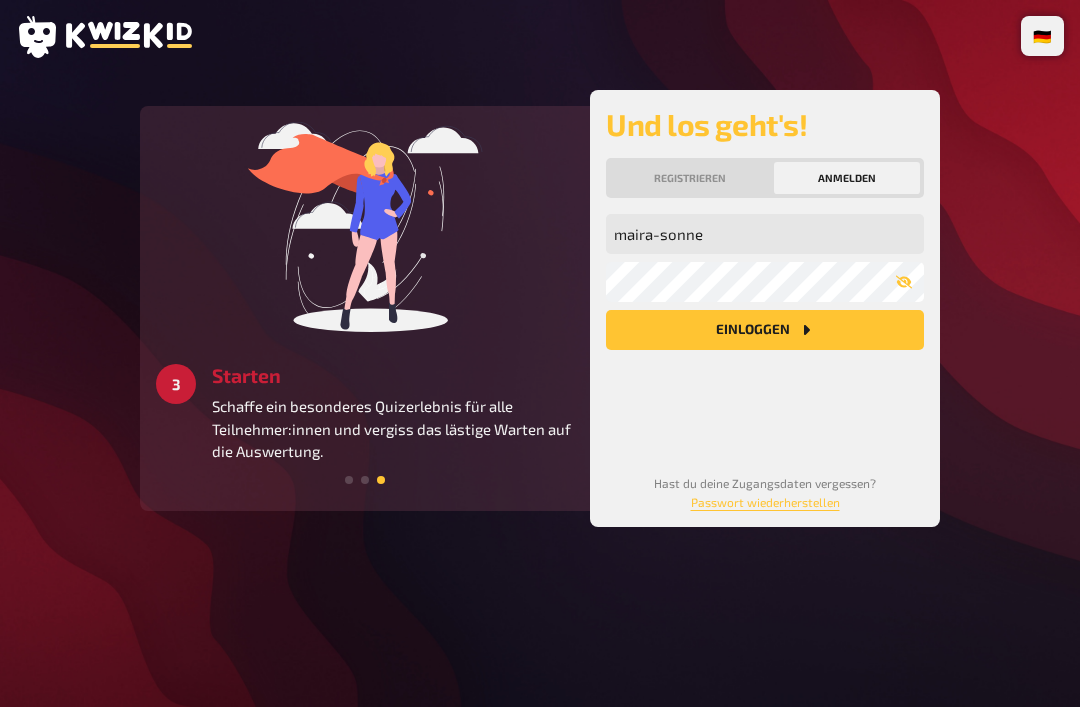 click on "Einloggen" at bounding box center (765, 330) 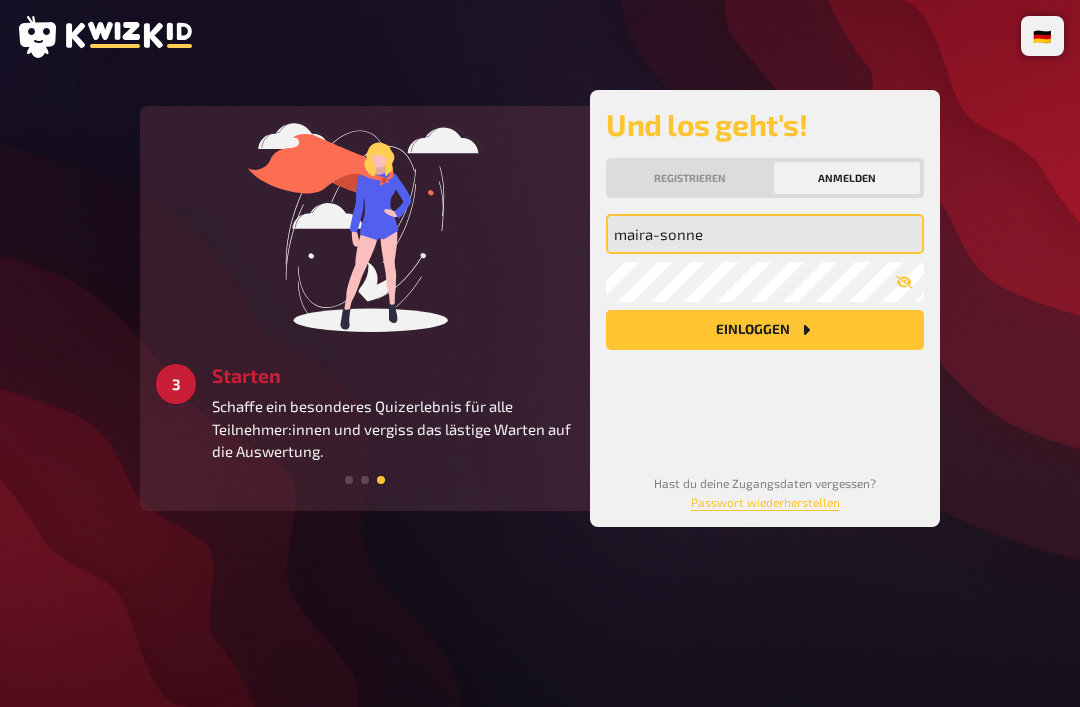 click on "maira-sonne" at bounding box center (765, 234) 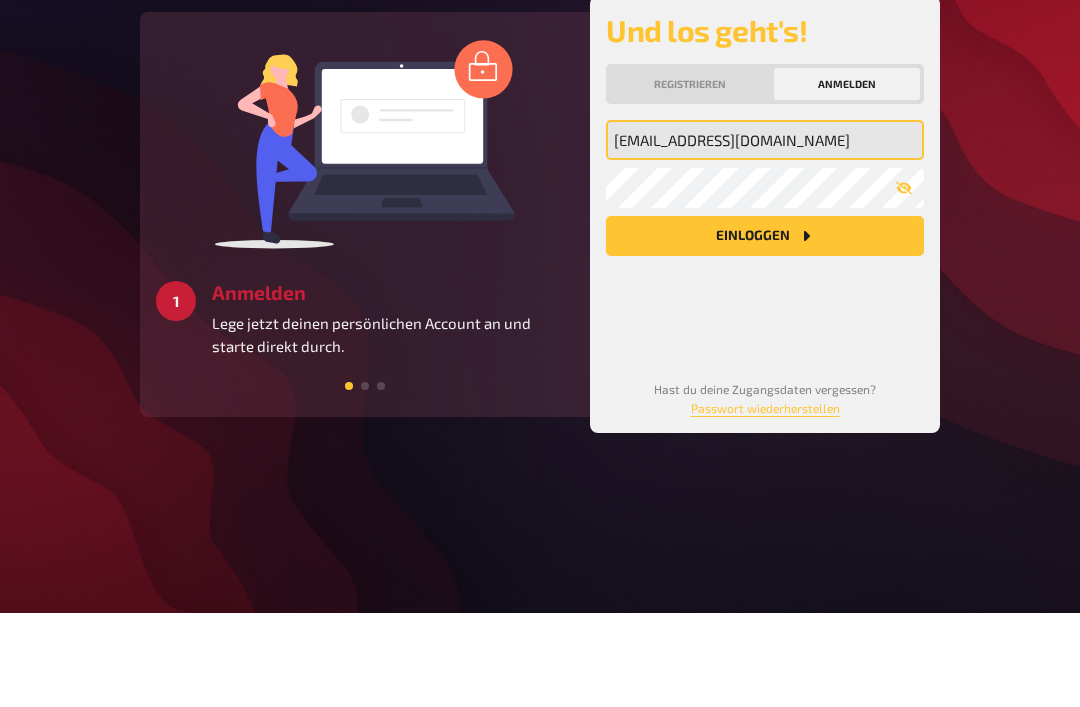 type on "[EMAIL_ADDRESS][DOMAIN_NAME]" 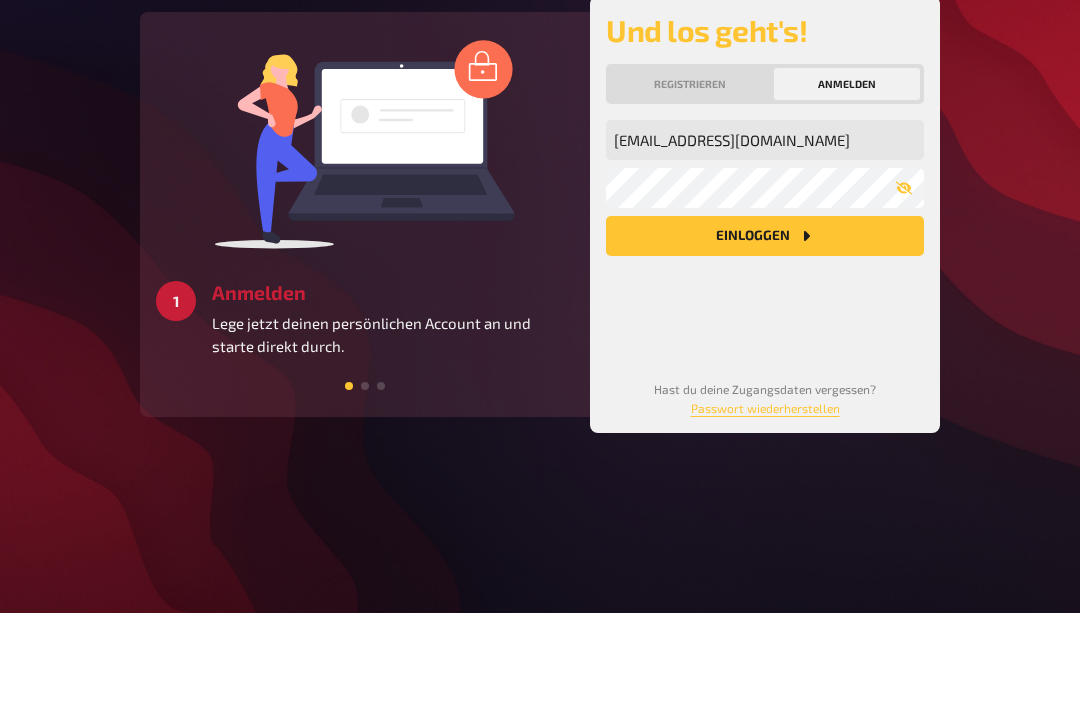 click on "Einloggen" at bounding box center [765, 330] 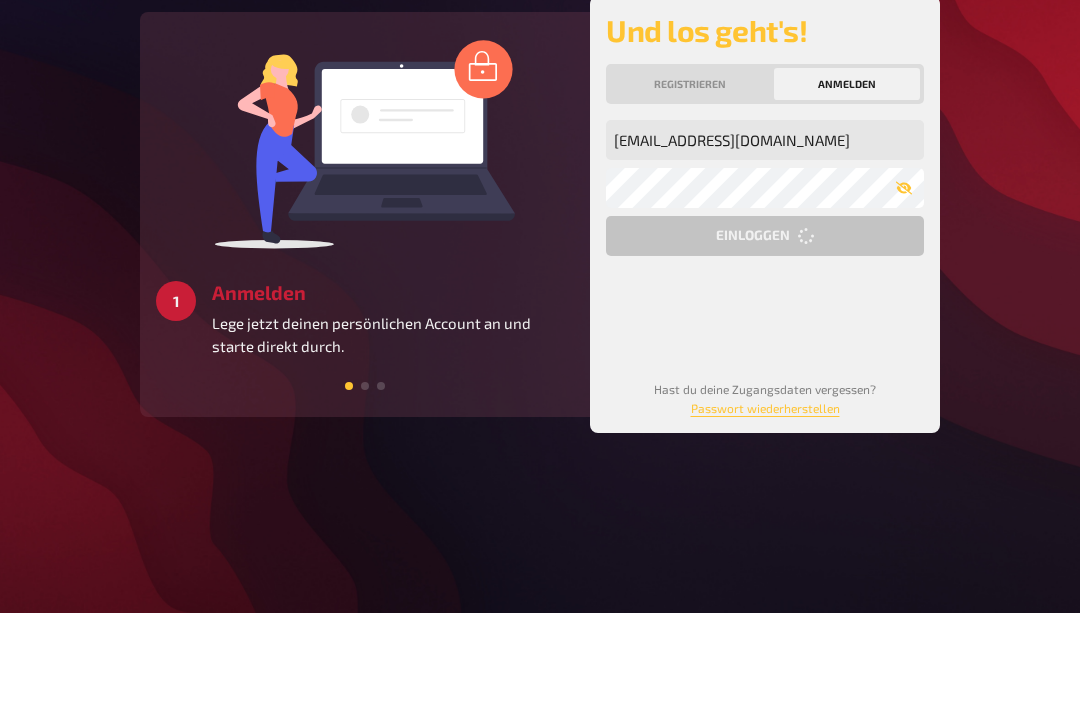 scroll, scrollTop: 64, scrollLeft: 0, axis: vertical 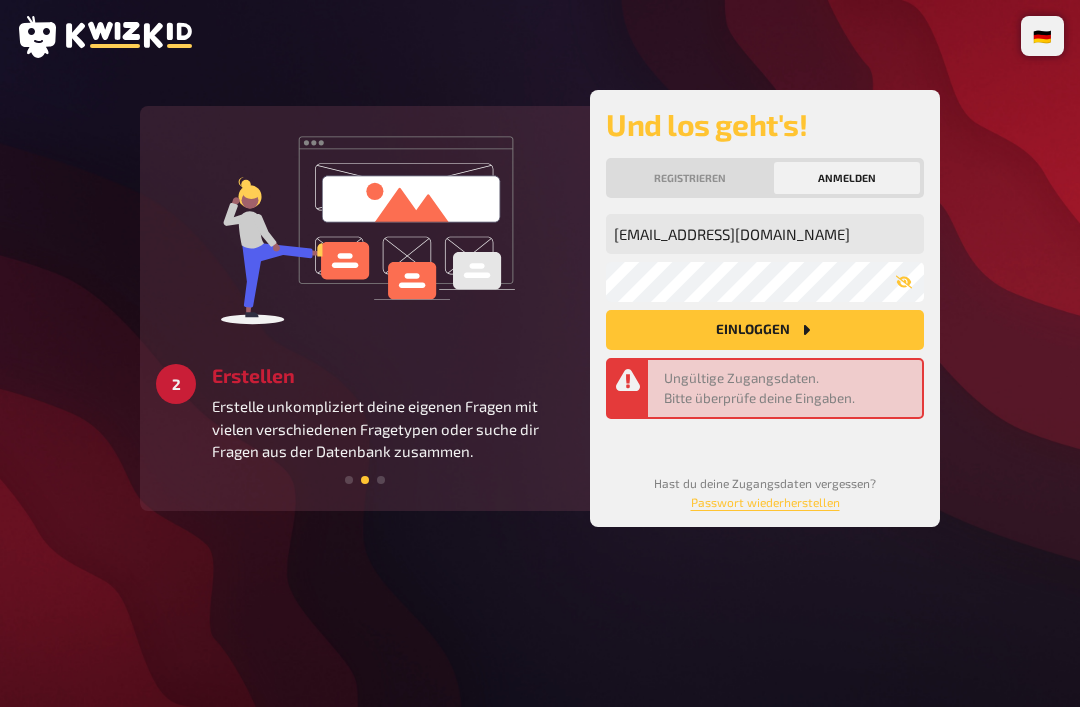 click on "Ungültige Zugangsdaten.
Bitte überprüfe deine Eingaben." at bounding box center [789, 388] 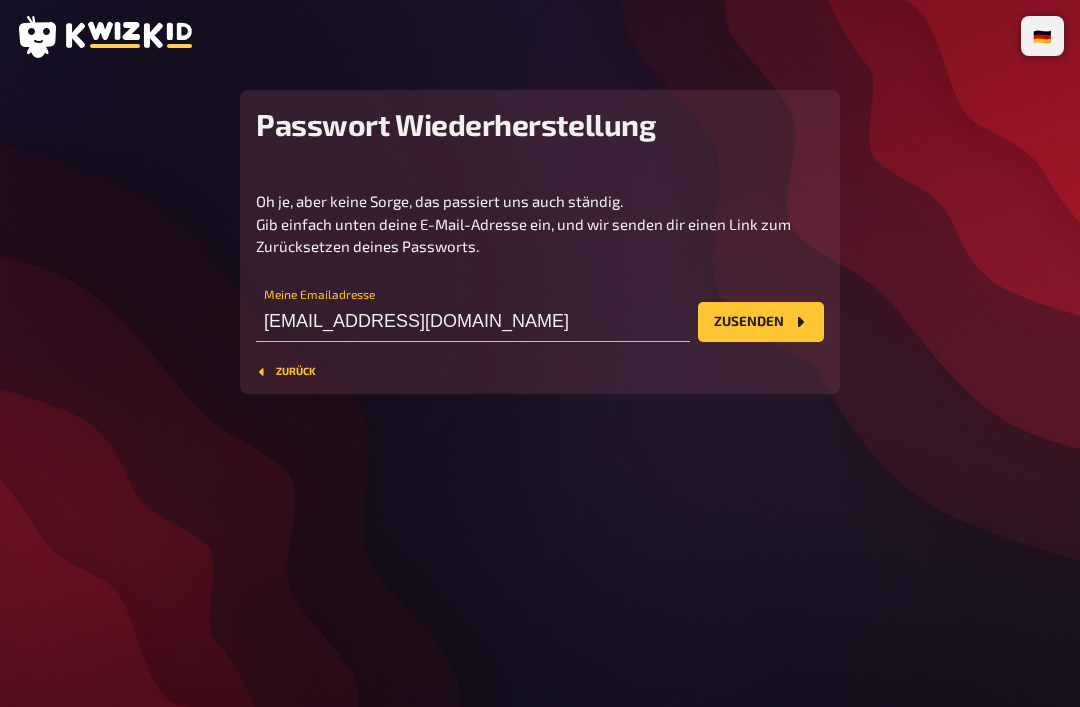 click on "Zusenden" at bounding box center (761, 322) 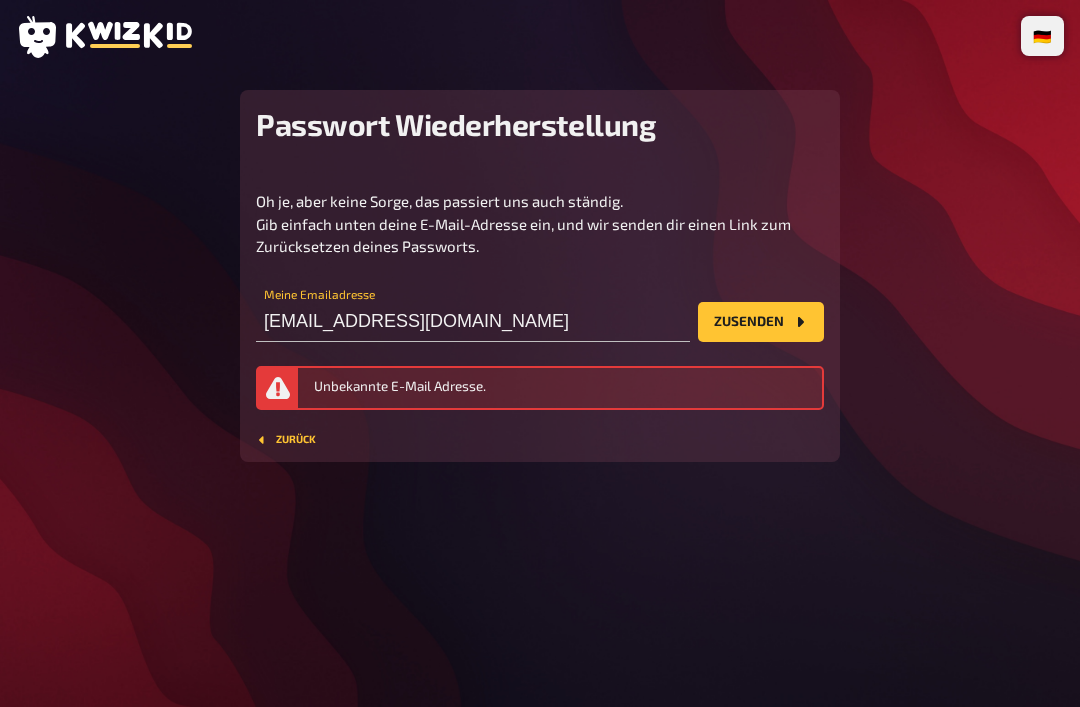 click on "Unbekannte E-Mail Adresse." at bounding box center (564, 388) 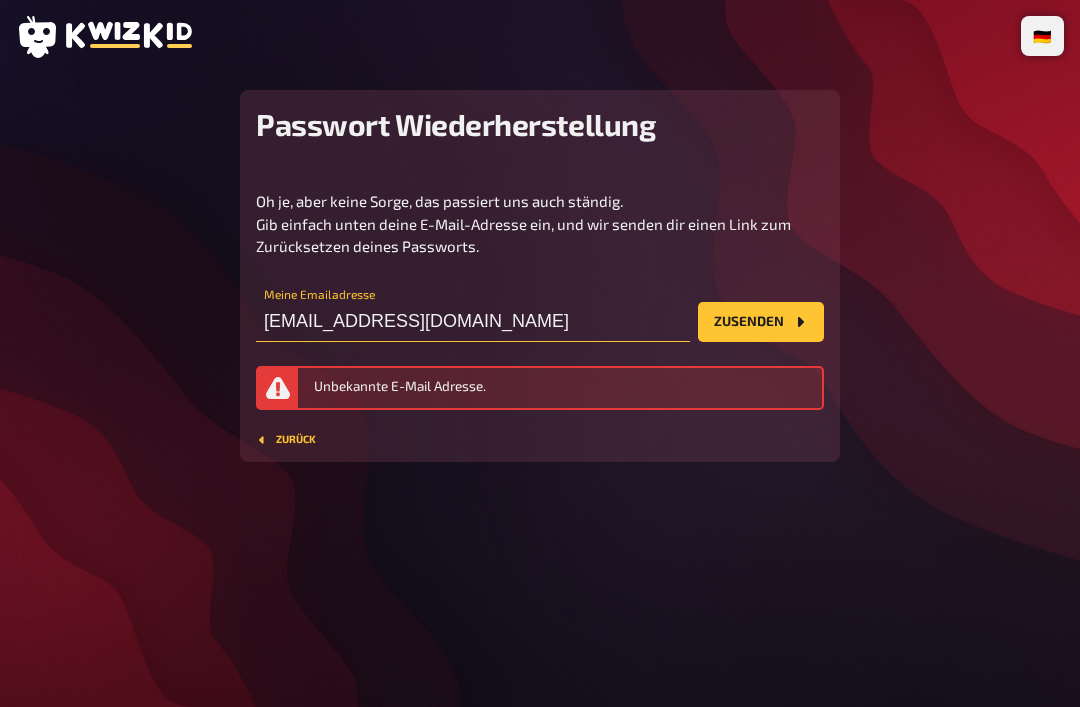 click on "[EMAIL_ADDRESS][DOMAIN_NAME]" at bounding box center [473, 322] 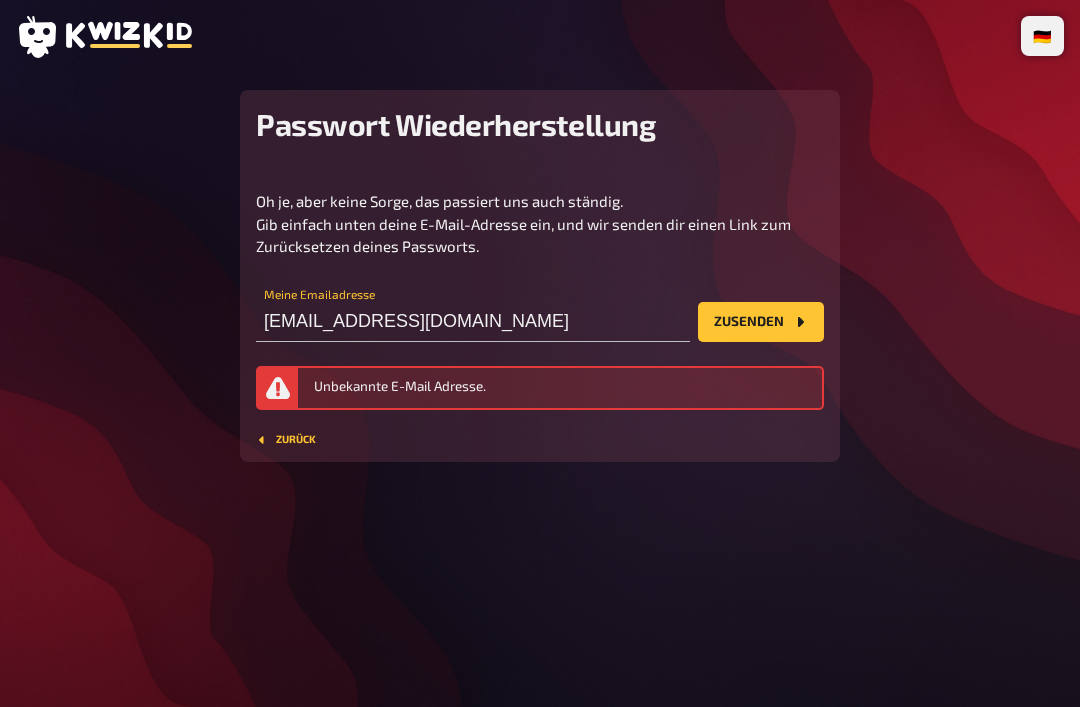 click on "Unbekannte E-Mail Adresse." at bounding box center (564, 388) 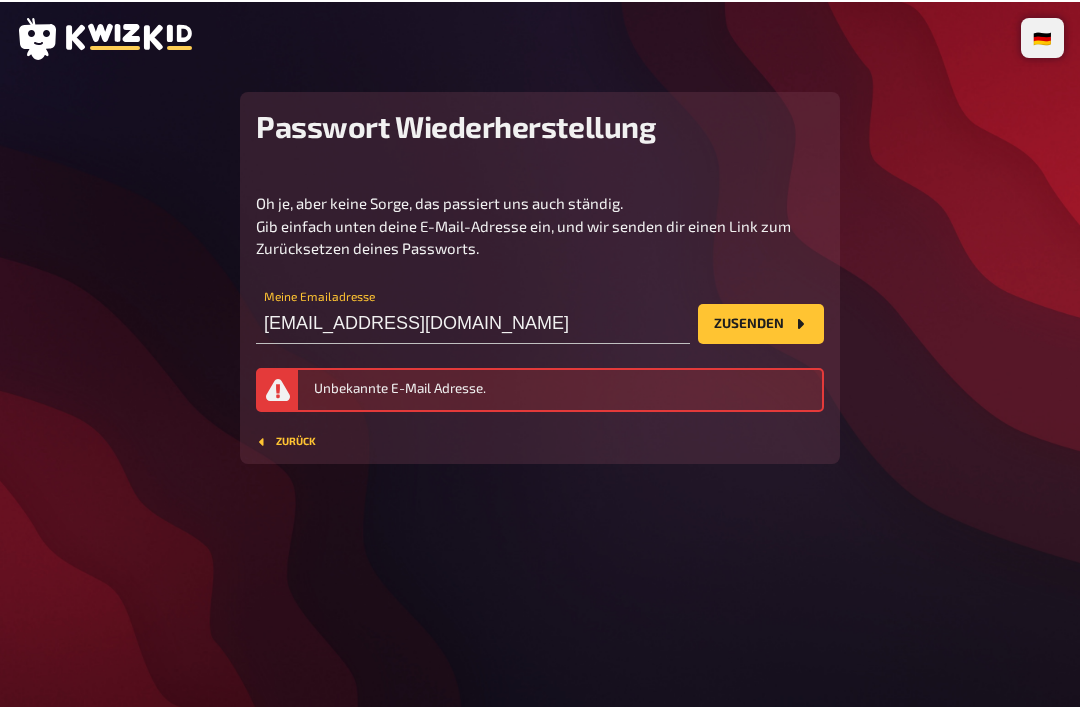 click on "Unbekannte E-Mail Adresse." at bounding box center [540, 388] 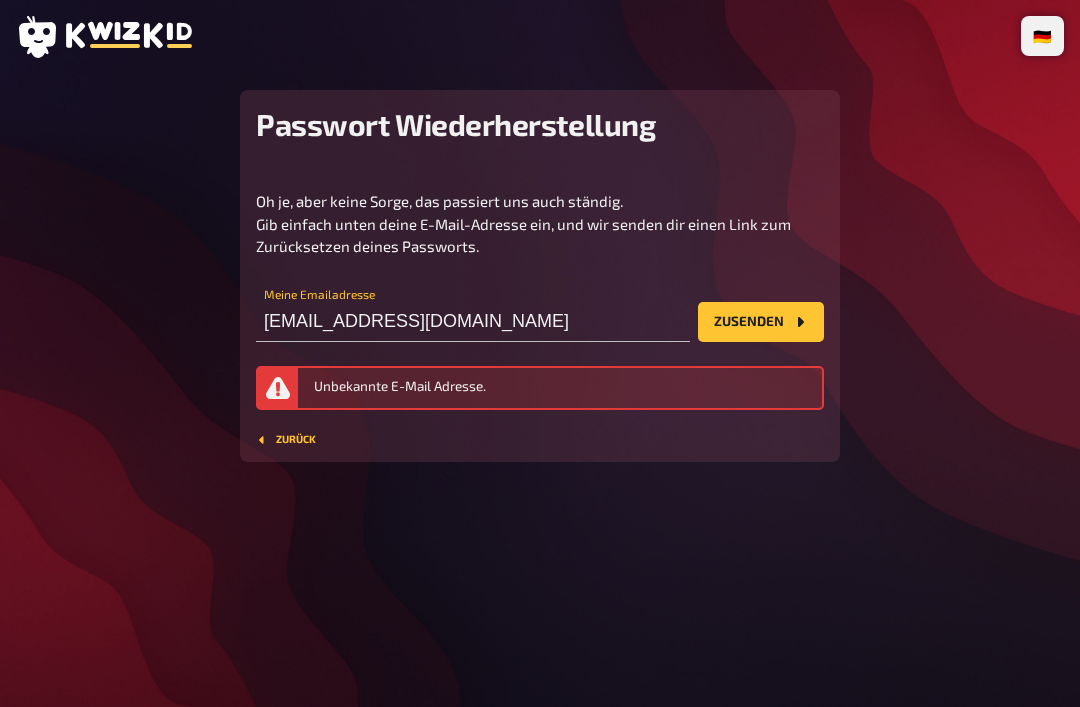 click on "Zusenden" at bounding box center [761, 322] 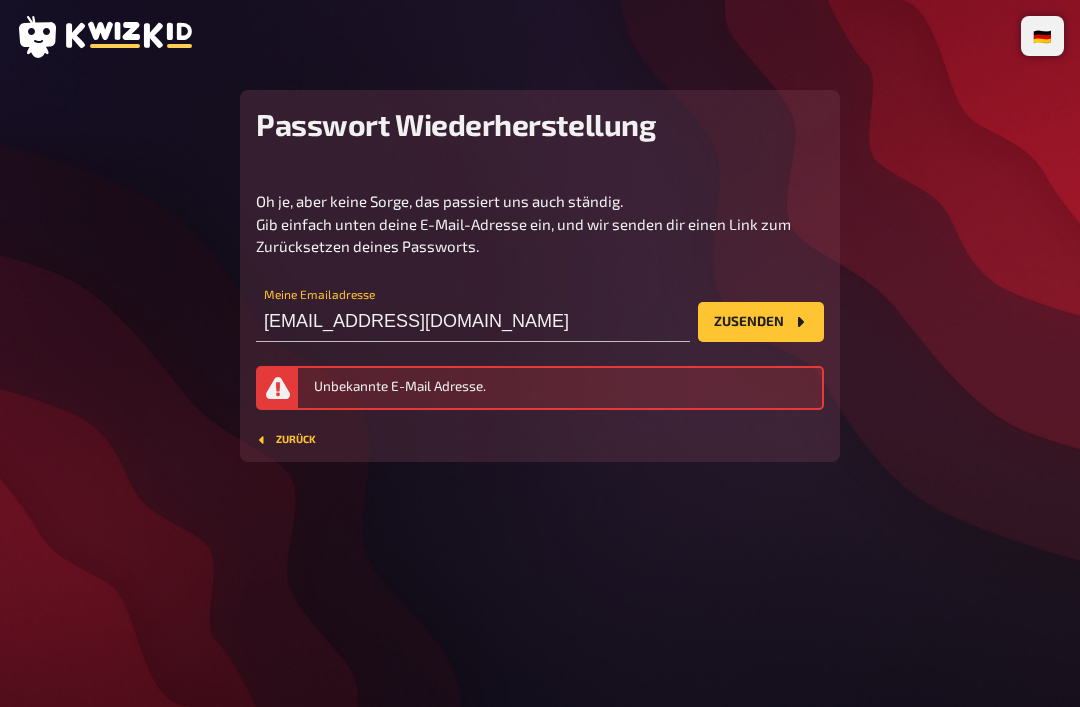 click on "Zusenden" at bounding box center [761, 322] 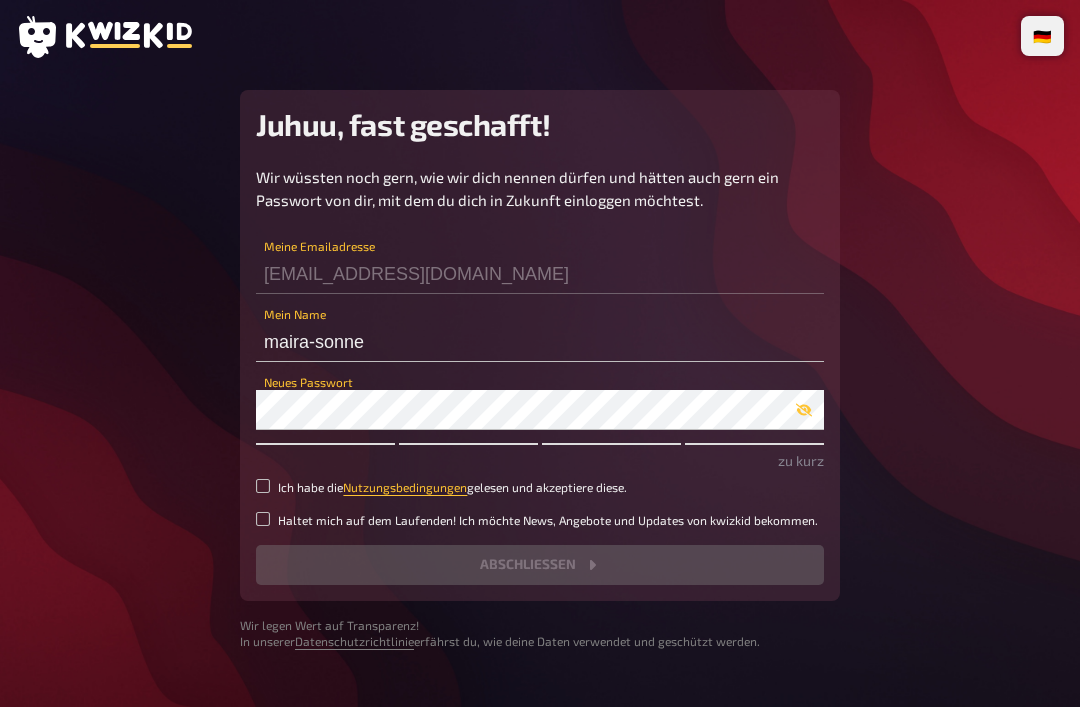 scroll, scrollTop: 0, scrollLeft: 0, axis: both 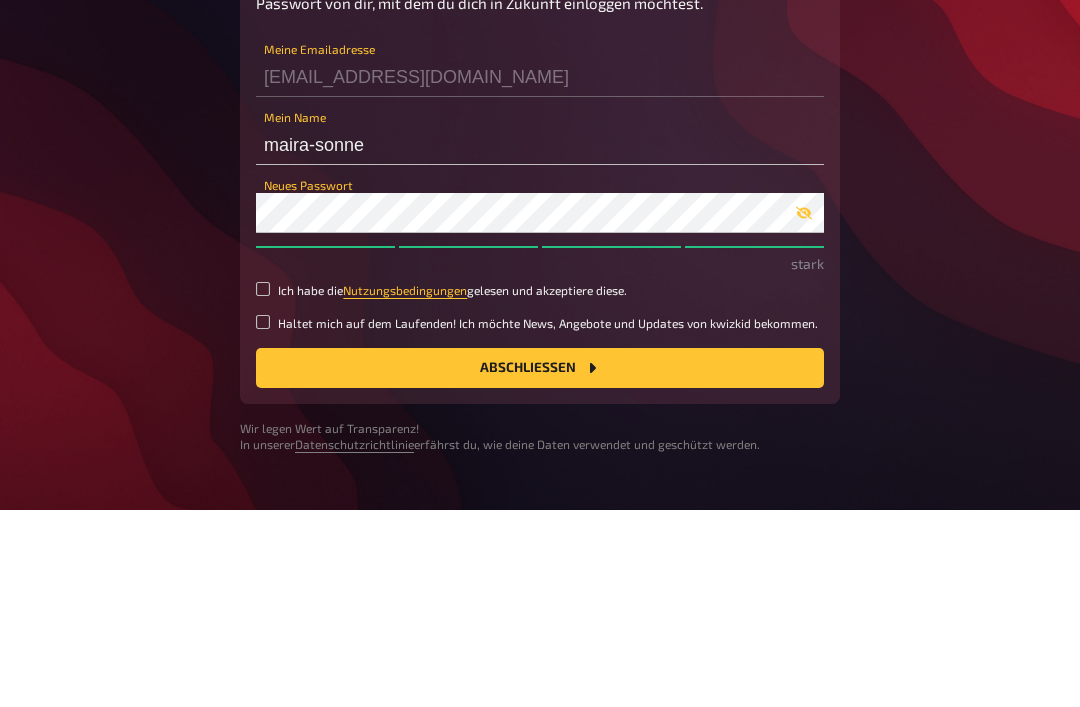 click on "Ich habe die  Nutzungsbedingungen  gelesen und akzeptiere diese." at bounding box center [263, 486] 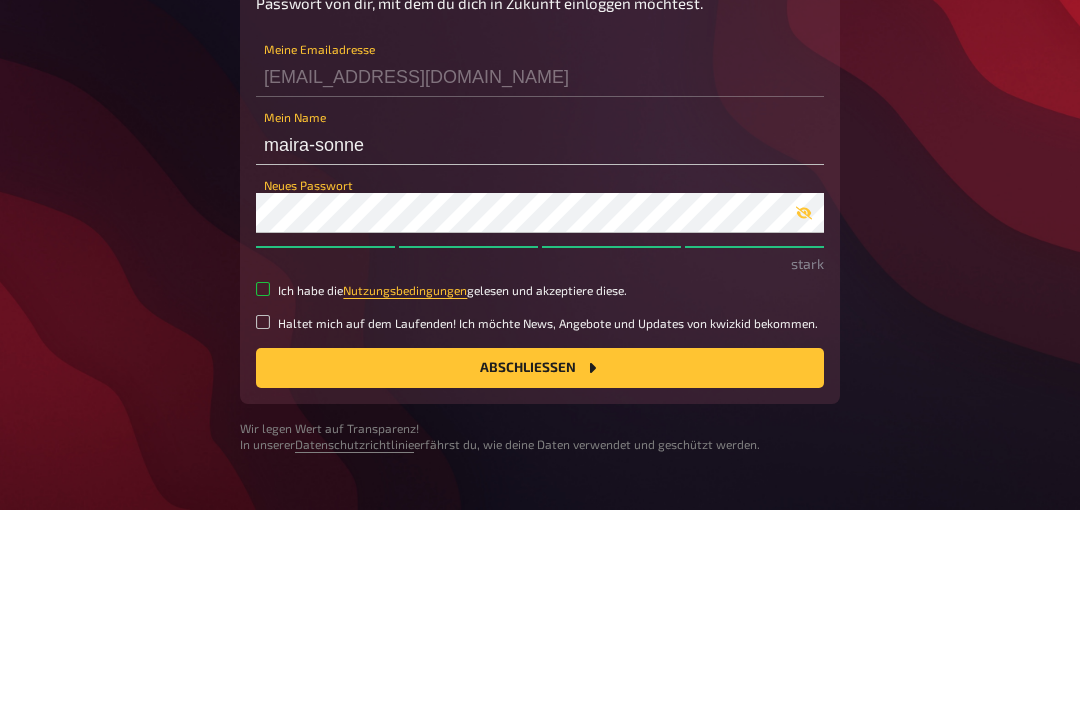 checkbox on "true" 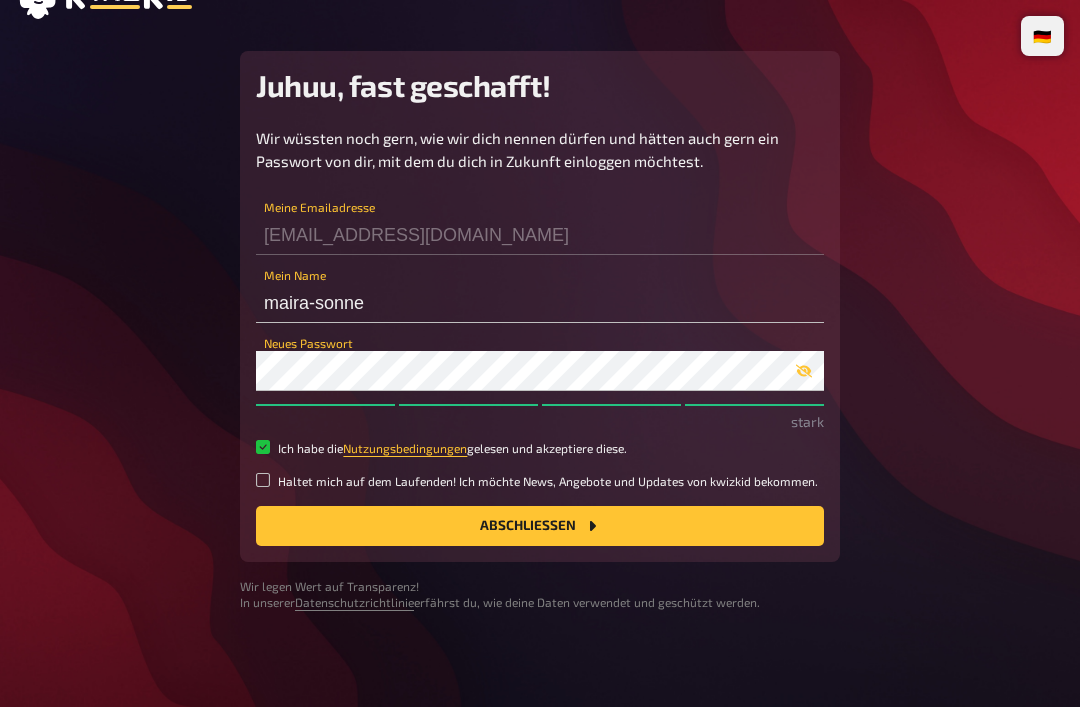 click 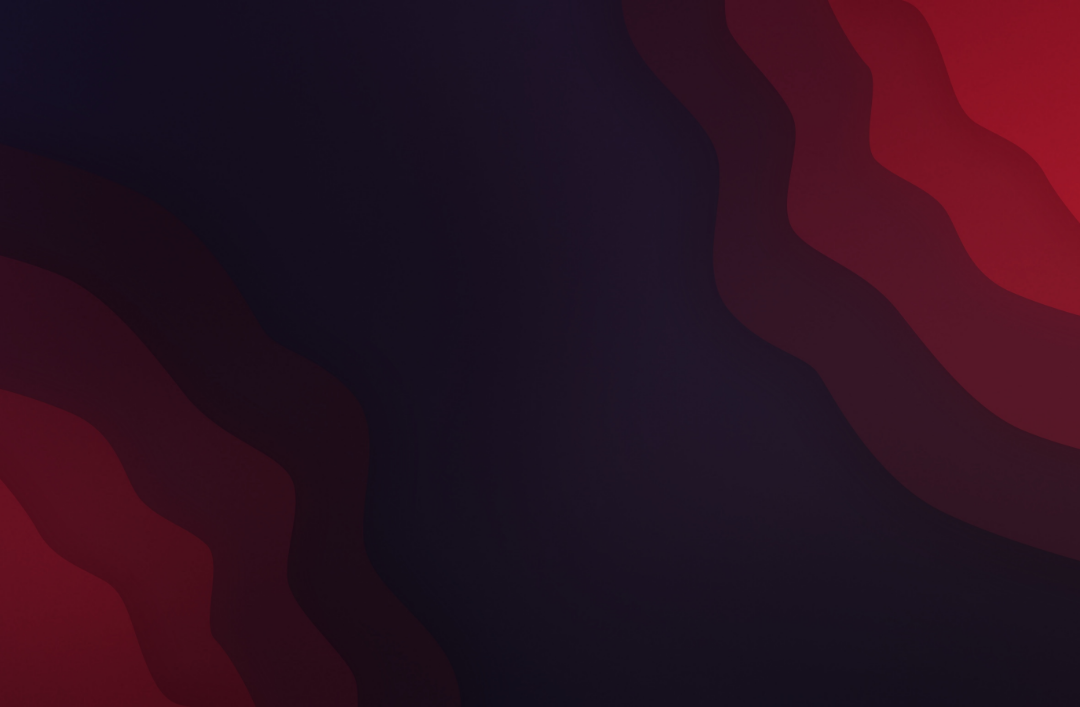 scroll, scrollTop: 0, scrollLeft: 0, axis: both 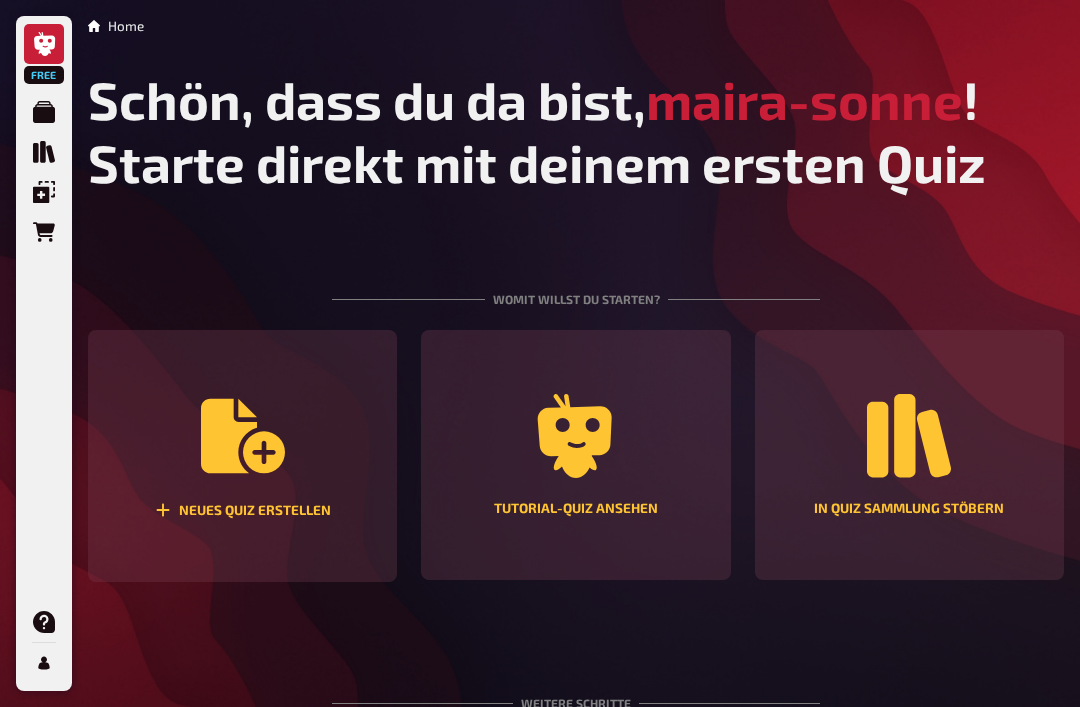 click 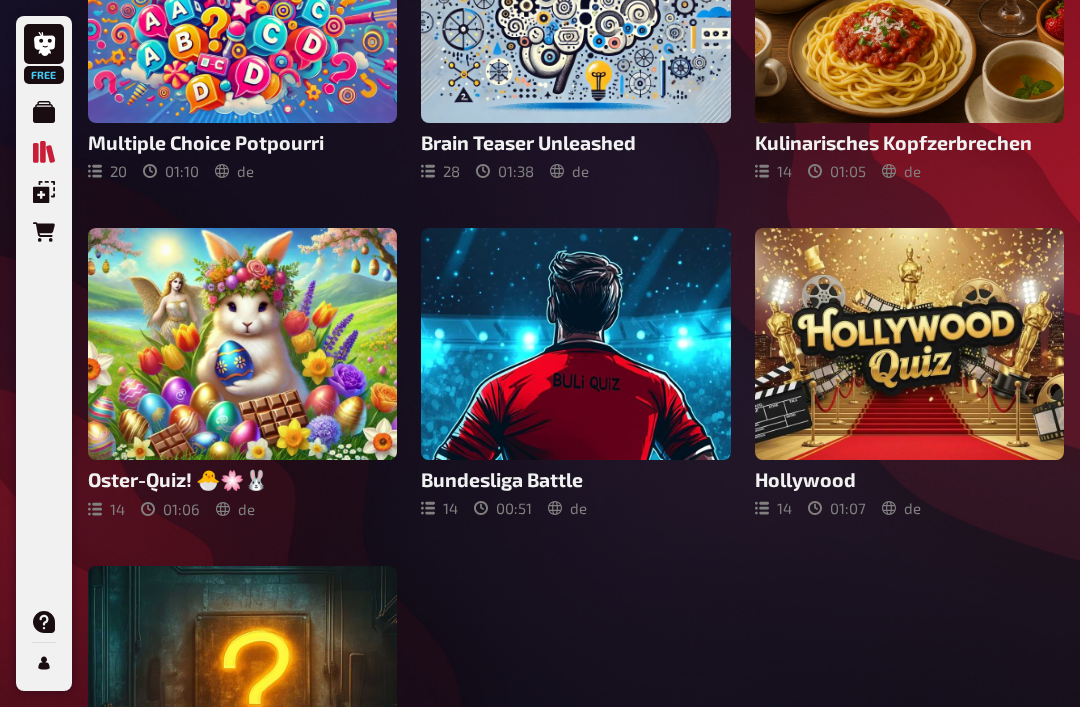 scroll, scrollTop: 1344, scrollLeft: 0, axis: vertical 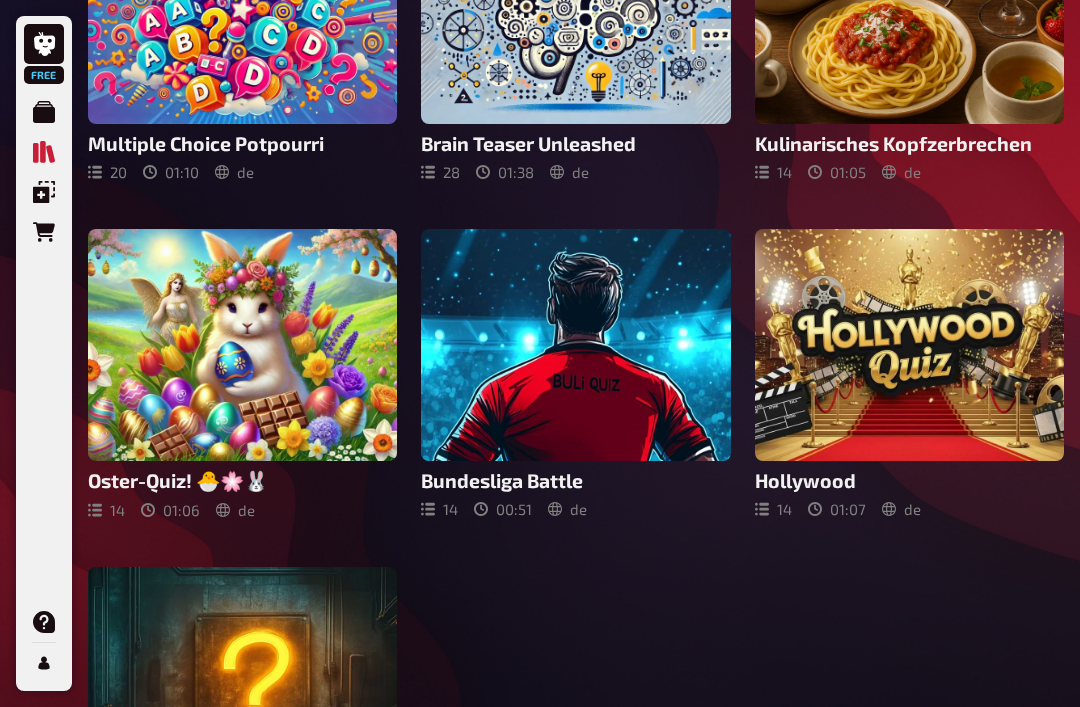 click 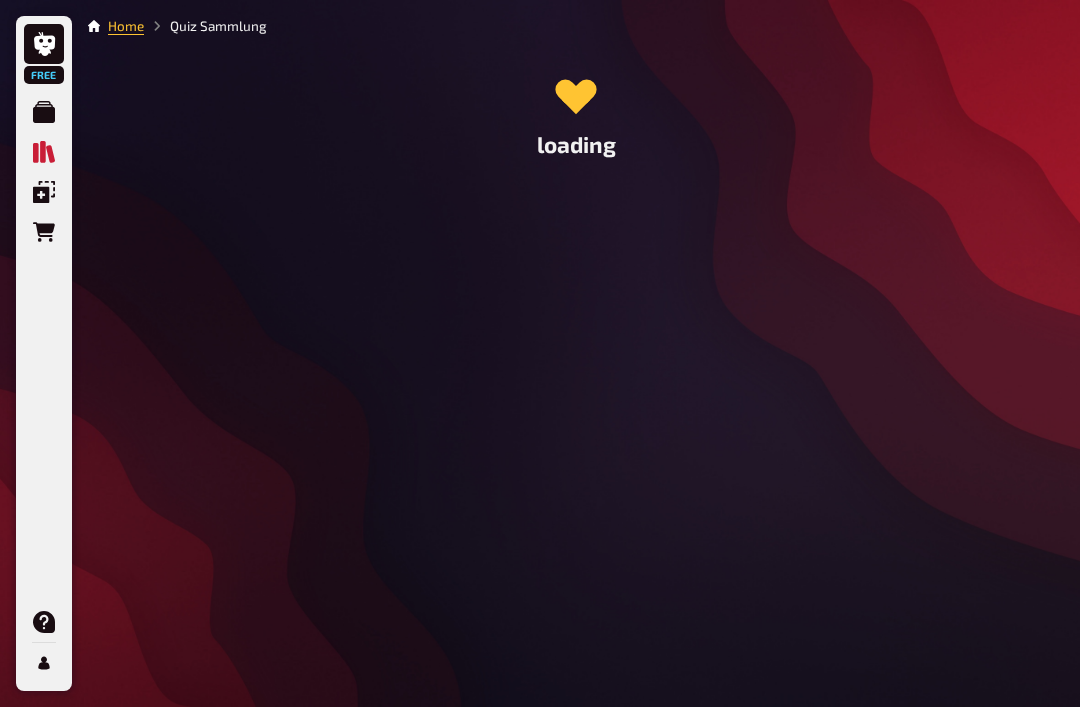 scroll, scrollTop: 0, scrollLeft: 0, axis: both 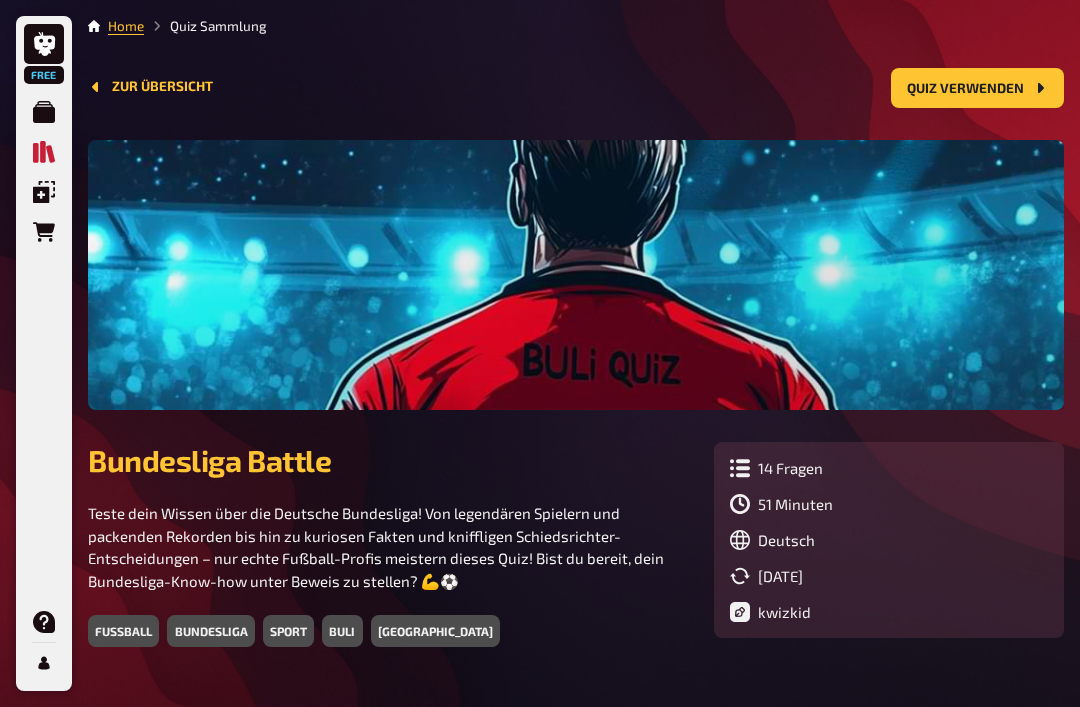 click on "Bundesliga Battle" at bounding box center [385, 460] 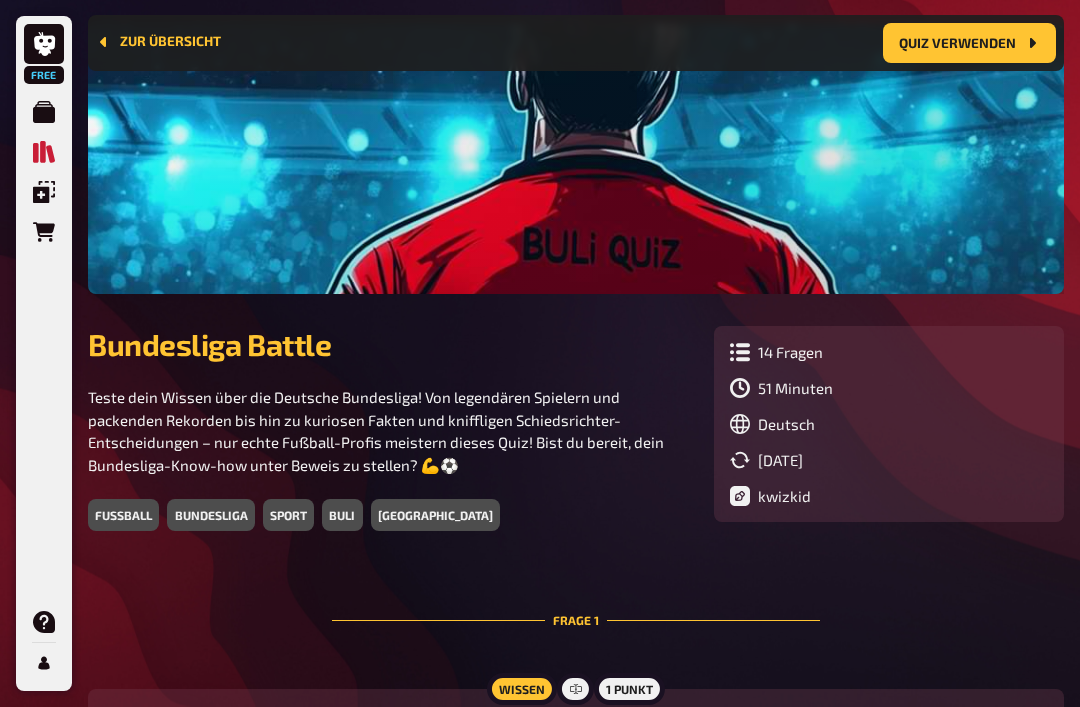 scroll, scrollTop: 132, scrollLeft: 0, axis: vertical 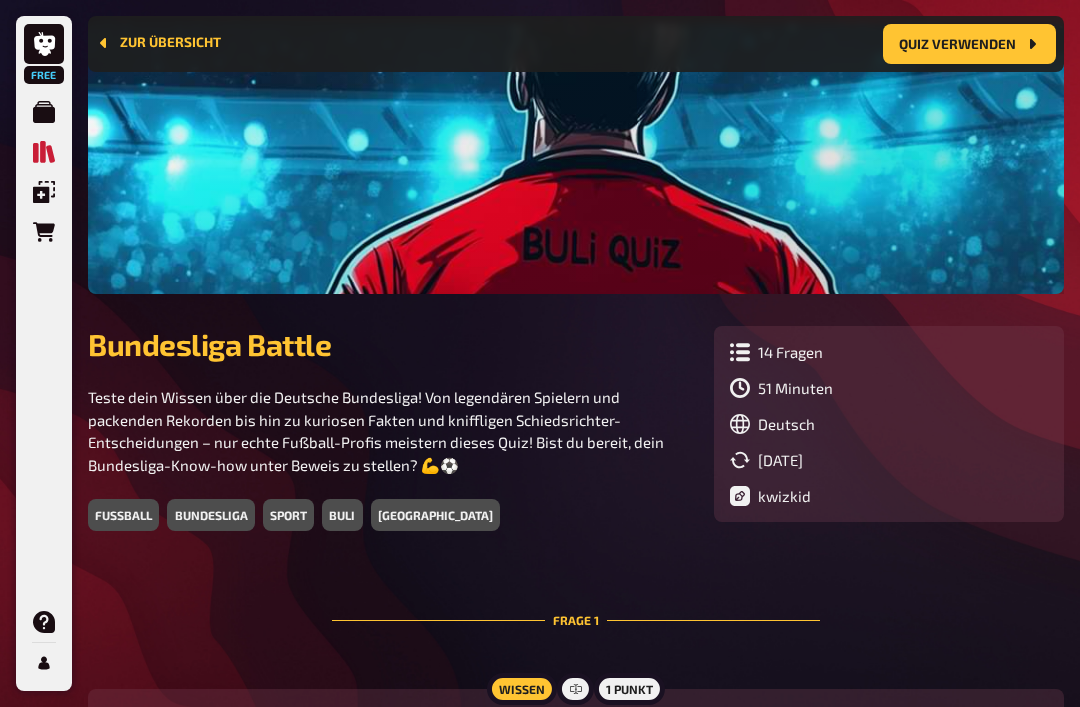 click on "[GEOGRAPHIC_DATA]" at bounding box center [435, 515] 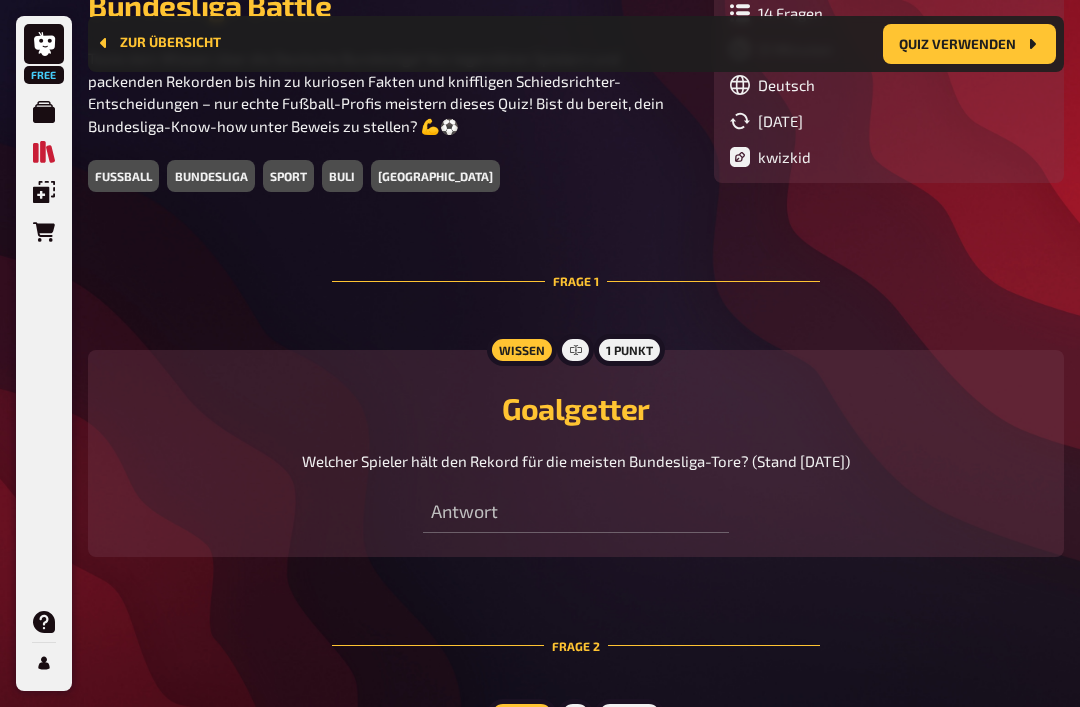scroll, scrollTop: 468, scrollLeft: 0, axis: vertical 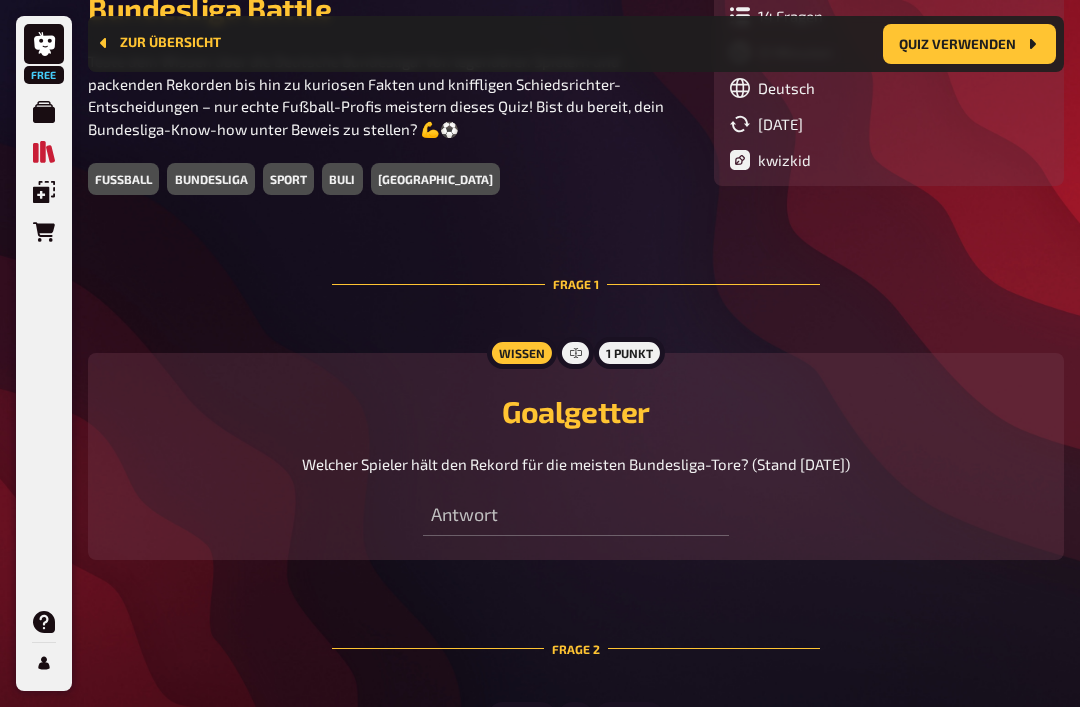 click on "Welcher Spieler hält den Rekord für die meisten Bundesliga-Tore? (Stand [DATE])" at bounding box center (576, 464) 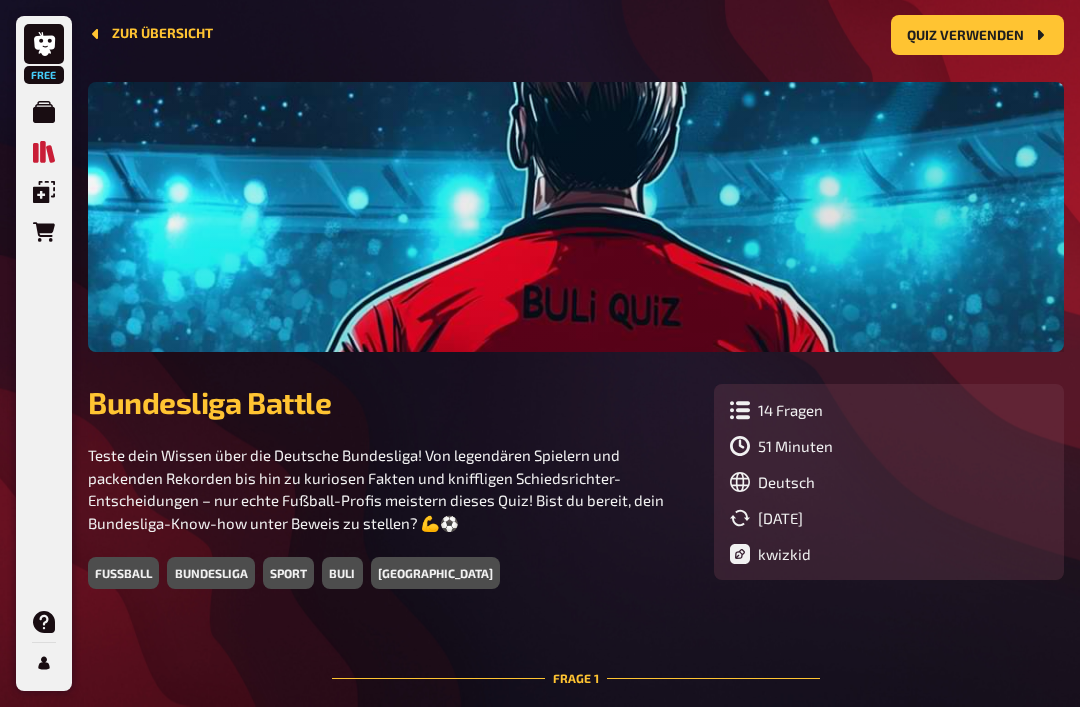scroll, scrollTop: 118, scrollLeft: 0, axis: vertical 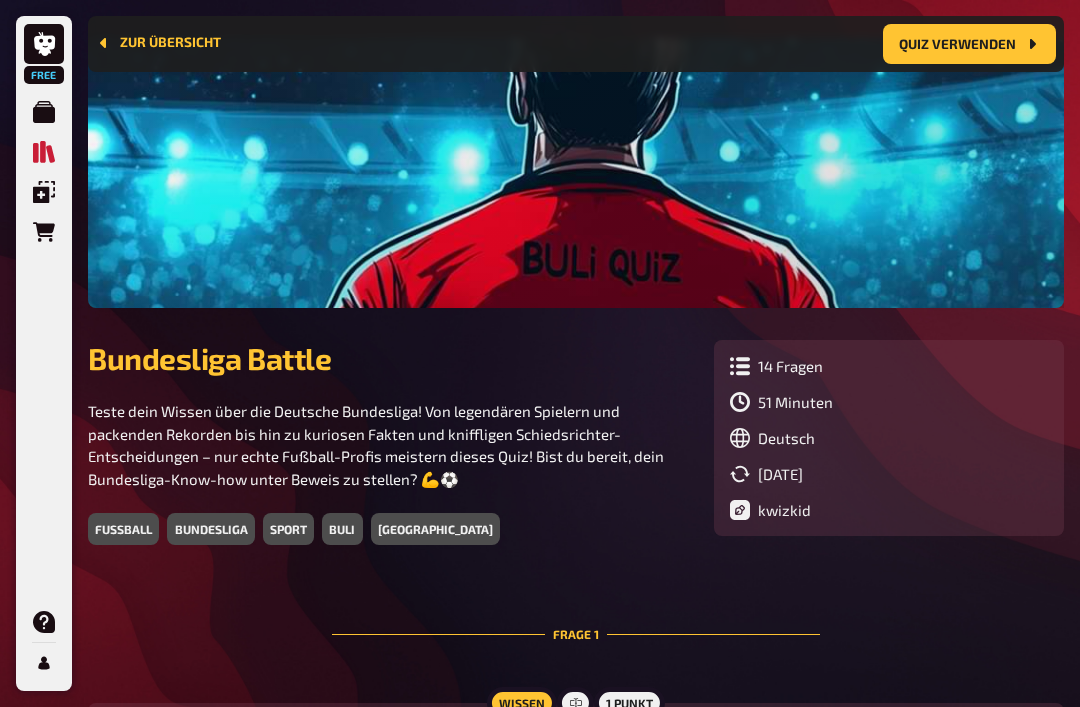 click on "[GEOGRAPHIC_DATA]" at bounding box center [435, 529] 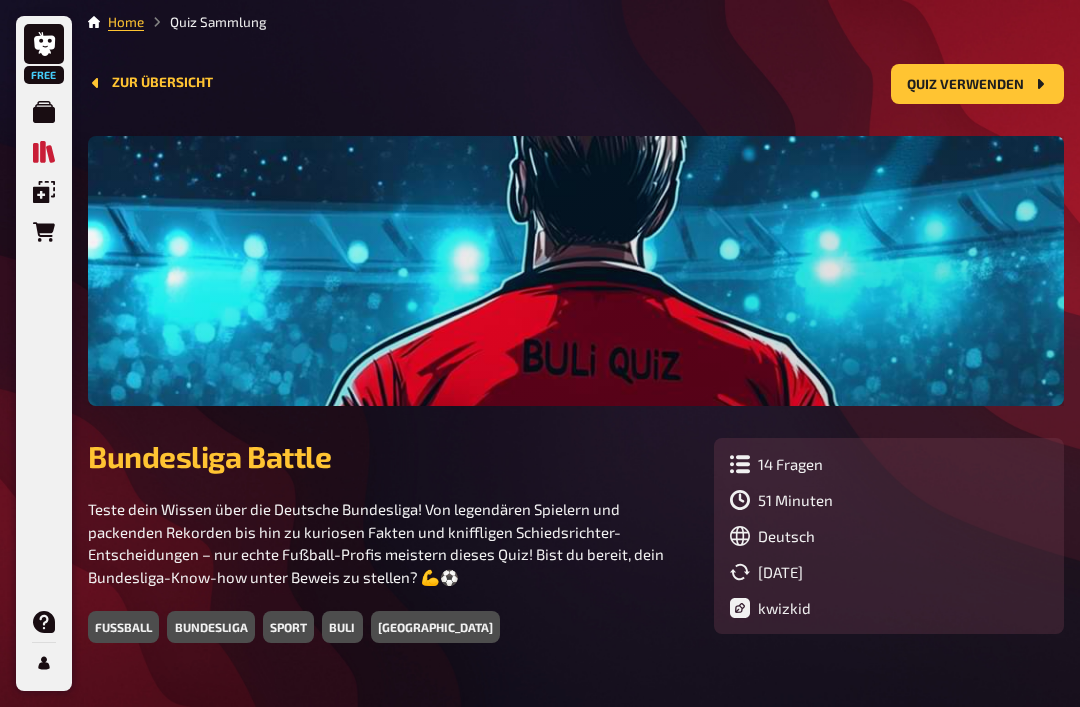 scroll, scrollTop: 8, scrollLeft: 0, axis: vertical 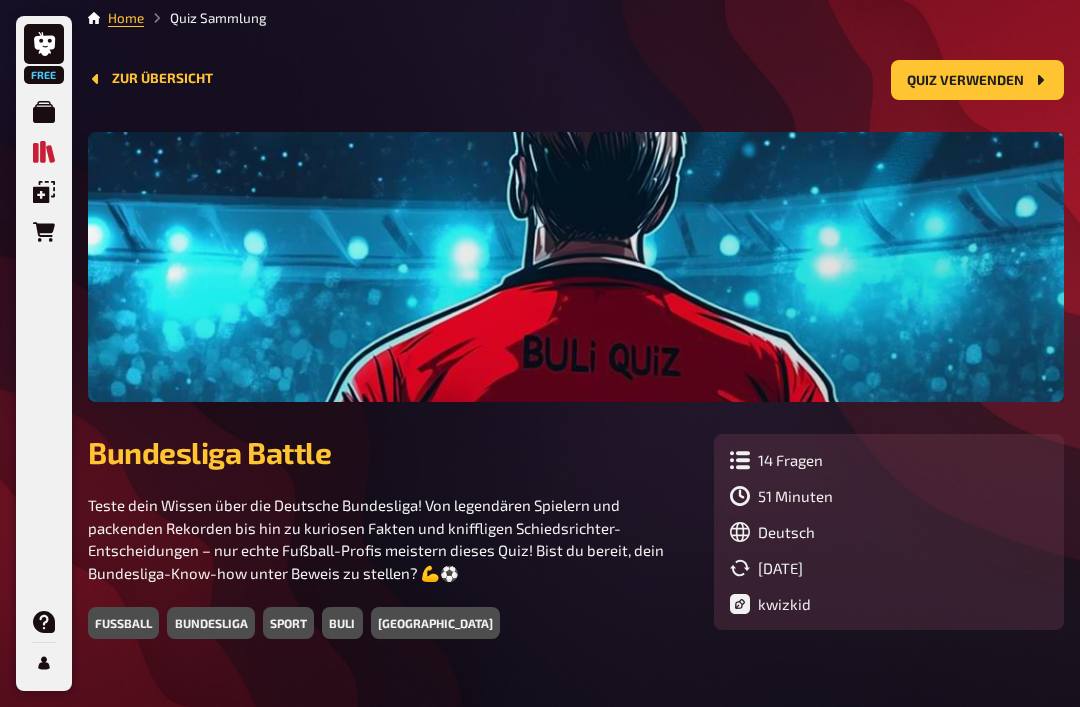 click on "Teste dein Wissen über die Deutsche Bundesliga! Von legendären Spielern und packenden Rekorden bis hin zu kuriosen Fakten und kniffligen Schiedsrichter-Entscheidungen – nur echte Fußball-Profis meistern dieses Quiz! Bist du bereit, dein Bundesliga-Know-how unter Beweis zu stellen? 💪⚽ fussball bundesliga sport BuLi Deutschland" at bounding box center [385, 566] 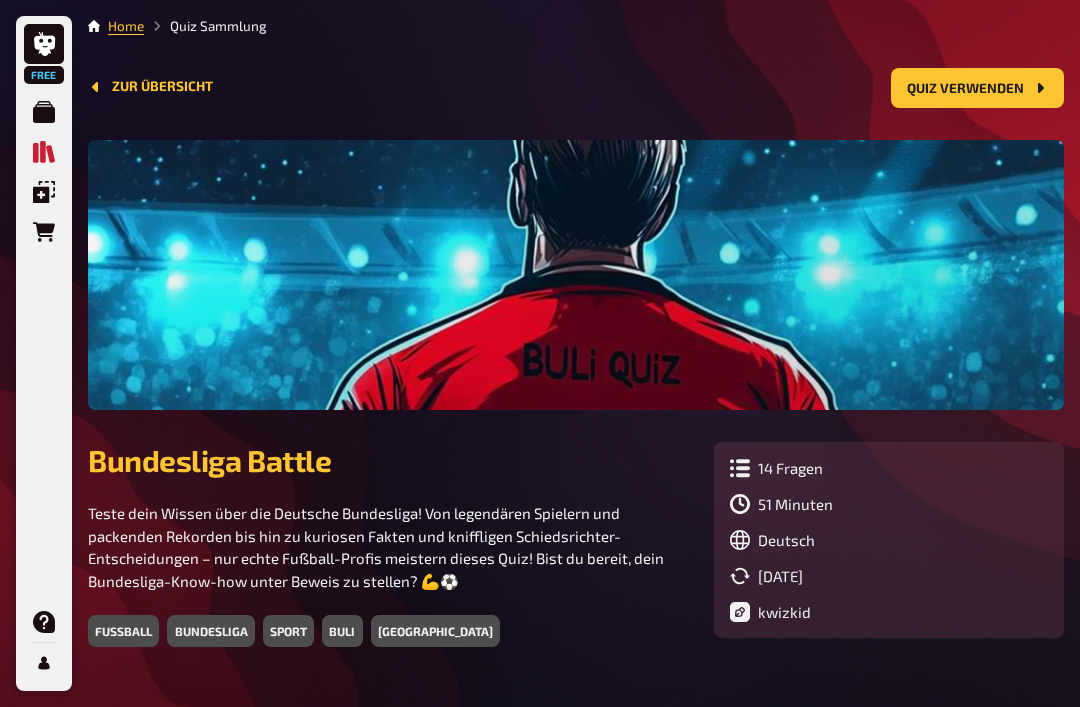 click on "BuLi" at bounding box center [342, 631] 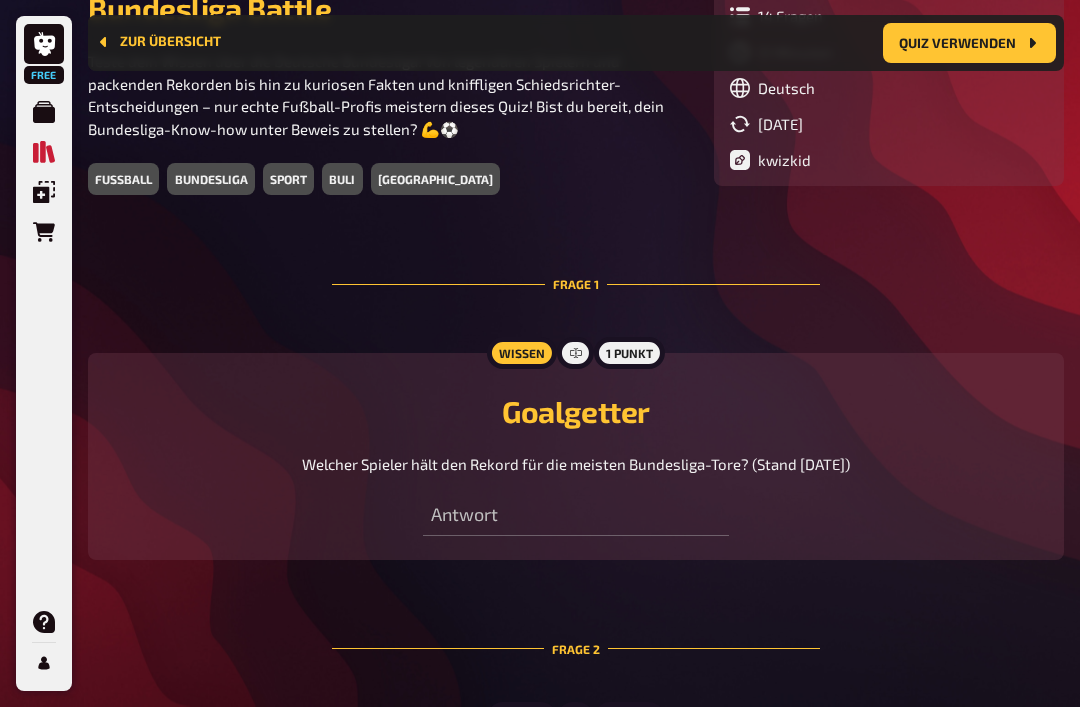 scroll, scrollTop: 467, scrollLeft: 0, axis: vertical 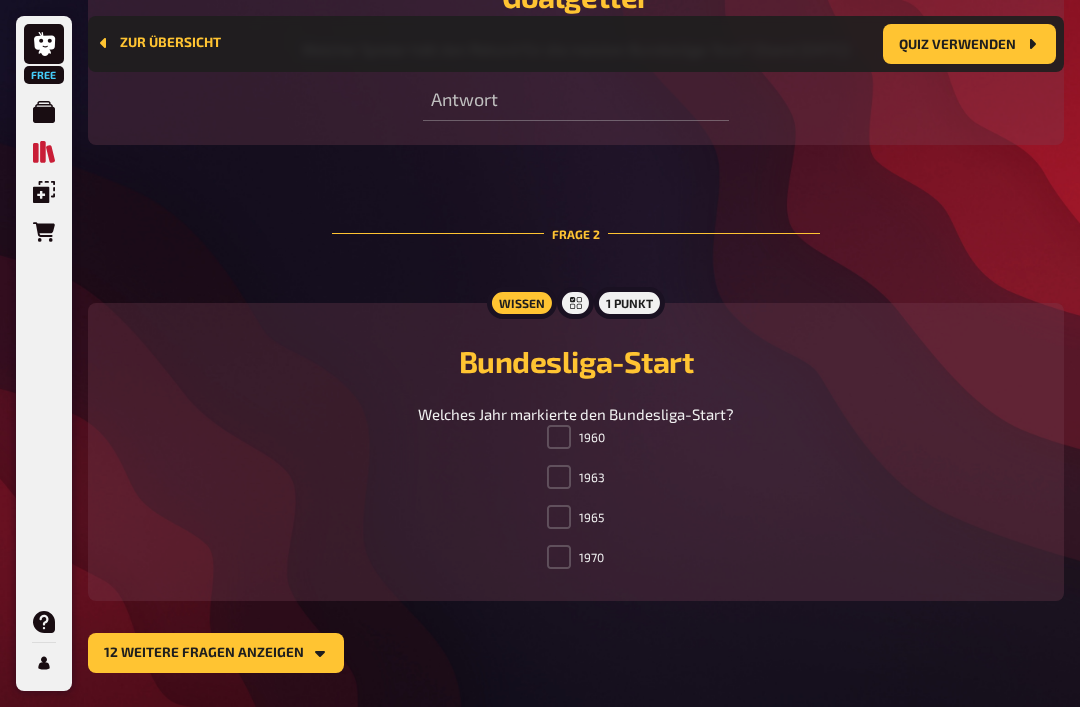 click at bounding box center (559, 477) 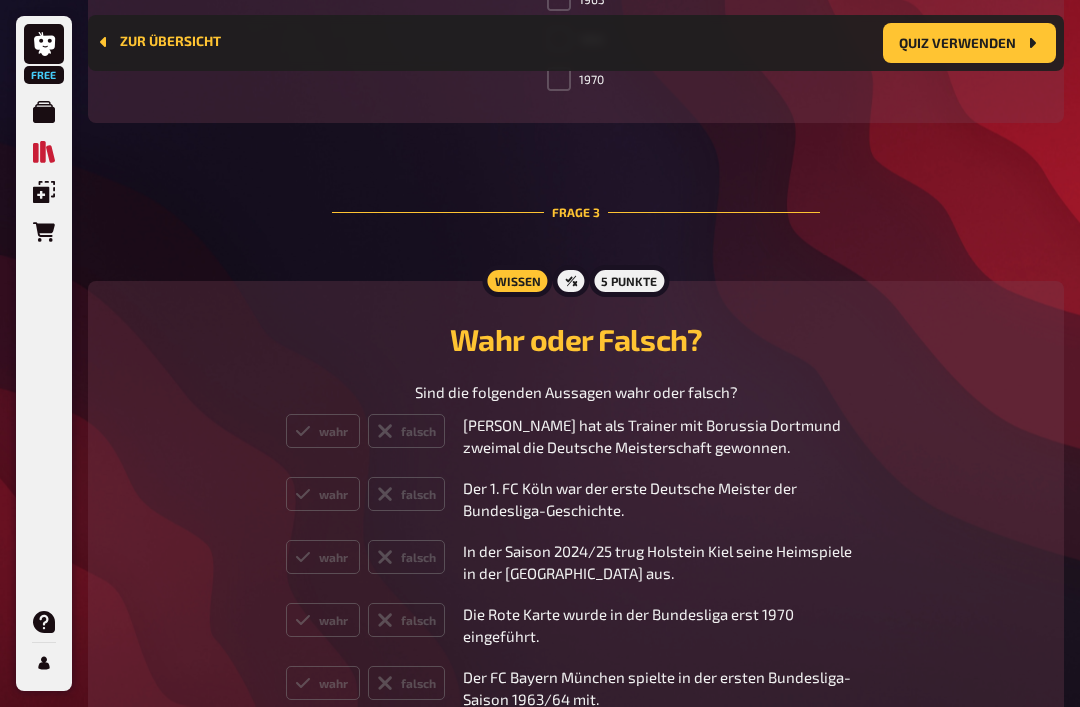 scroll, scrollTop: 1361, scrollLeft: 0, axis: vertical 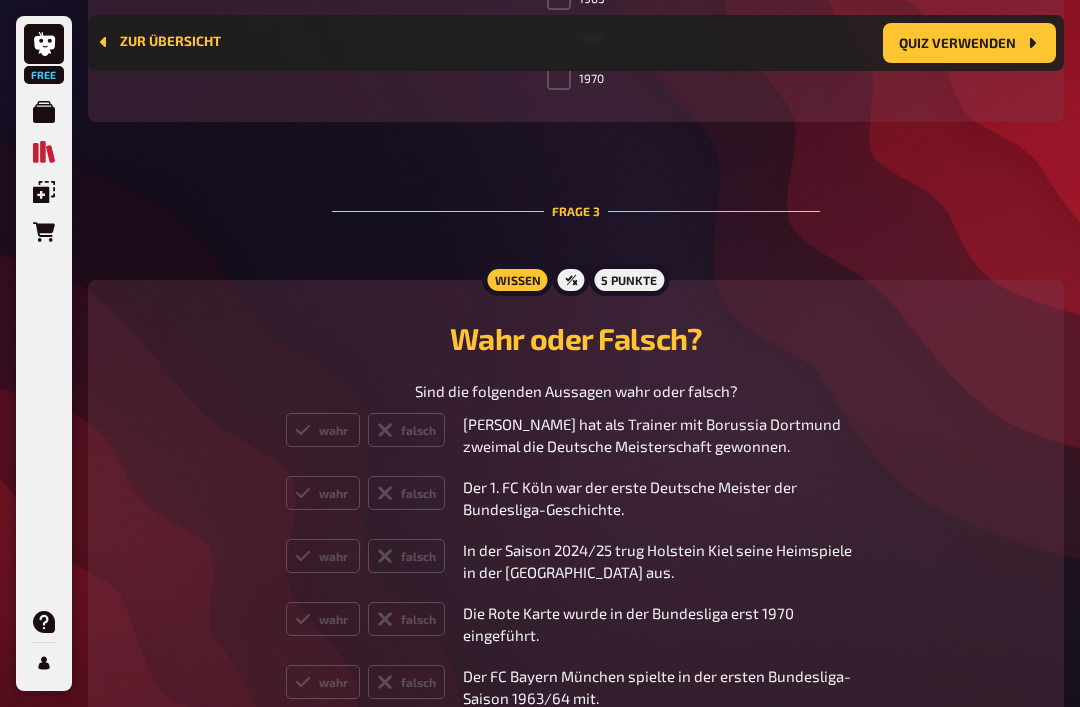 click on "falsch" at bounding box center (406, 431) 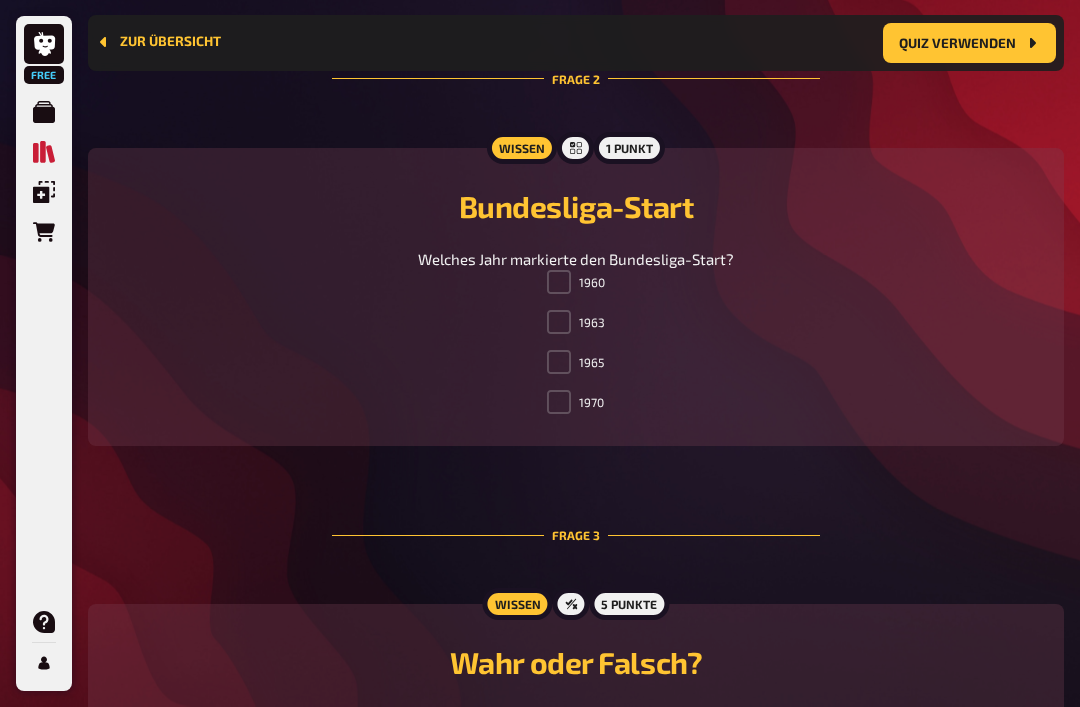 scroll, scrollTop: 1038, scrollLeft: 0, axis: vertical 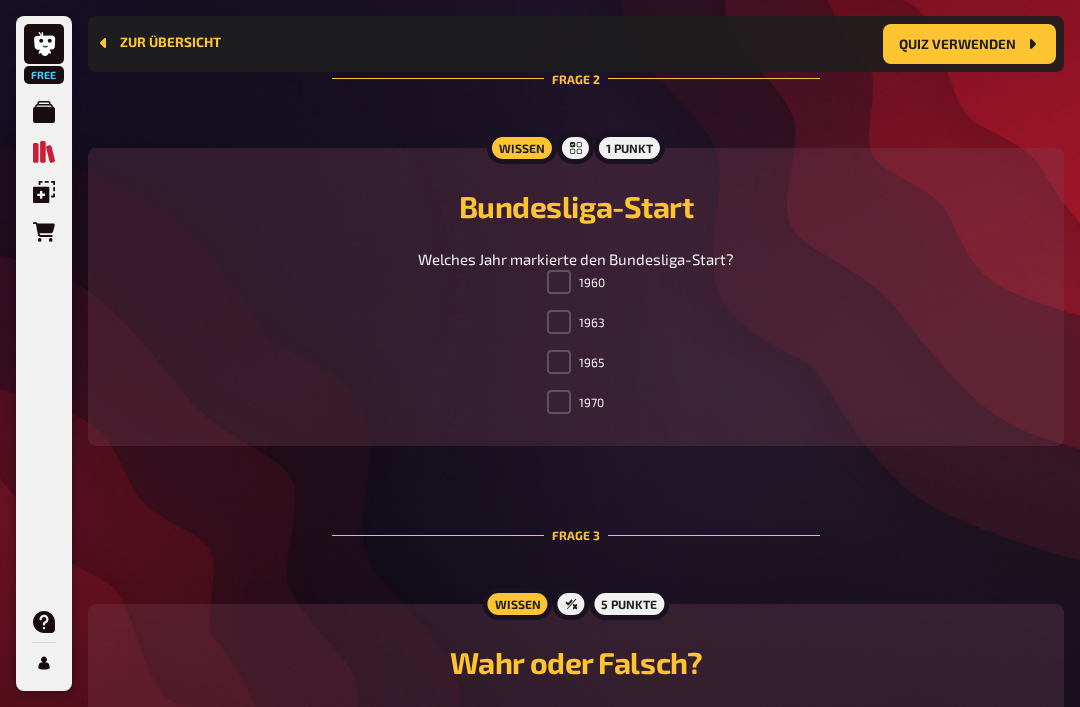 click at bounding box center (559, 322) 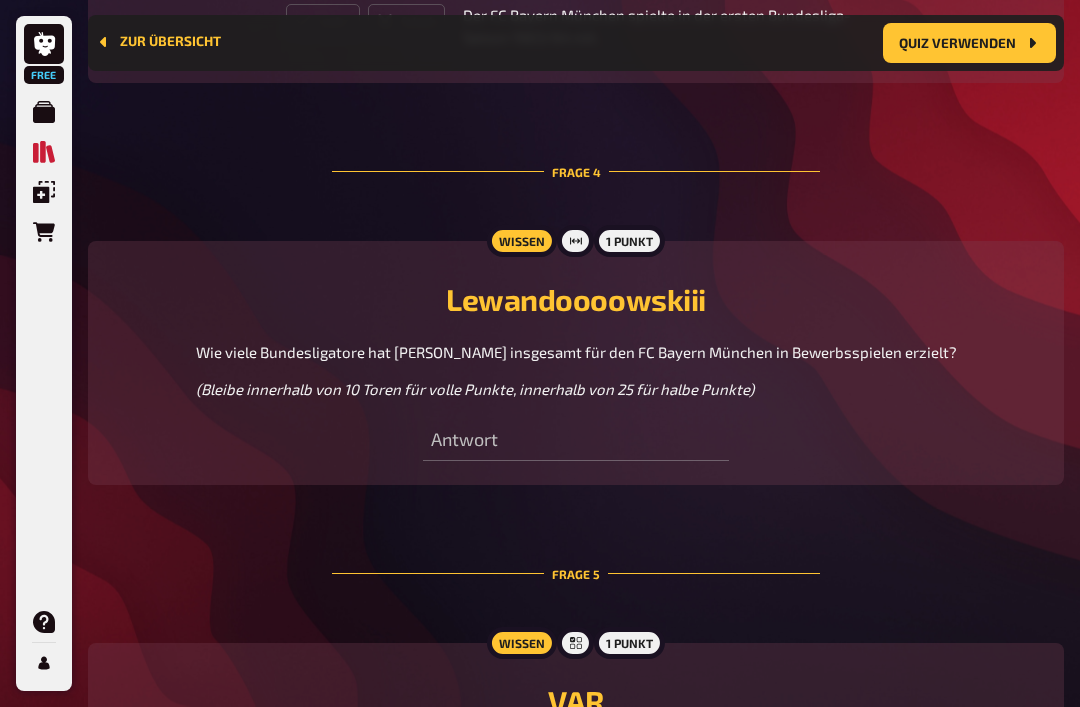 scroll, scrollTop: 2024, scrollLeft: 0, axis: vertical 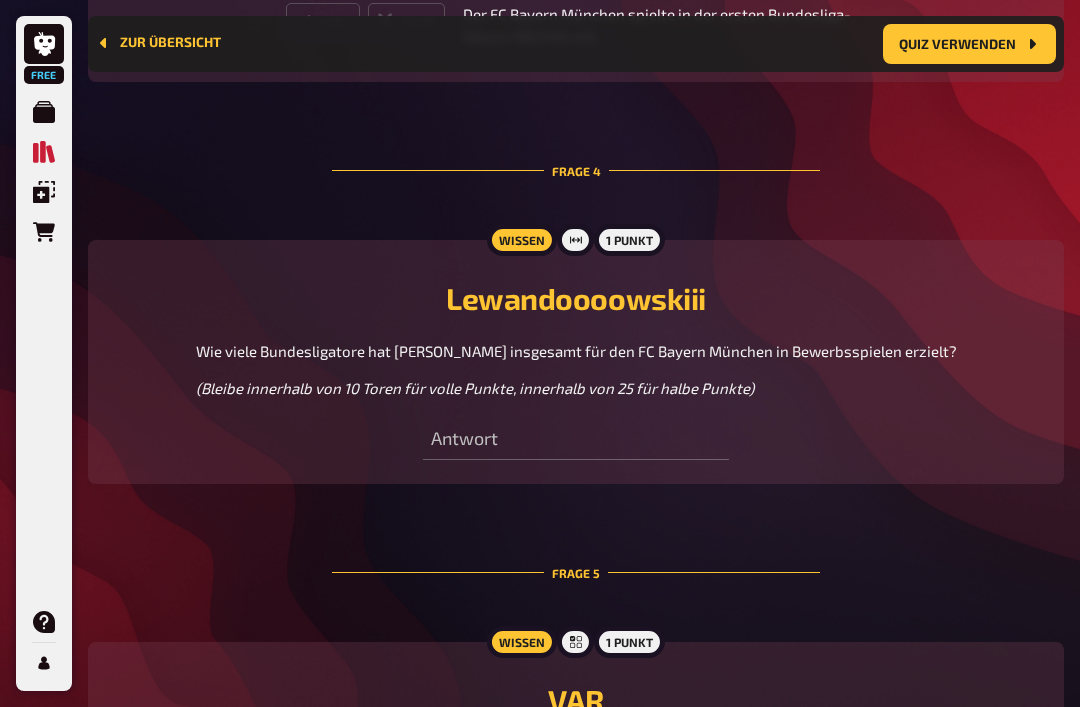 click on "Frage   1 Wissen 1 Punkt Goalgetter Welcher Spieler hält den Rekord für die meisten Bundesliga-Tore? (Stand Mai 2025)  Antwort Frage   2 Wissen 1 Punkt Bundesliga-Start Welches Jahr markierte den Bundesliga-Start? 1960 1963 1965 1970 Frage   3 Wissen 5 Punkte Wahr oder Falsch? Sind die folgenden Aussagen wahr oder falsch? wahr falsch Jürgen Klopp hat als Trainer mit Borussia Dortmund zweimal die Deutsche Meisterschaft gewonnen. wahr falsch Der 1. FC Köln war der erste Deutsche Meister der Bundesliga-Geschichte. wahr falsch In der Saison 2024/25 trug Holstein Kiel seine Heimspiele in der PreZero Arena aus. wahr falsch Die Rote Karte wurde in der Bundesliga erst 1970 eingeführt. wahr falsch Der FC Bayern München spielte in der ersten Bundesliga-Saison 1963/64 mit. Frage   4 Wissen 1 Punkt Lewandoooowskiii Wie viele Bundesligatore hat Robert Lewandowski insgesamt für den FC Bayern München in Bewerbsspielen erzielt? (Bleibe innerhalb von 10 Toren für volle Punkte, innerhalb von 25 für halbe Punkte)   5" at bounding box center [576, 1803] 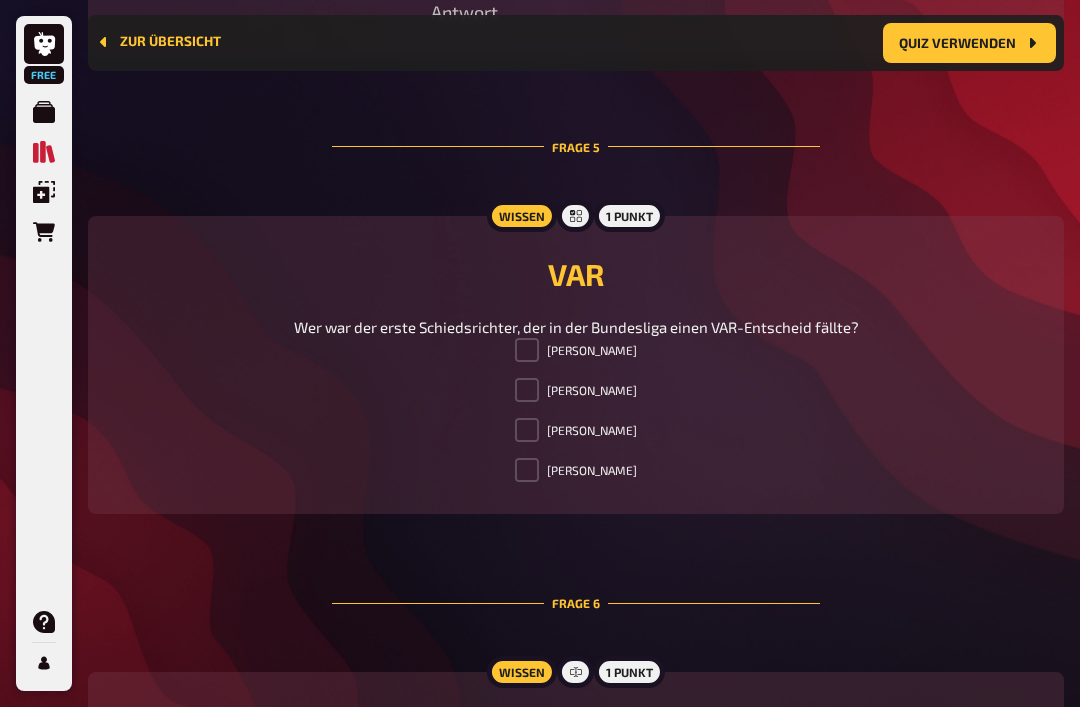 scroll, scrollTop: 2450, scrollLeft: 0, axis: vertical 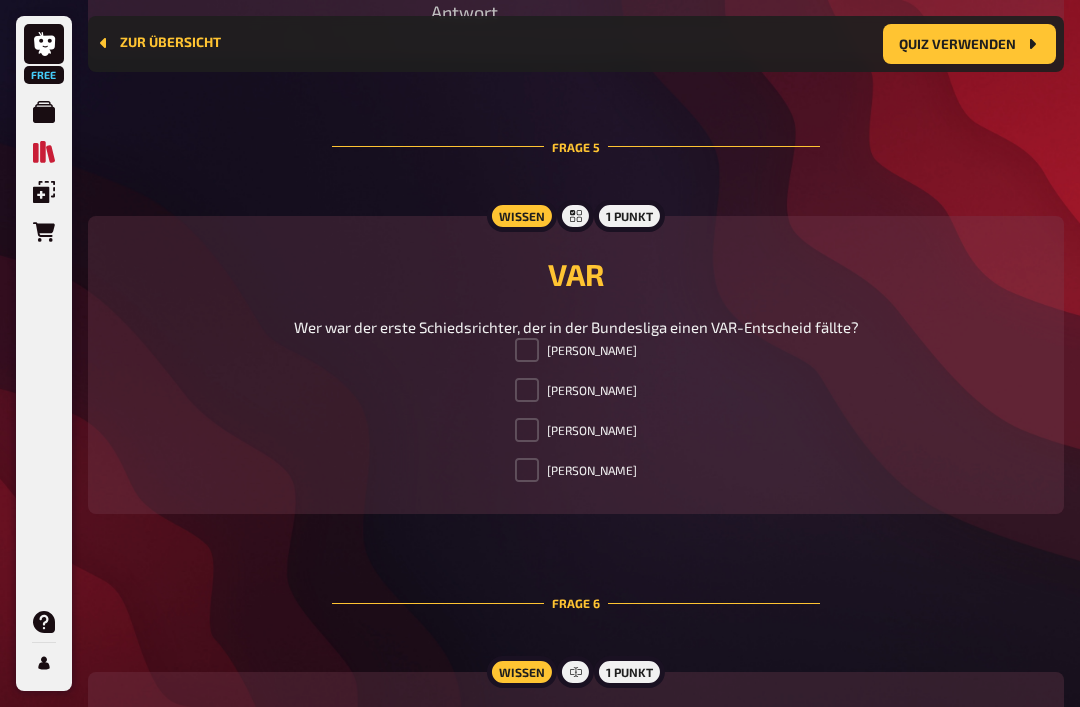 click at bounding box center (527, 430) 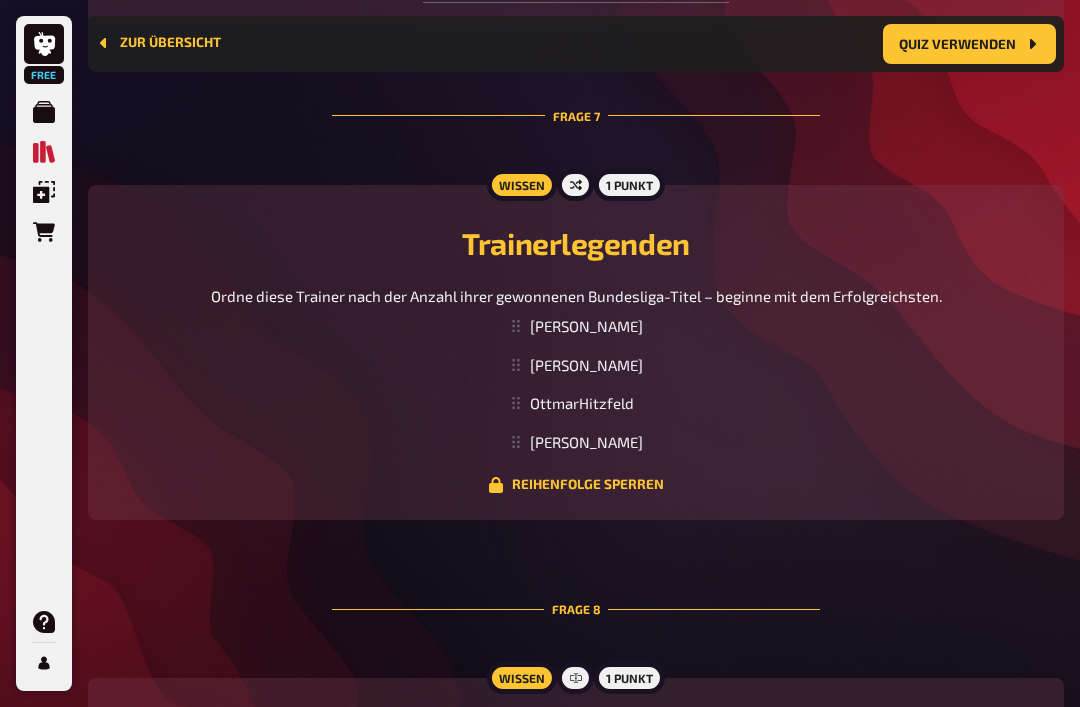 scroll, scrollTop: 3305, scrollLeft: 0, axis: vertical 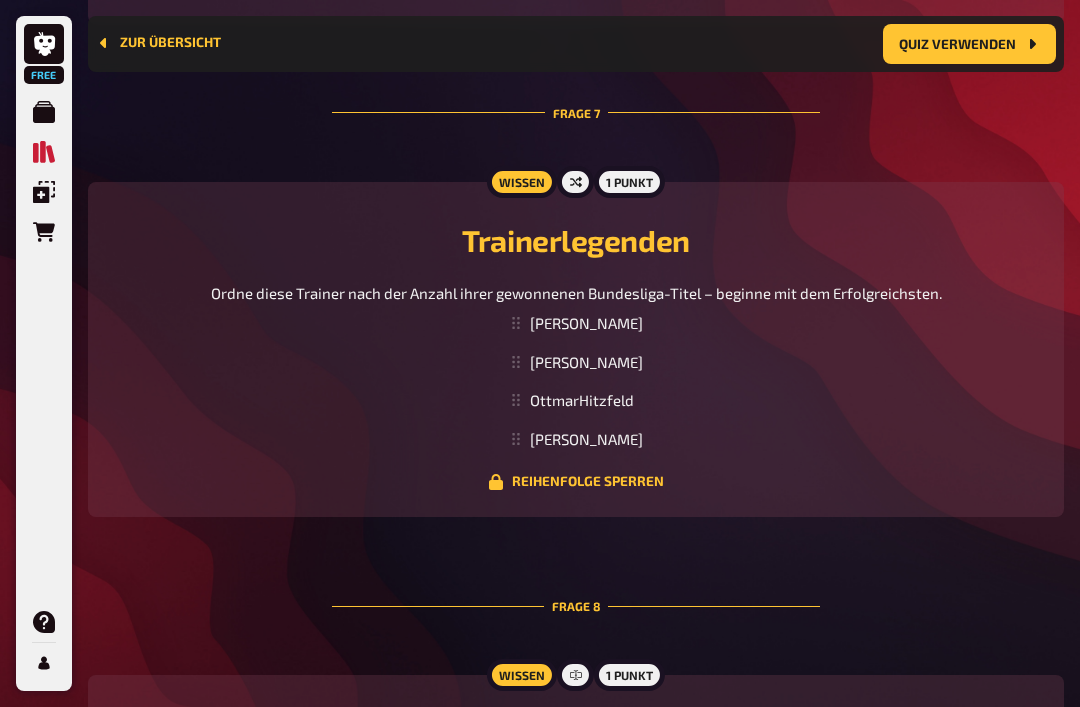 click on "Pep Guardiola" at bounding box center [576, 323] 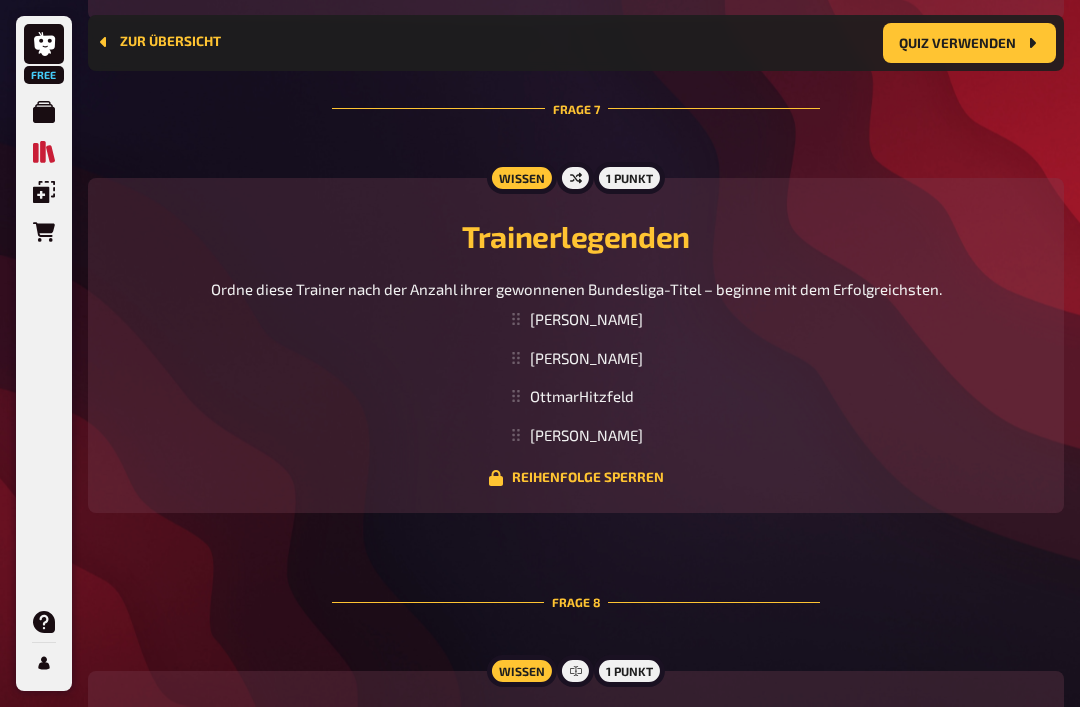 scroll, scrollTop: 3309, scrollLeft: 0, axis: vertical 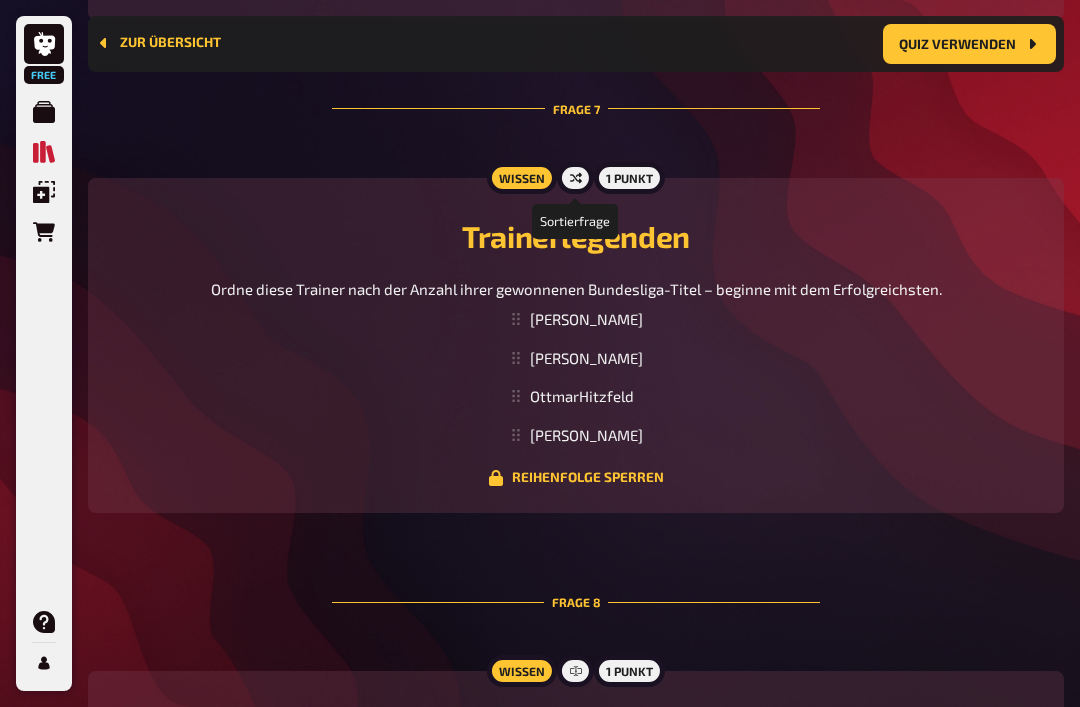 click 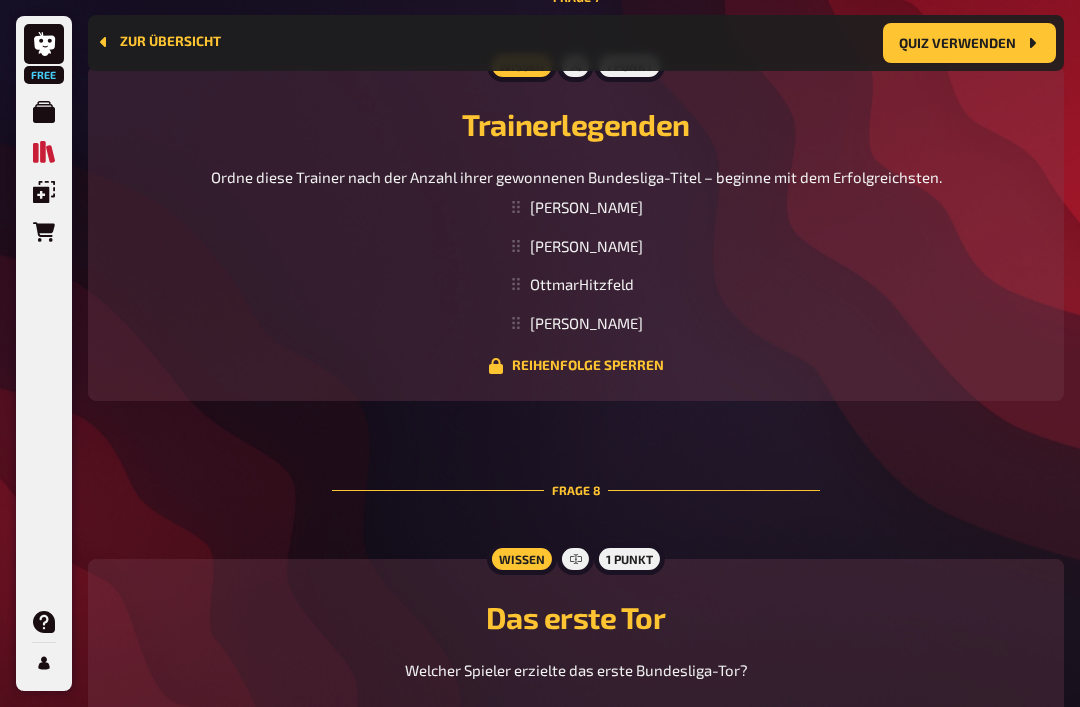 scroll, scrollTop: 3435, scrollLeft: 0, axis: vertical 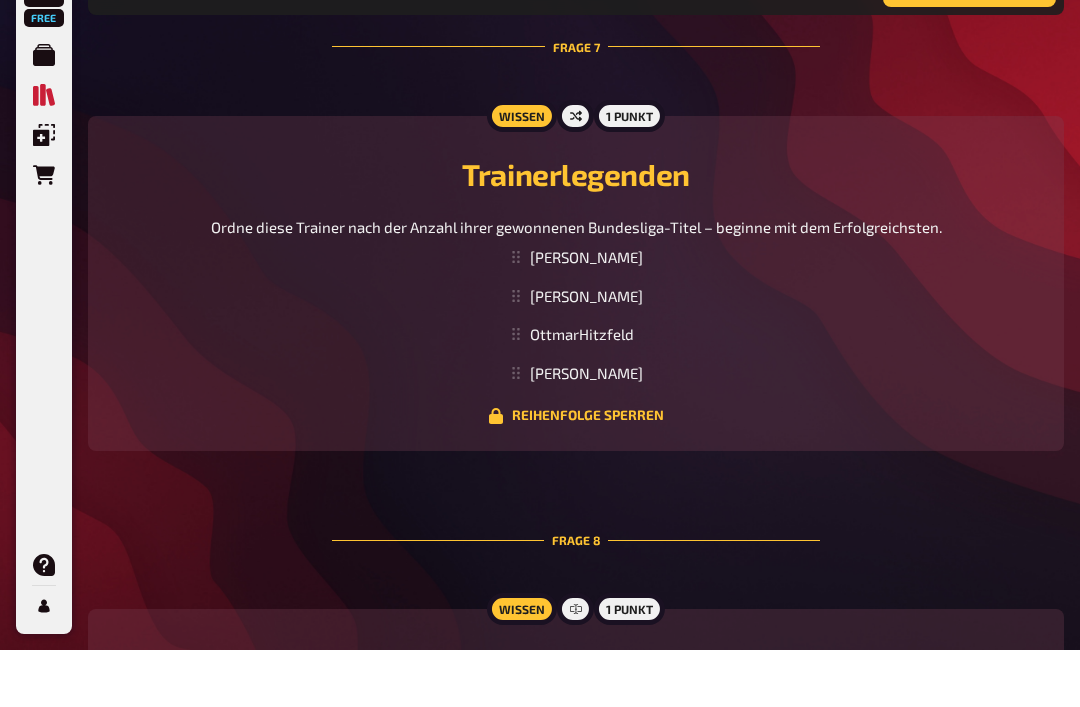 click on "Reihenfolge sperren" at bounding box center [576, 473] 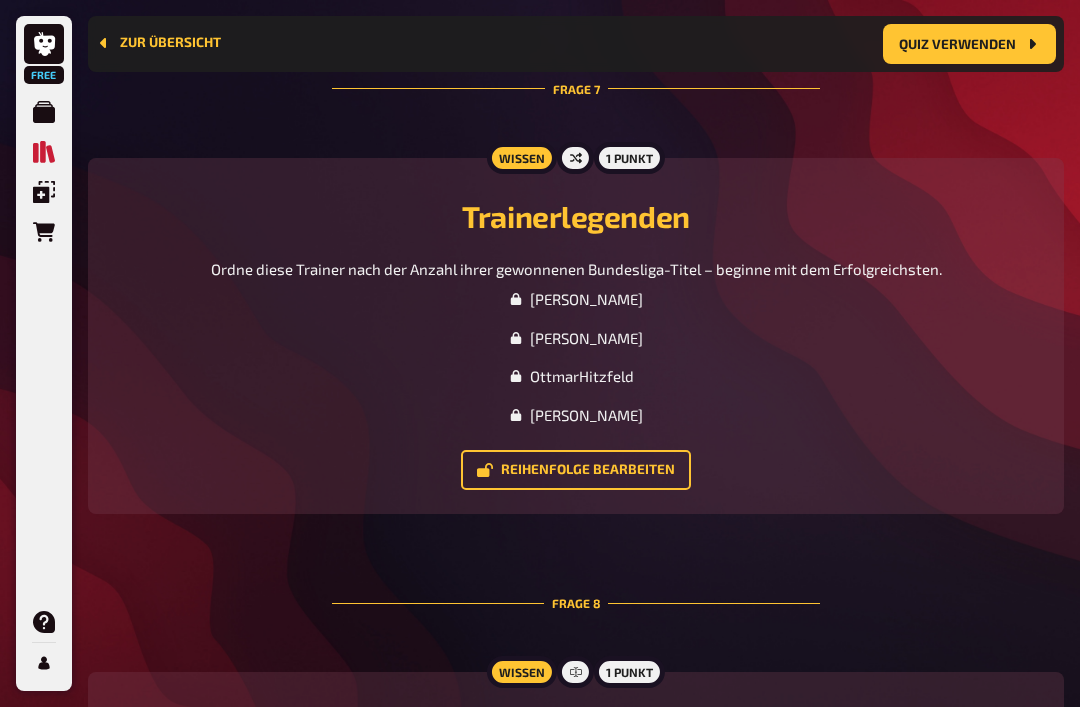 scroll, scrollTop: 3330, scrollLeft: 0, axis: vertical 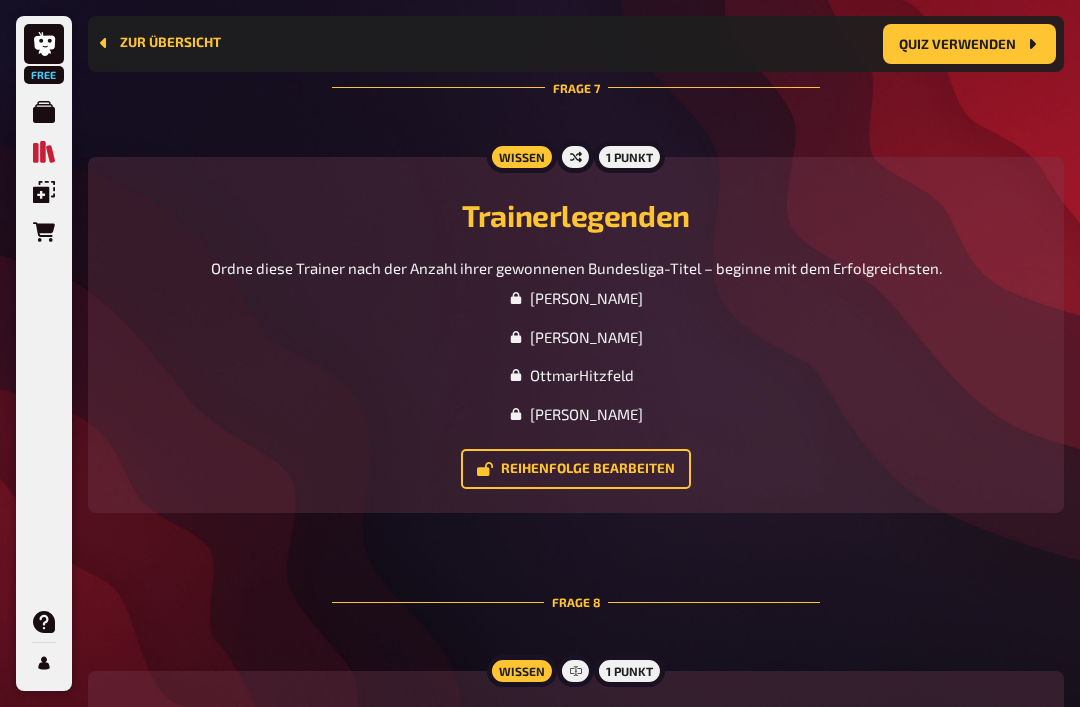 click on "Pep Guardiola" at bounding box center [576, 298] 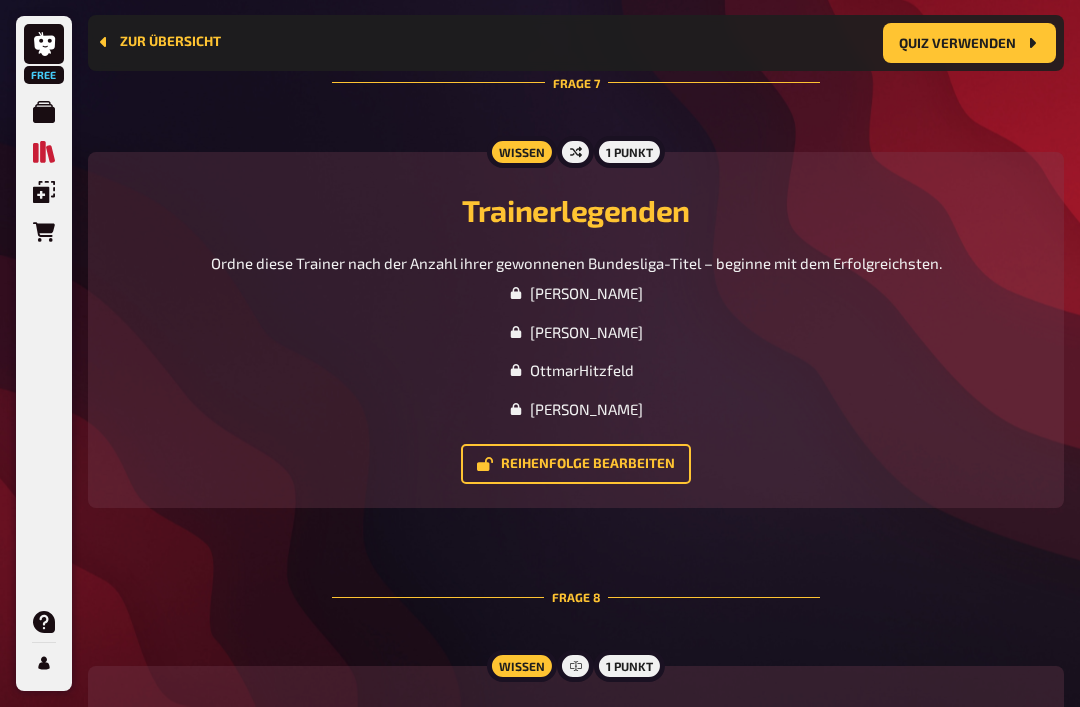 scroll, scrollTop: 3334, scrollLeft: 0, axis: vertical 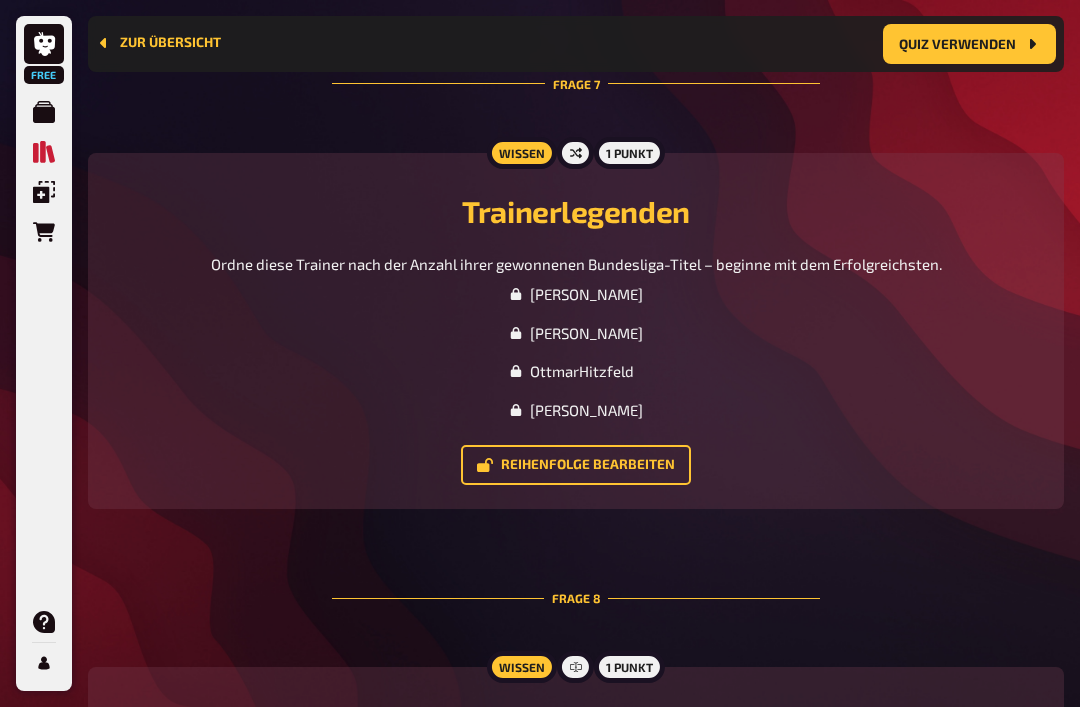click on "OttmarHitzfeld" at bounding box center (576, 371) 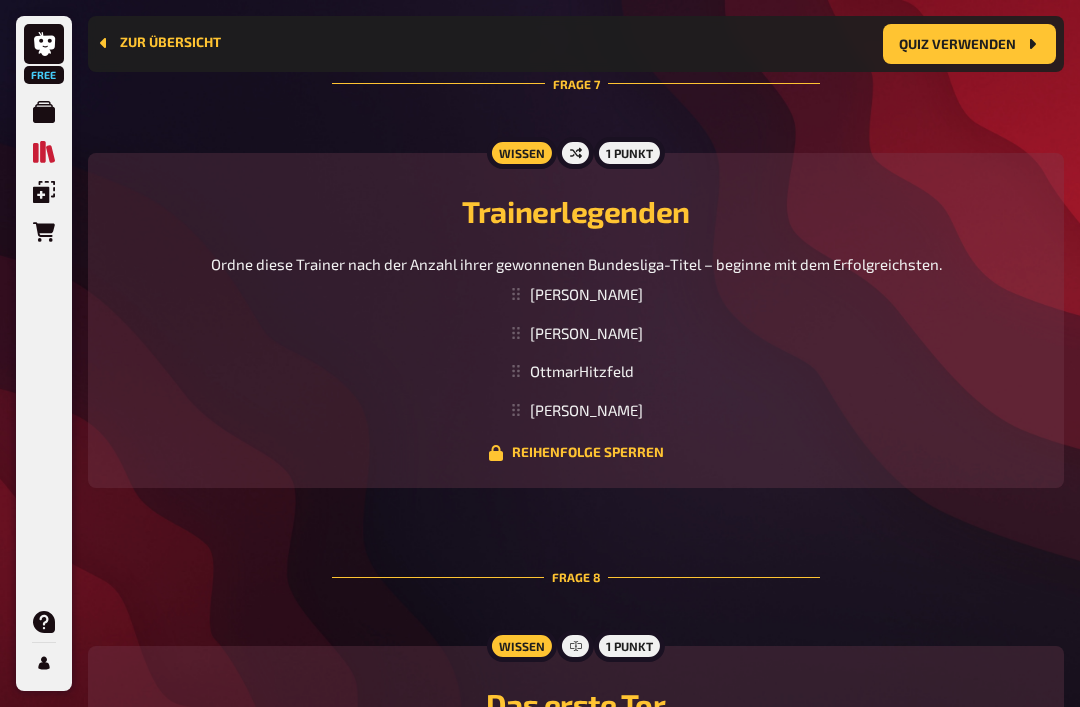 click on "Reihenfolge sperren" at bounding box center (576, 453) 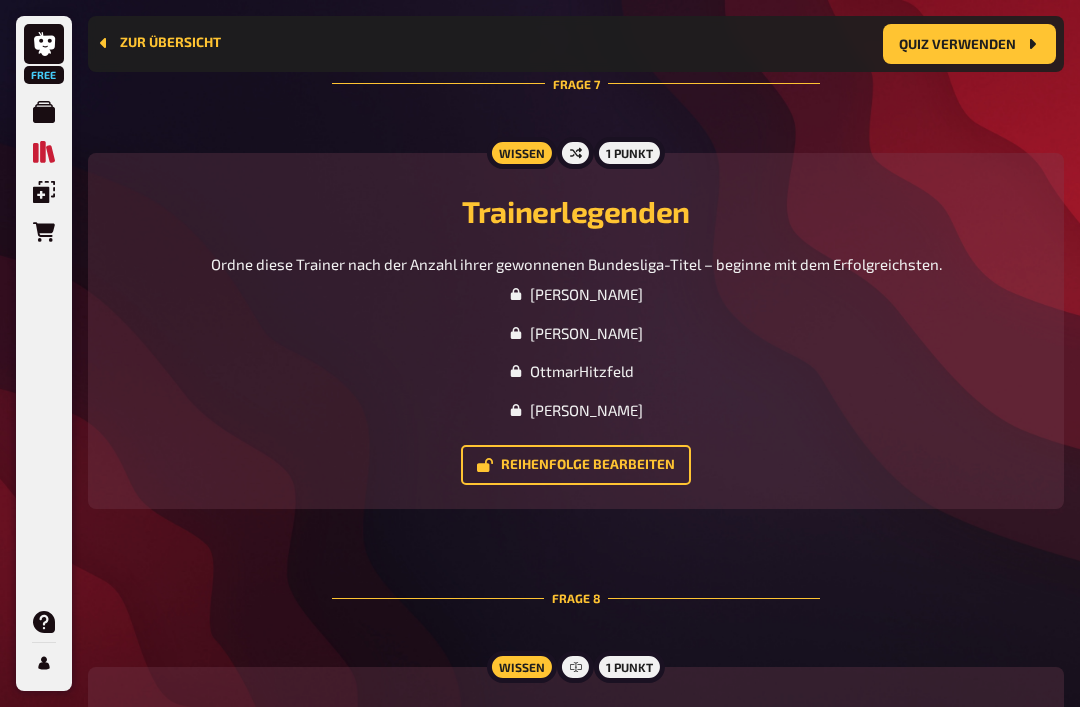 click on "Jupp Heynckes" at bounding box center (576, 333) 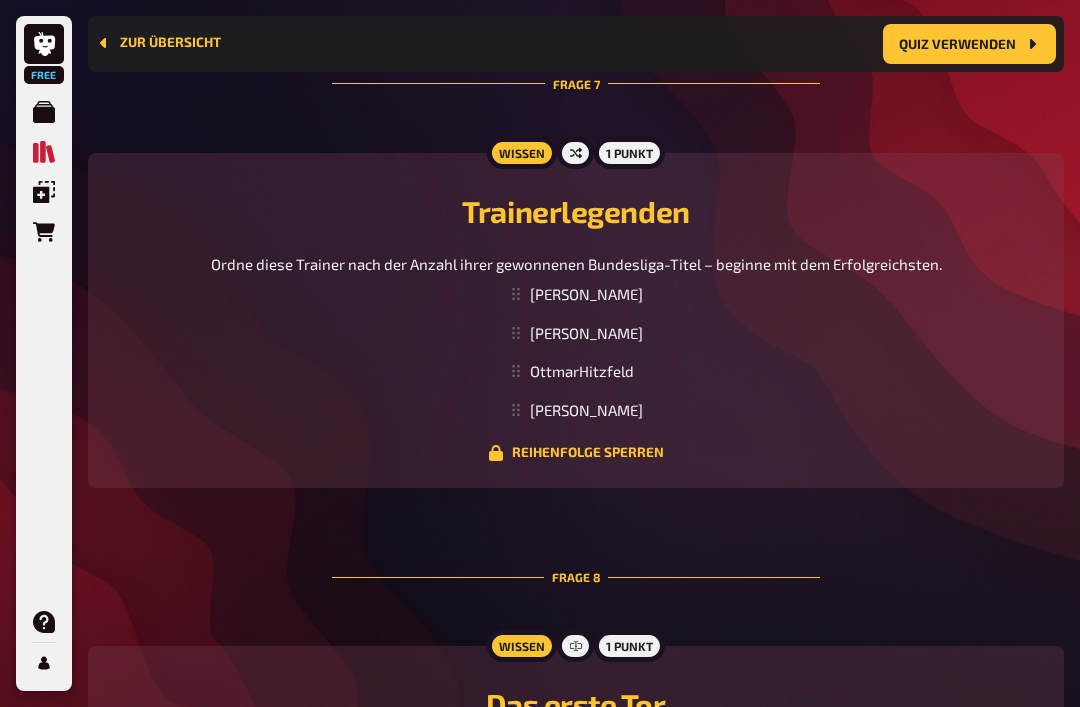 click on "Reihenfolge sperren" at bounding box center (576, 453) 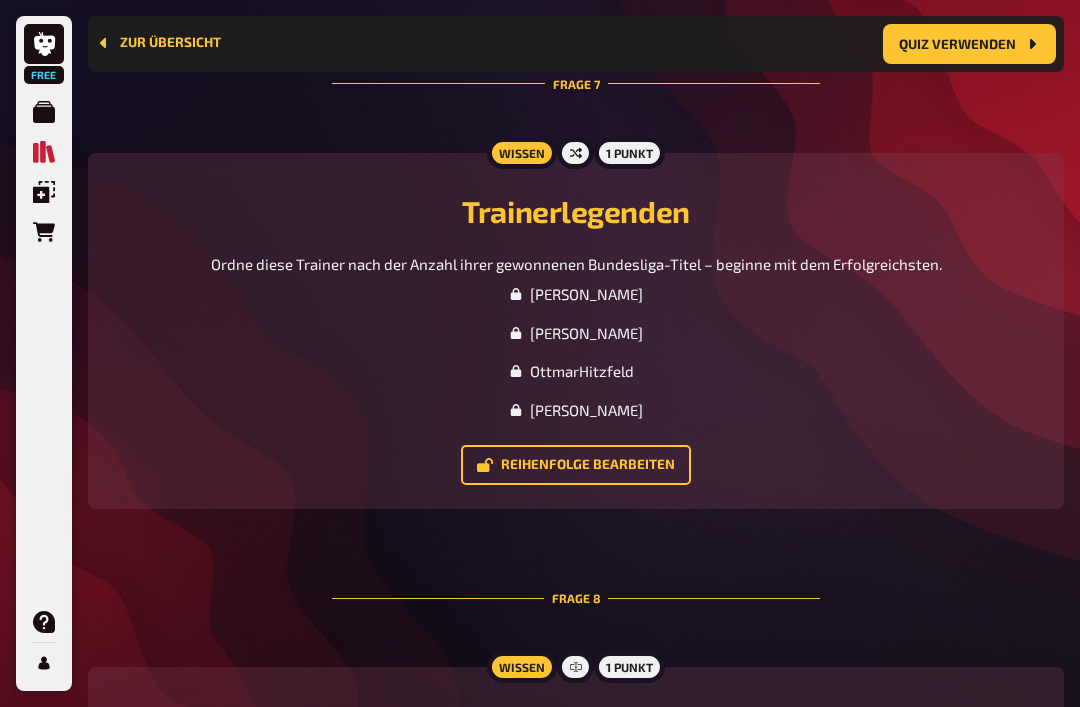 click on "OttmarHitzfeld" at bounding box center [576, 371] 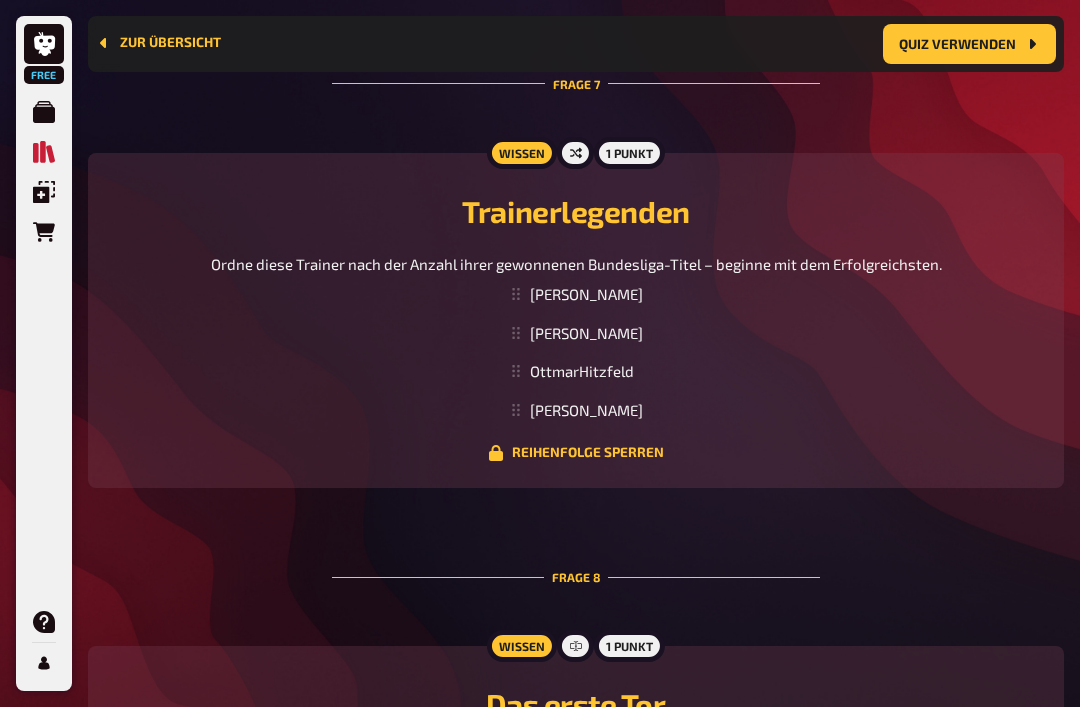 click on "Reihenfolge sperren" at bounding box center (576, 453) 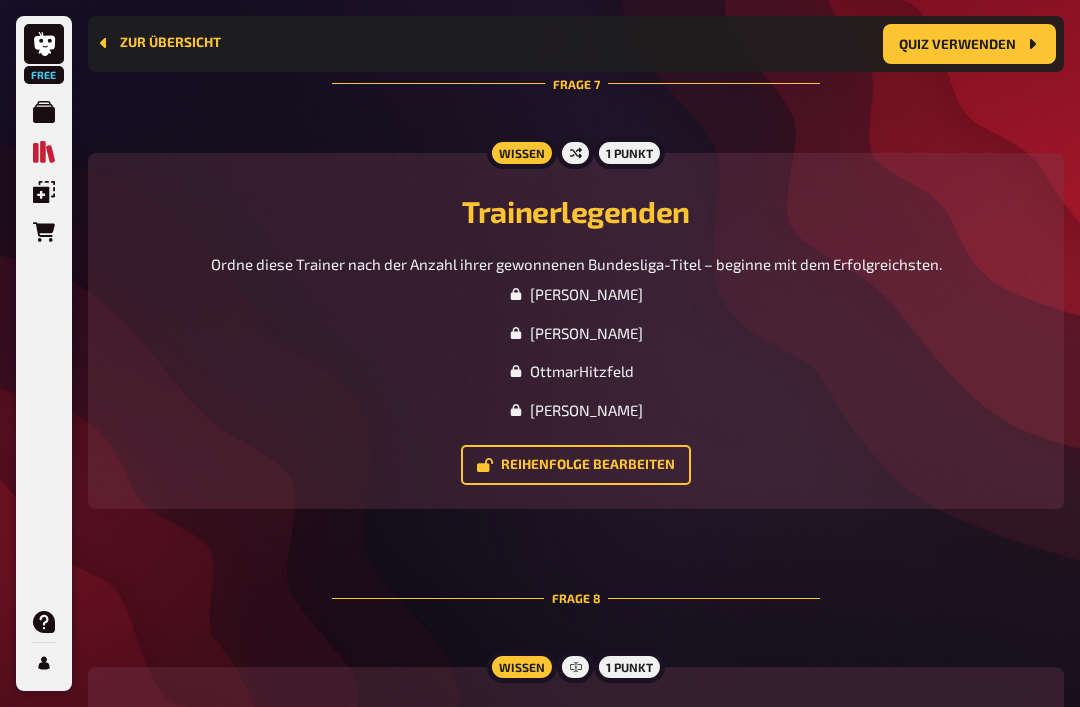 click on "Jupp Heynckes" at bounding box center (576, 333) 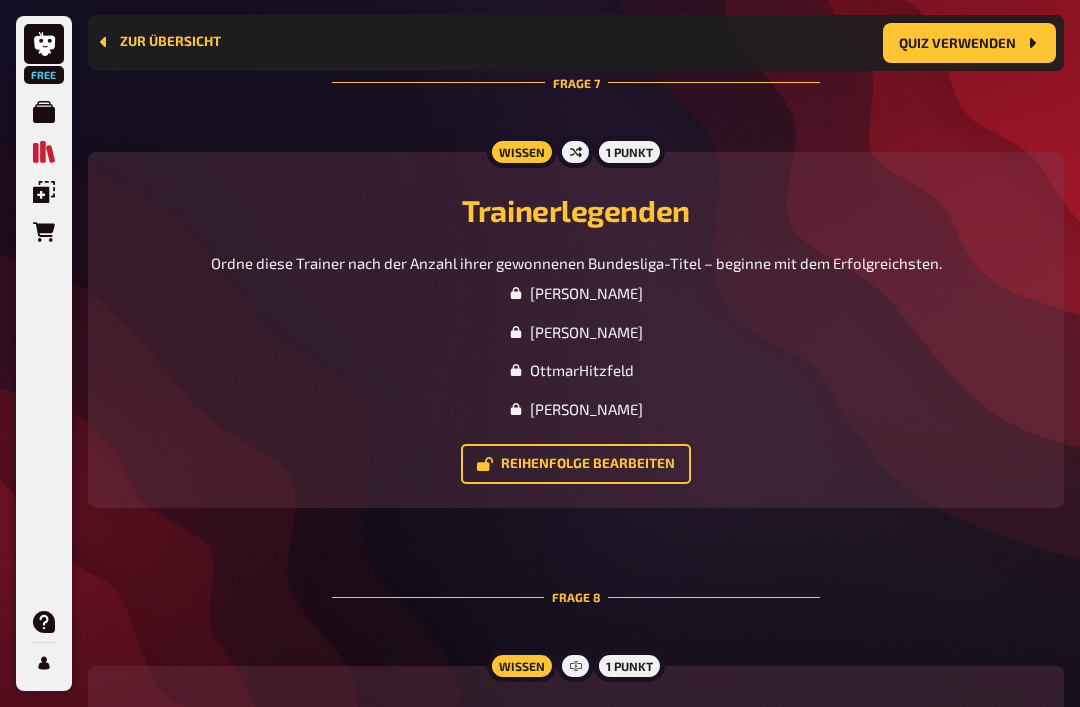click on "Reihenfolge bearbeiten" at bounding box center [576, 465] 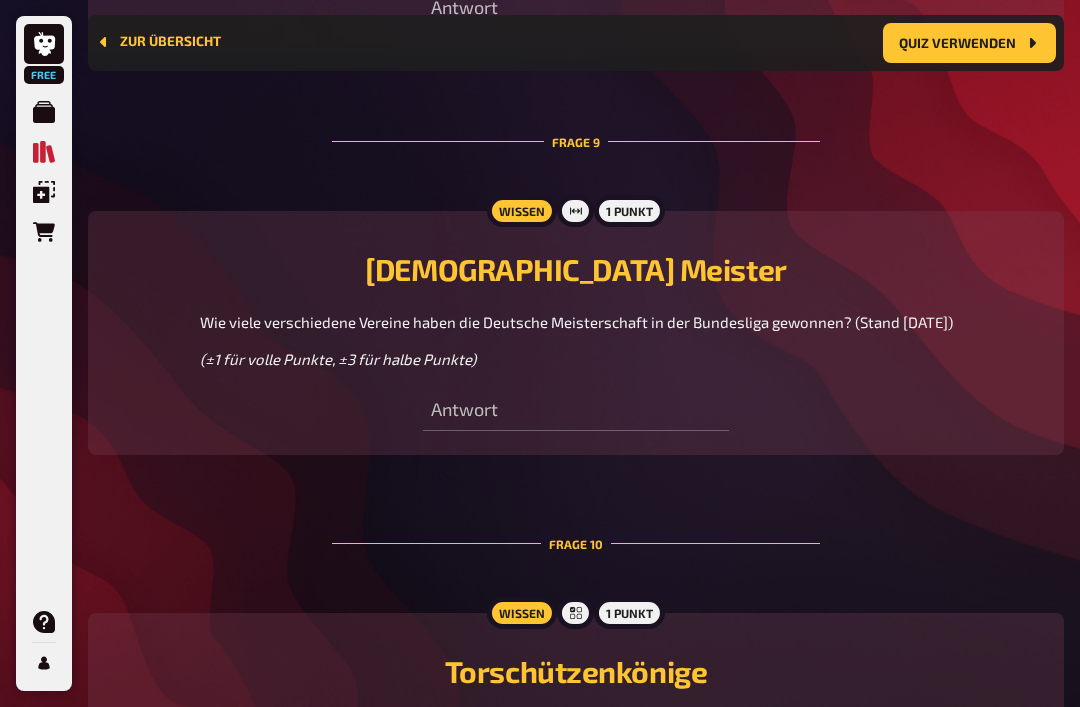 scroll, scrollTop: 4134, scrollLeft: 0, axis: vertical 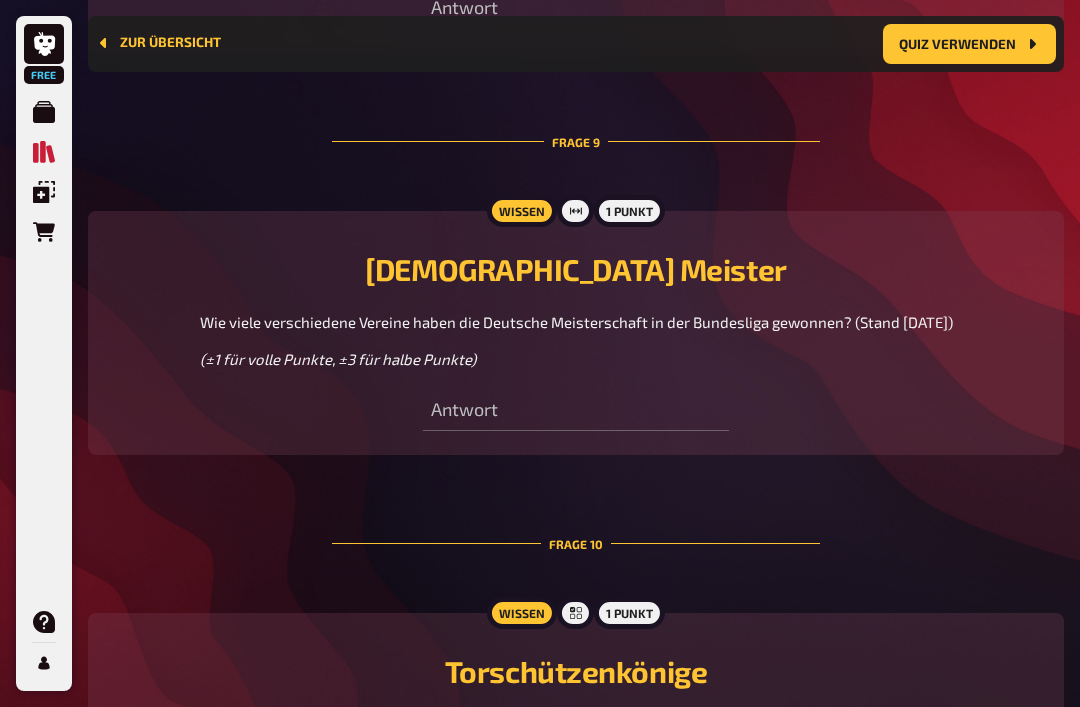 click on "(±1 für volle Punkte, ±3 für halbe Punkte)" at bounding box center [576, 359] 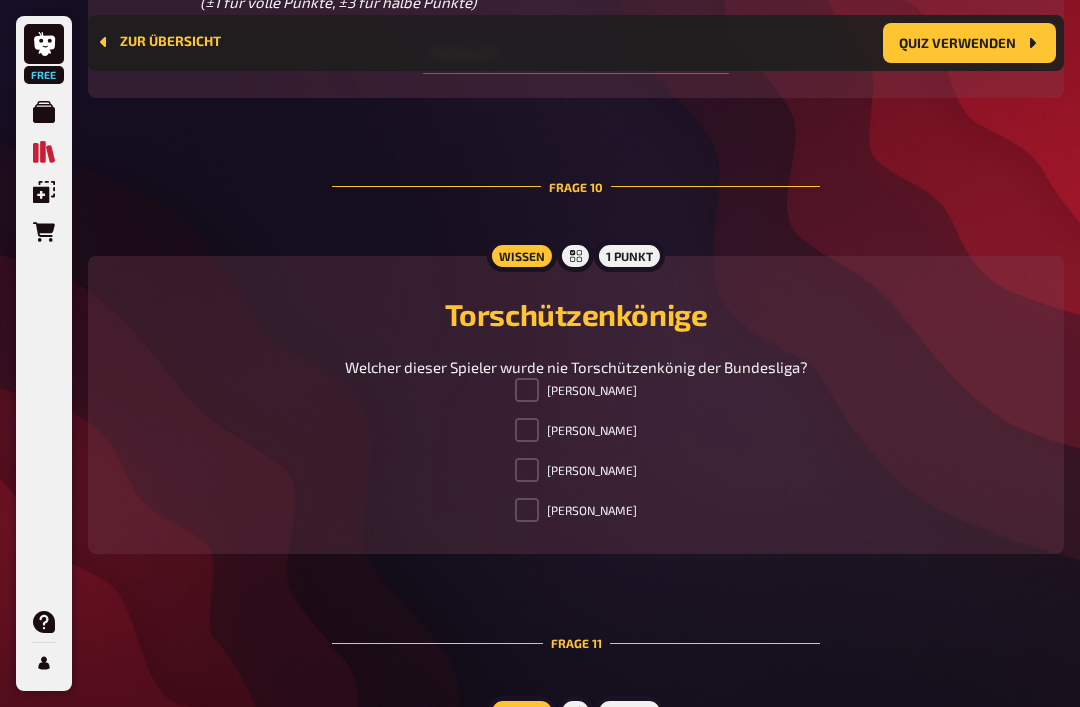 scroll, scrollTop: 4492, scrollLeft: 0, axis: vertical 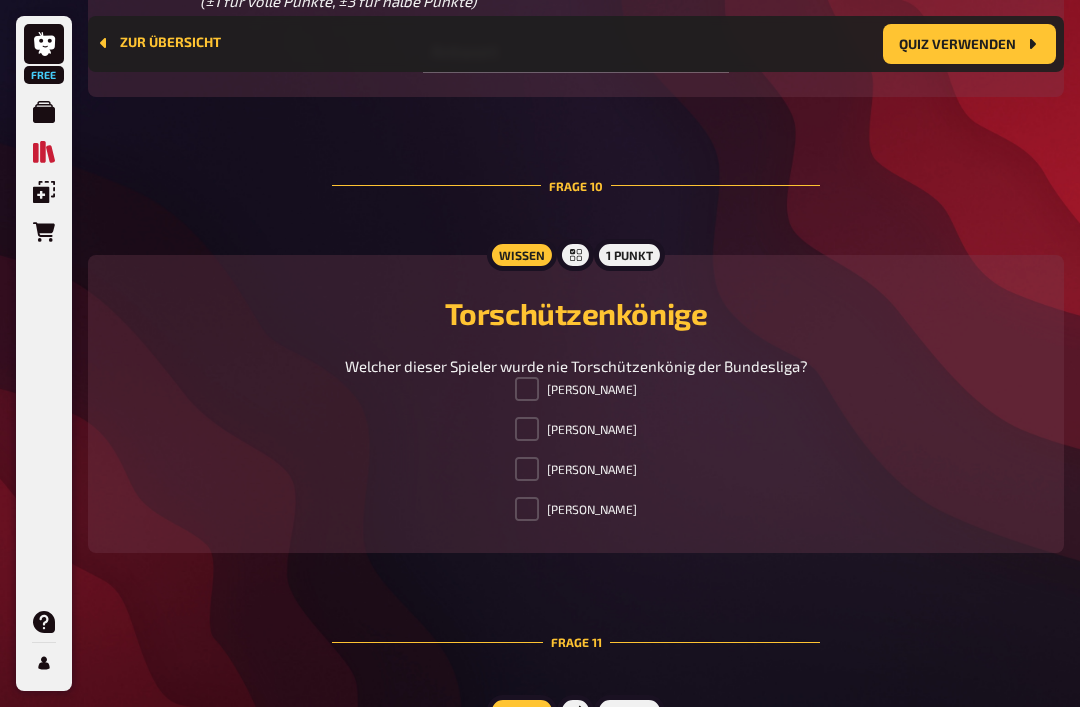 click at bounding box center (527, 469) 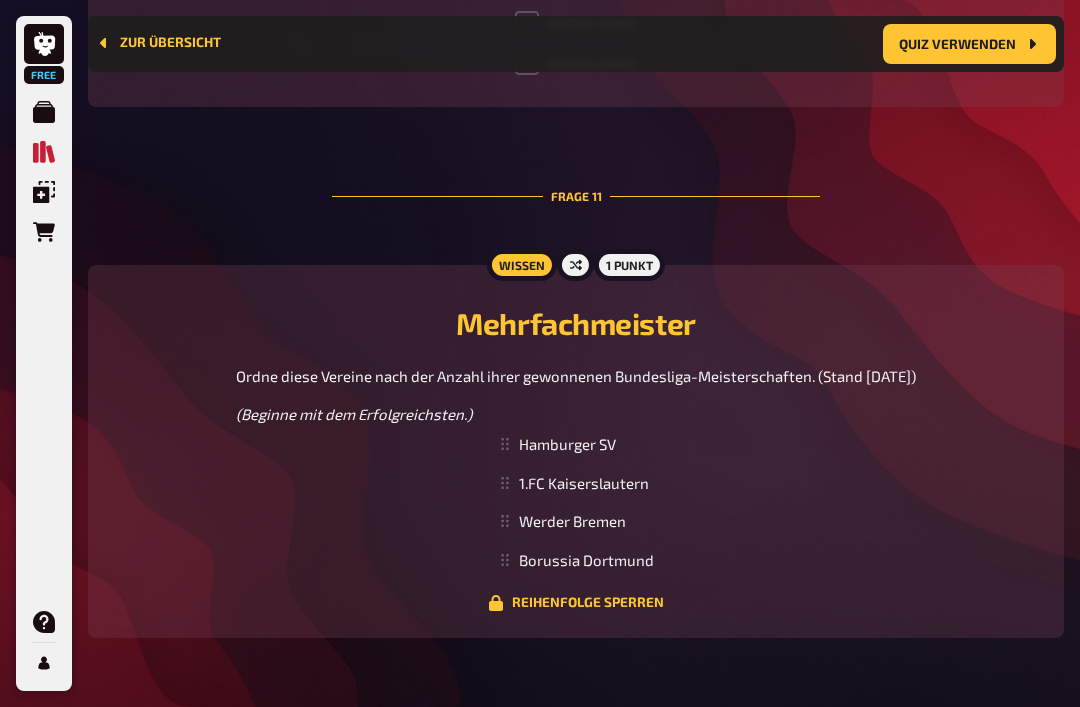 scroll, scrollTop: 4962, scrollLeft: 0, axis: vertical 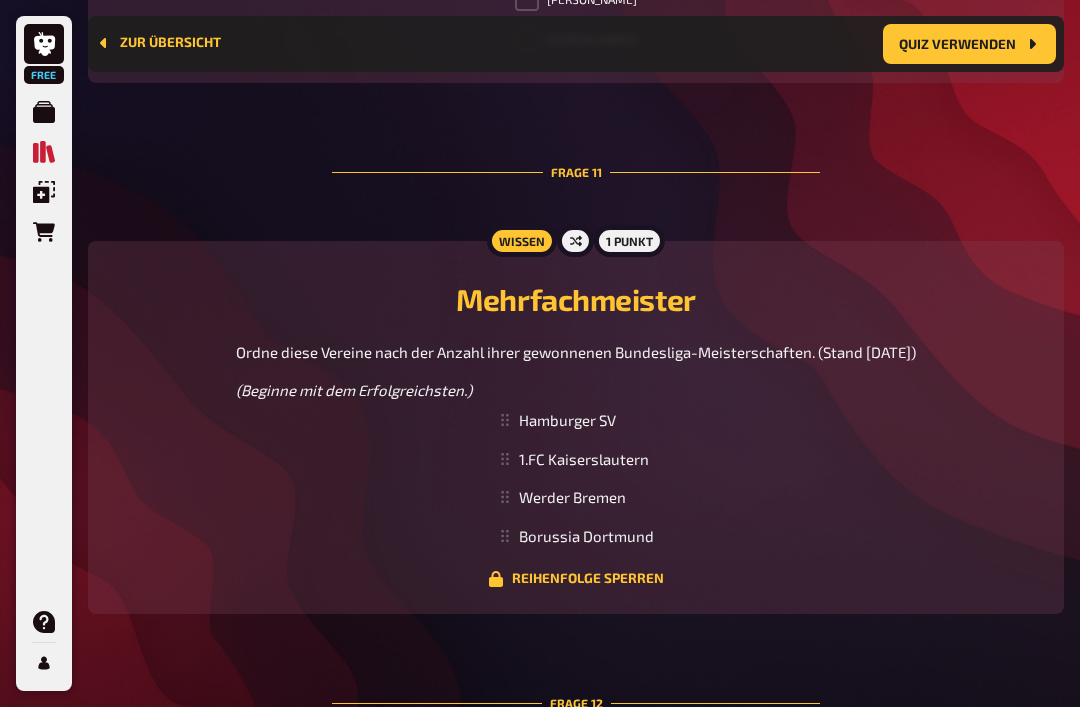 click on "Reihenfolge sperren" at bounding box center [576, 579] 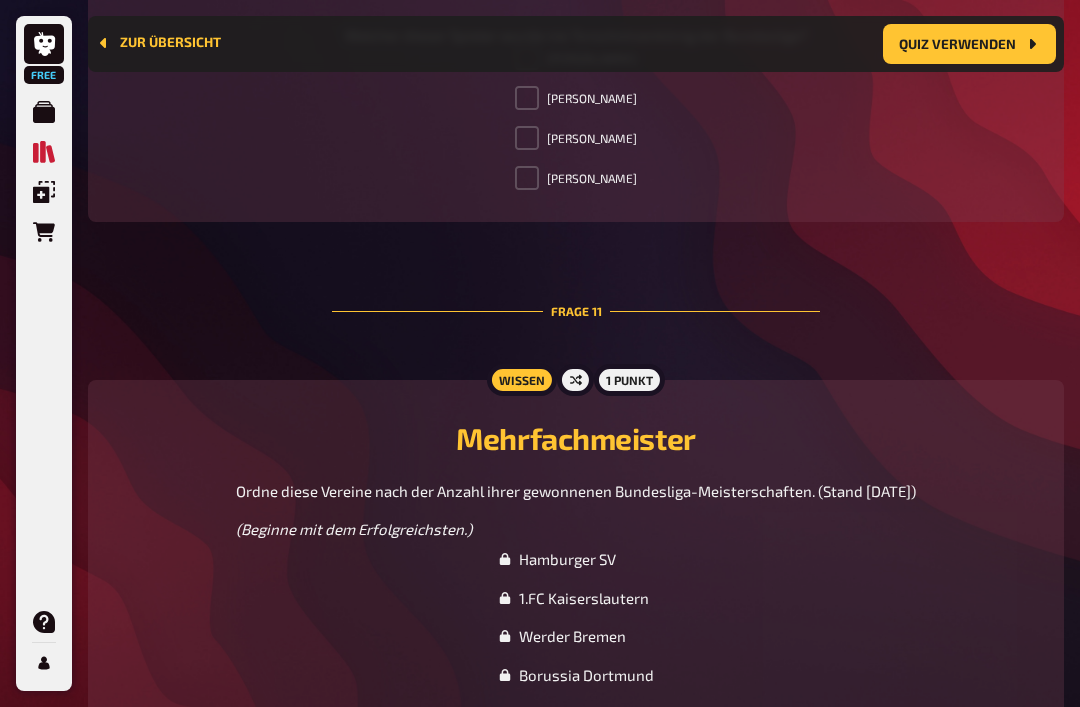 scroll, scrollTop: 4933, scrollLeft: 0, axis: vertical 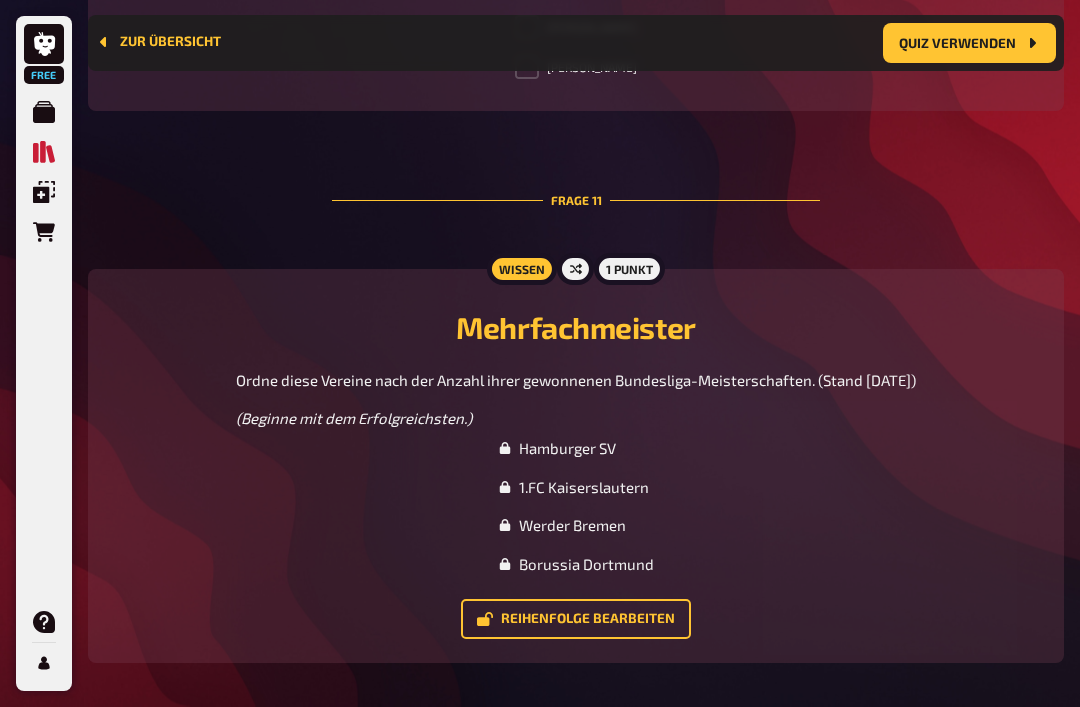 click on "Hamburger SV" at bounding box center [576, 449] 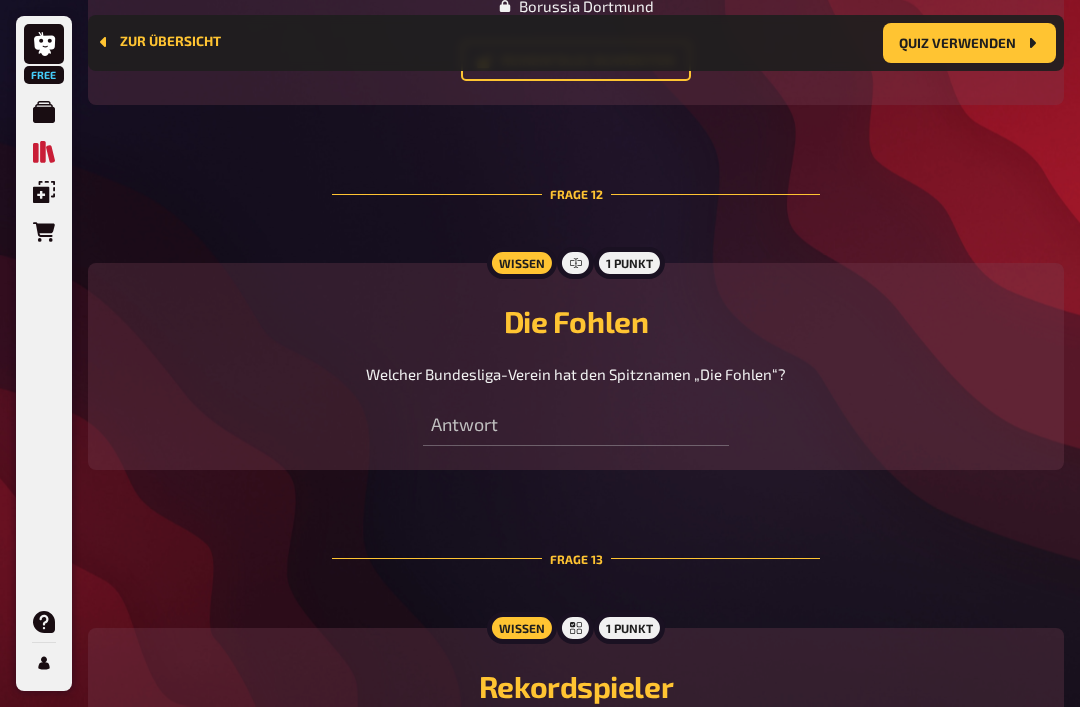 scroll, scrollTop: 5492, scrollLeft: 0, axis: vertical 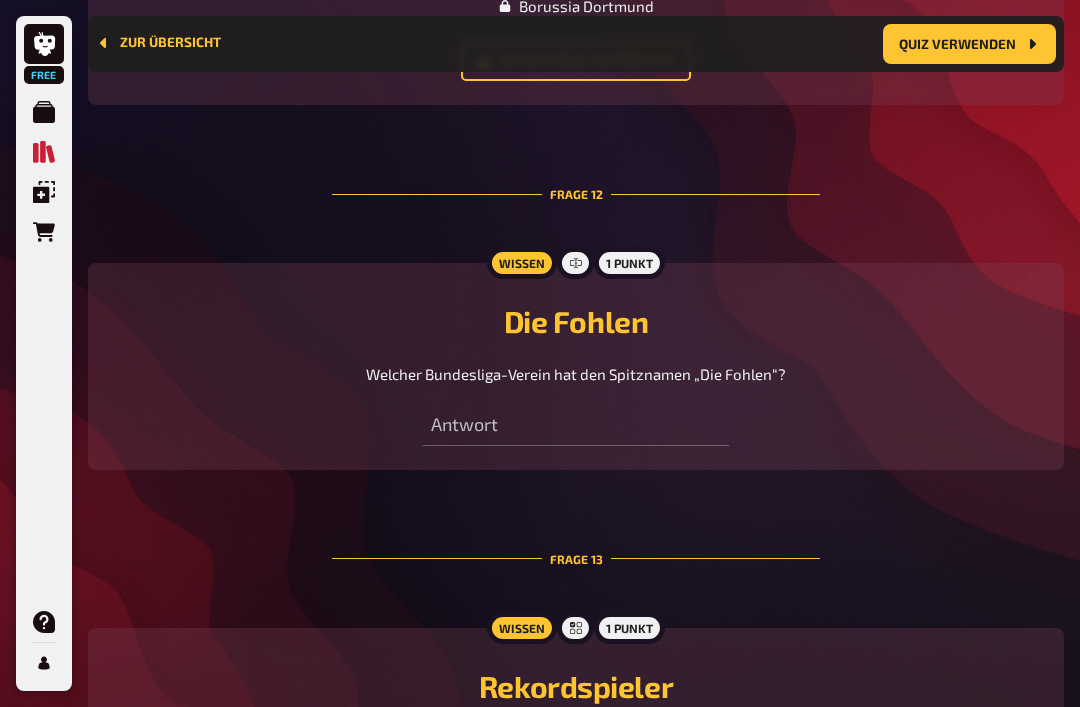 click on "Antwort" at bounding box center [576, 416] 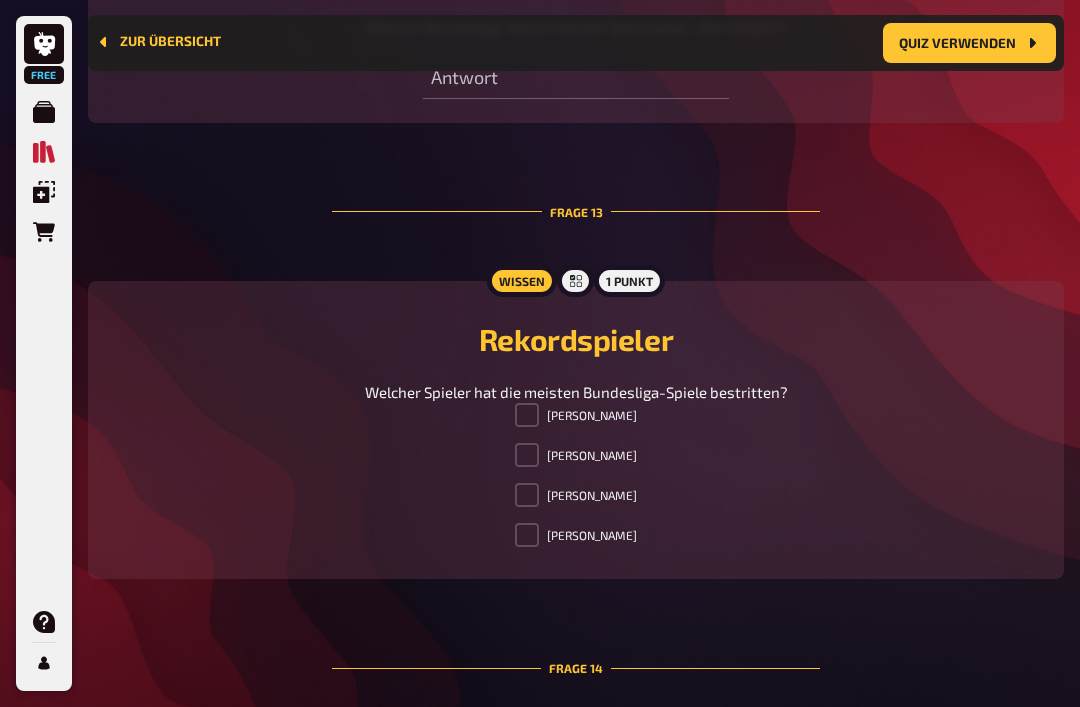 scroll, scrollTop: 5845, scrollLeft: 0, axis: vertical 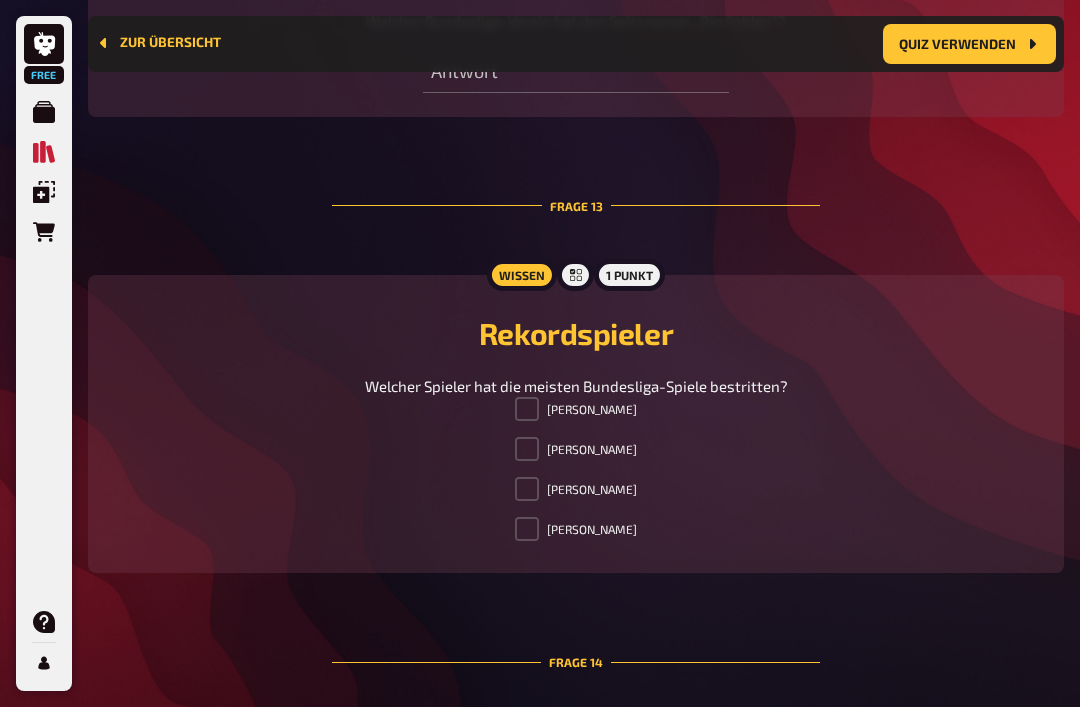 click at bounding box center [527, 529] 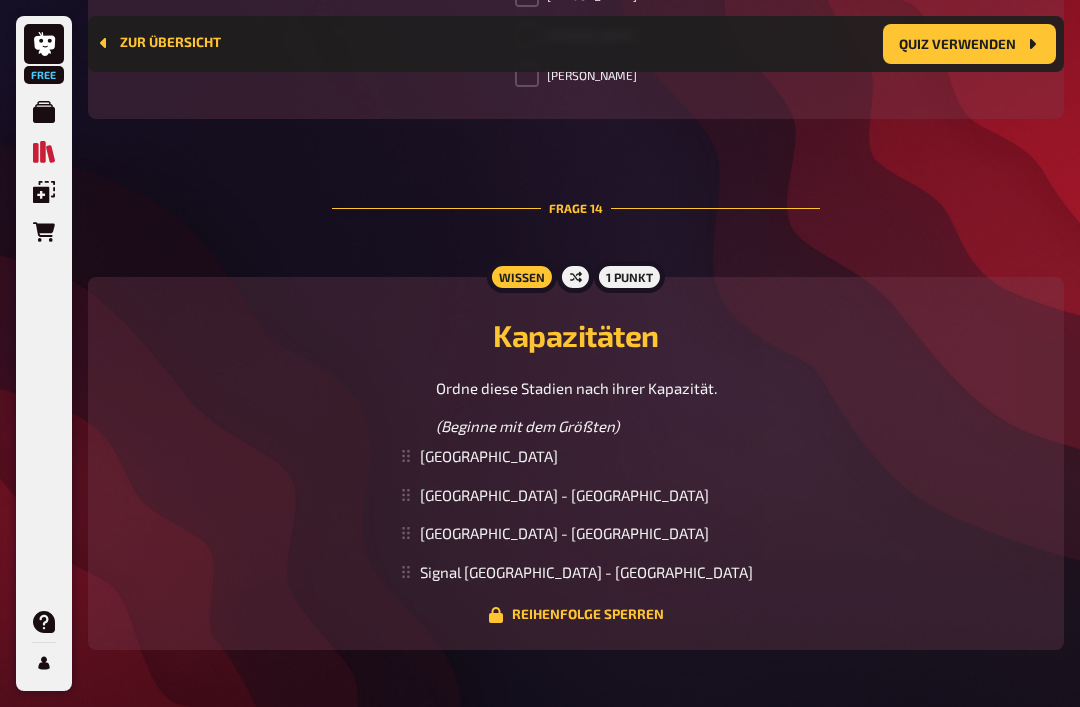 scroll, scrollTop: 6315, scrollLeft: 0, axis: vertical 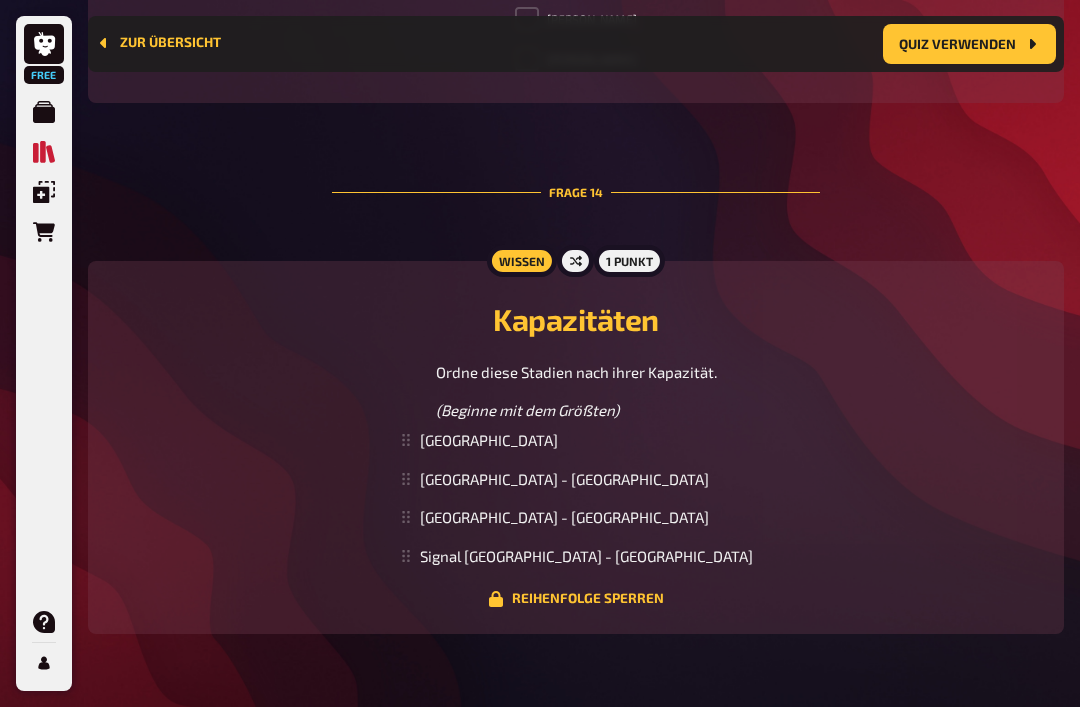 click on "Wissen 1 Punkt Kapazitäten Ordne diese Stadien nach ihrer Kapazität. (Beginne mit dem Größten) Olympiastadion Berlin Allianz Arena - München Mercedes Benz Arena - Stuttgart Signal Iduna Park - Dortmund
To pick up a draggable item, press the space bar.
While dragging, use the arrow keys to move the item.
Press space again to drop the item in its new position, or press escape to cancel.
Reihenfolge sperren" at bounding box center (576, 447) 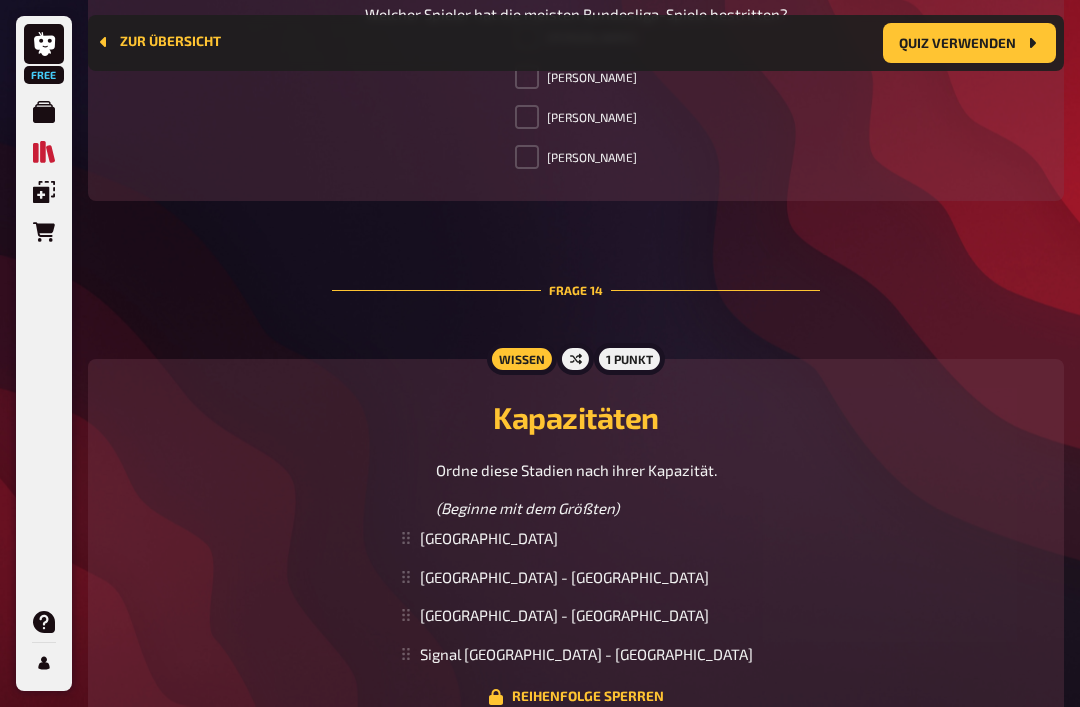 scroll, scrollTop: 6315, scrollLeft: 0, axis: vertical 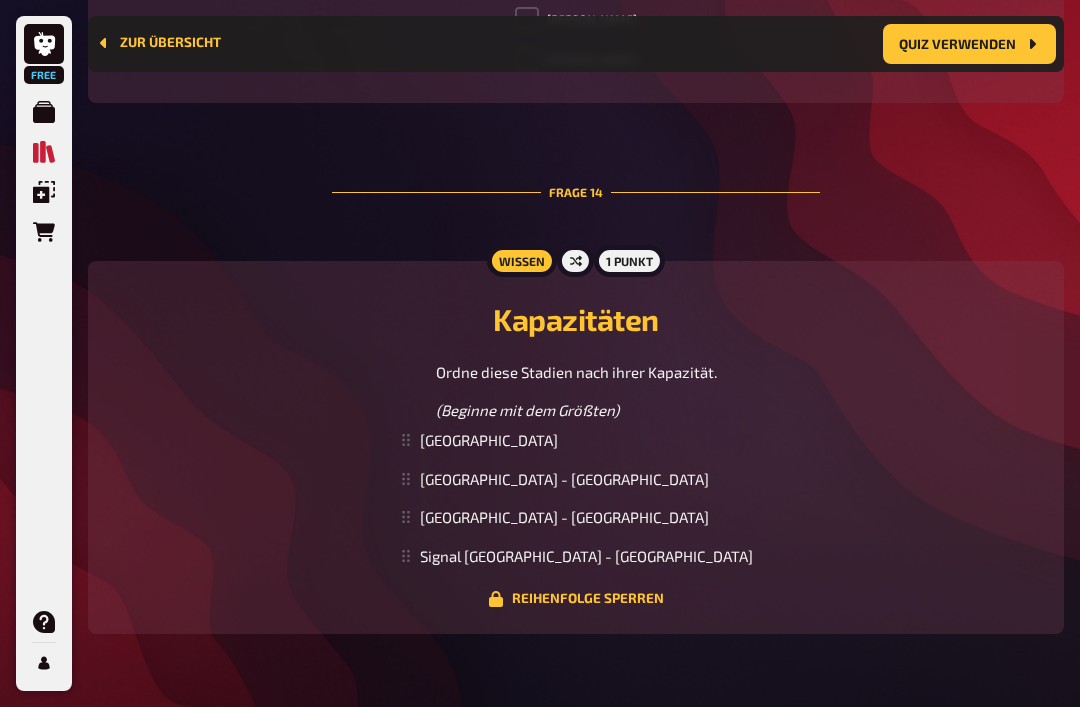 click on "Signal Iduna Park - Dortmund" at bounding box center [576, 556] 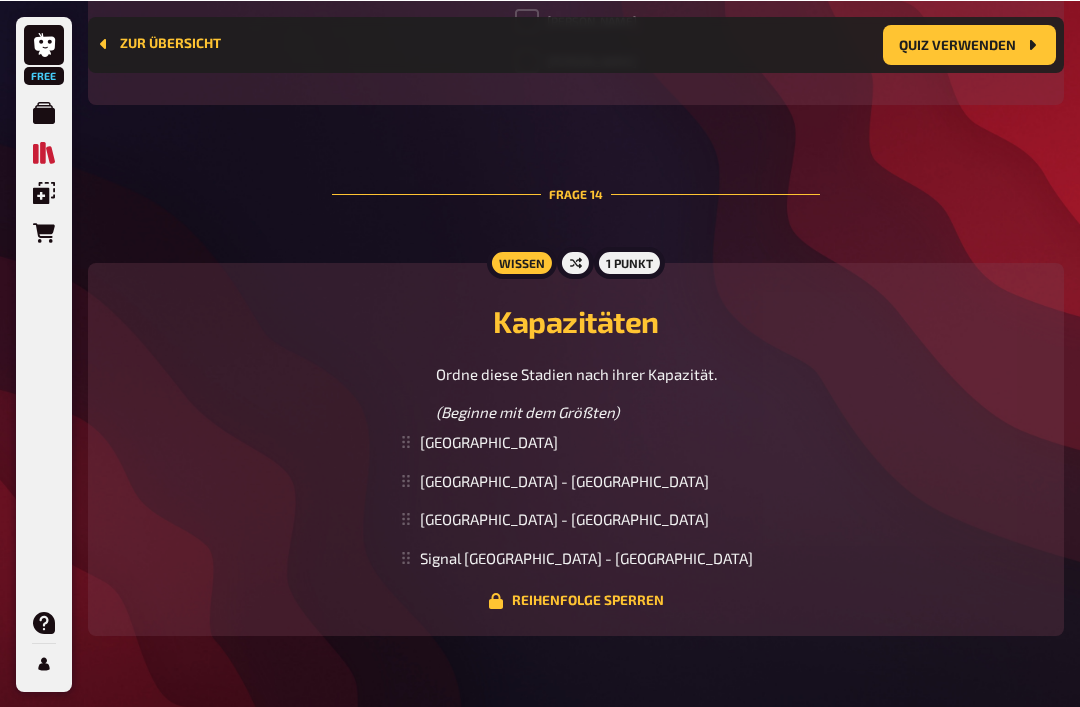 click on "Reihenfolge sperren" at bounding box center [576, 600] 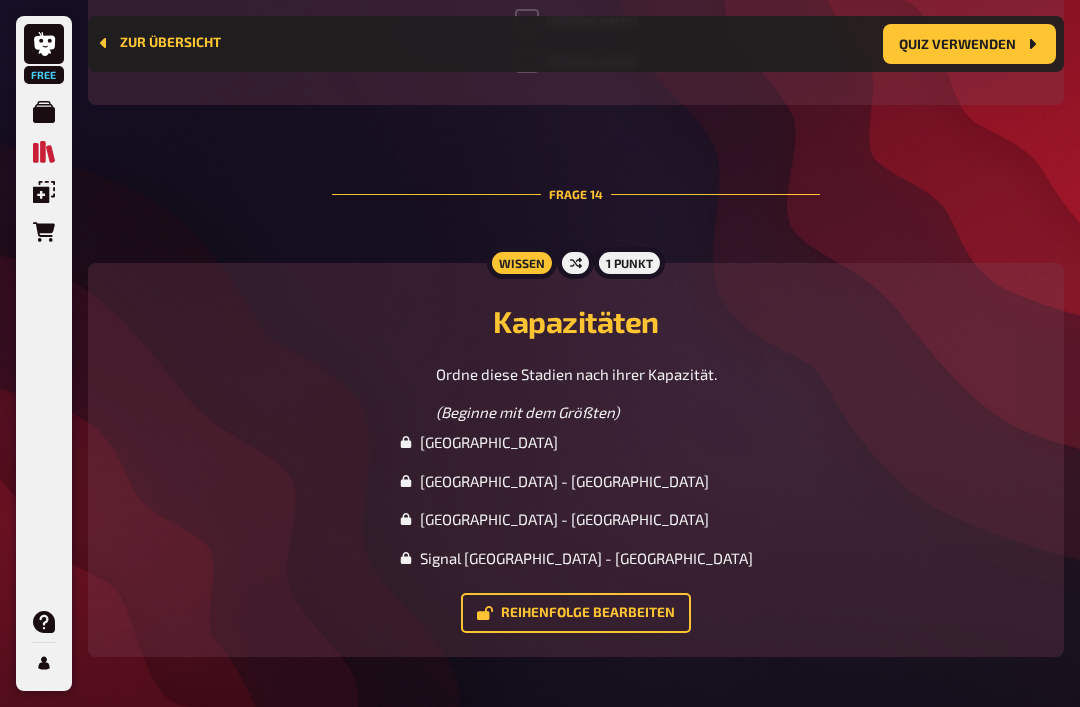 click on "Reihenfolge bearbeiten" at bounding box center (576, 613) 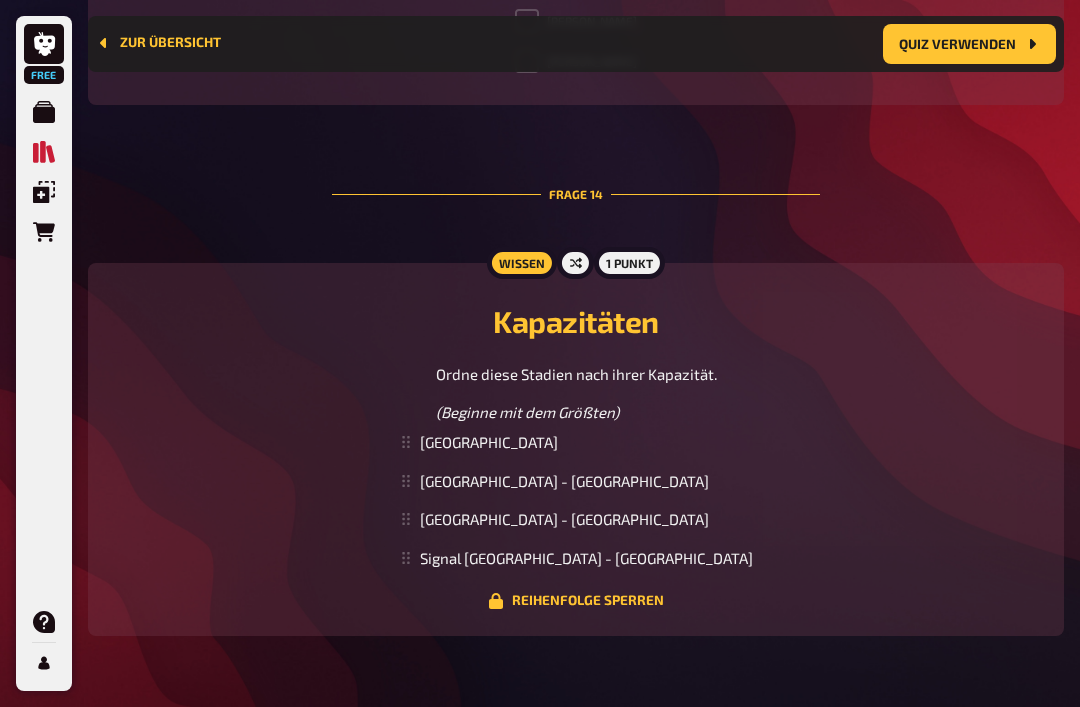 click on "Reihenfolge sperren" at bounding box center [576, 601] 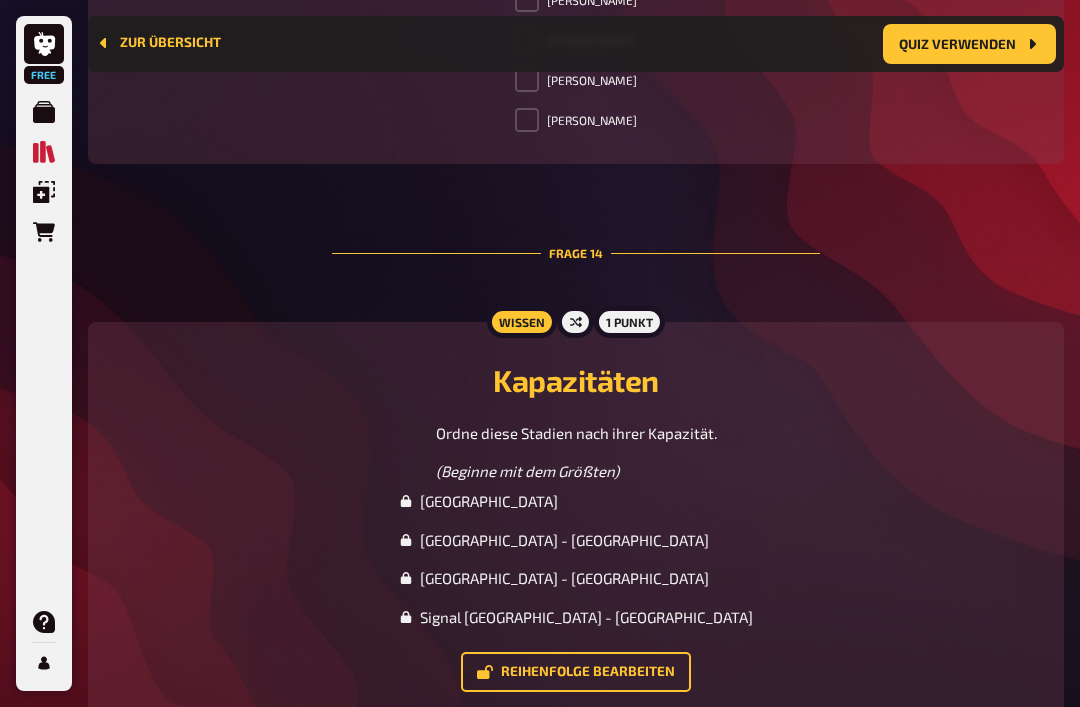 scroll, scrollTop: 6253, scrollLeft: 0, axis: vertical 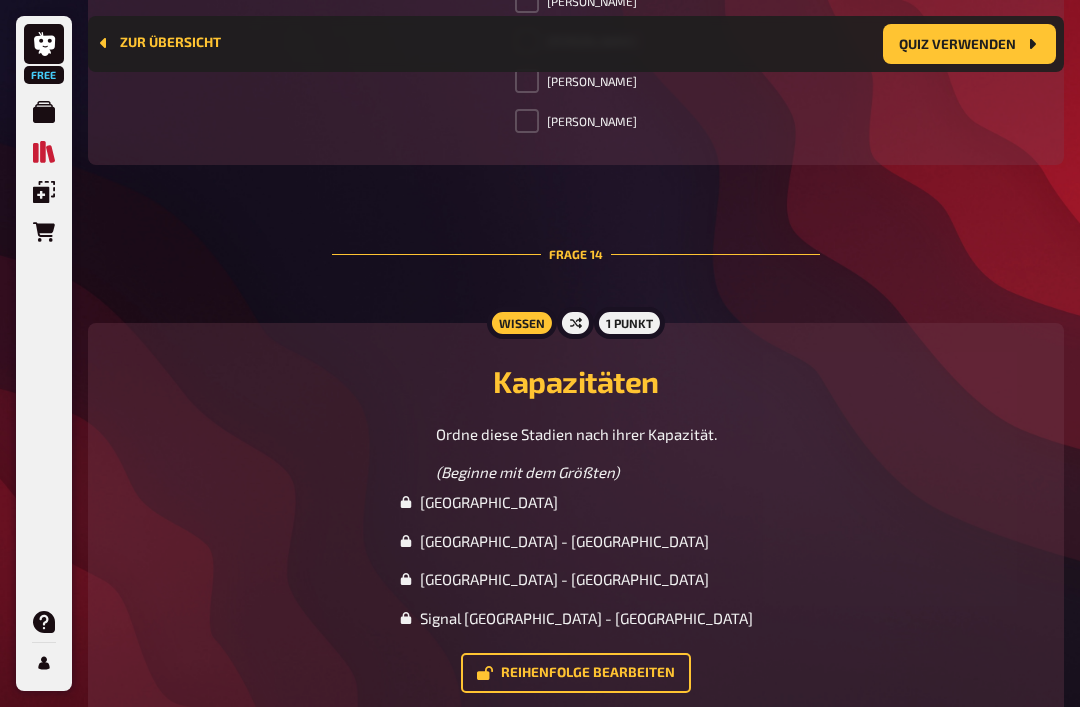 click on "Signal Iduna Park - Dortmund" at bounding box center [576, 618] 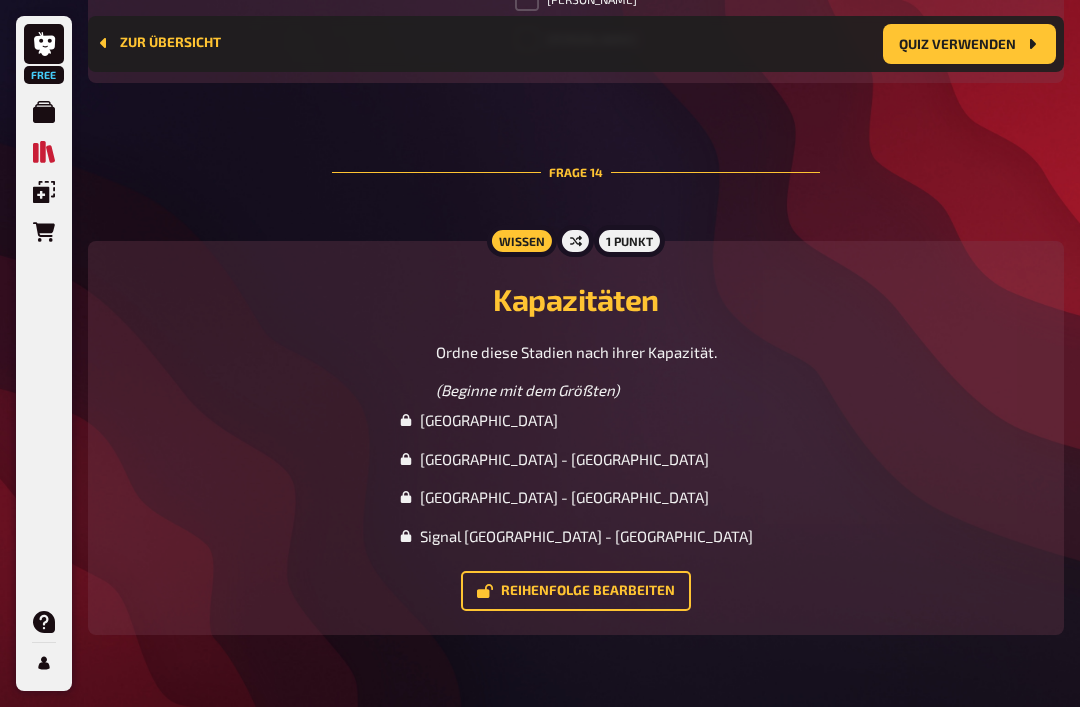click on "Reihenfolge bearbeiten" at bounding box center (576, 591) 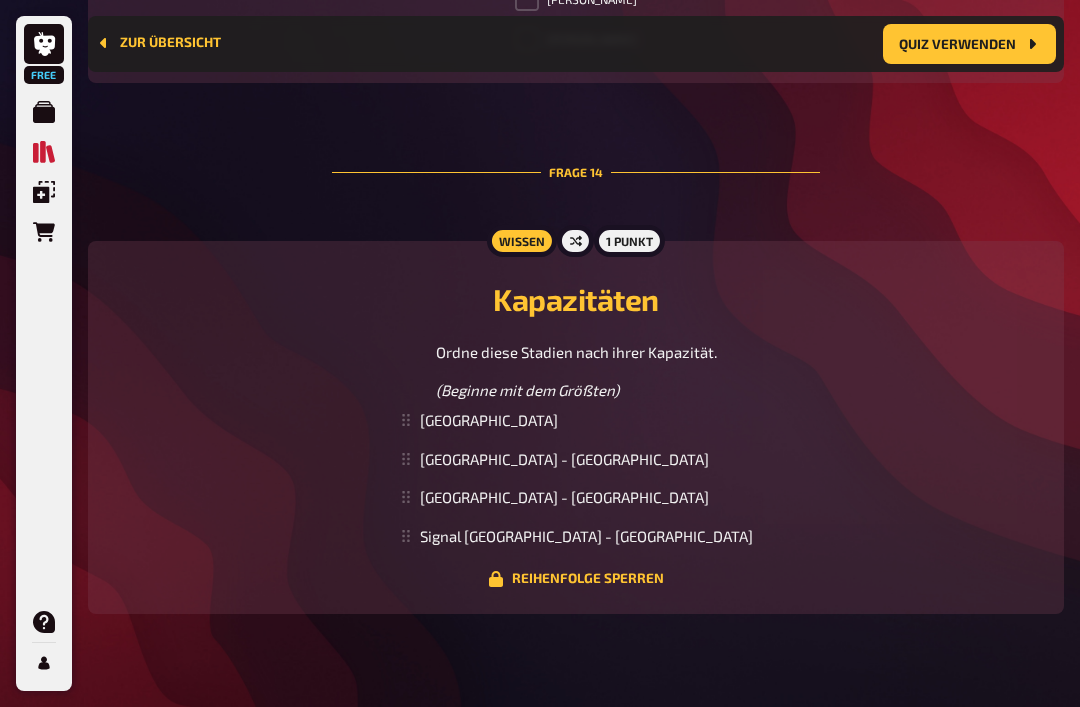 scroll, scrollTop: 6315, scrollLeft: 0, axis: vertical 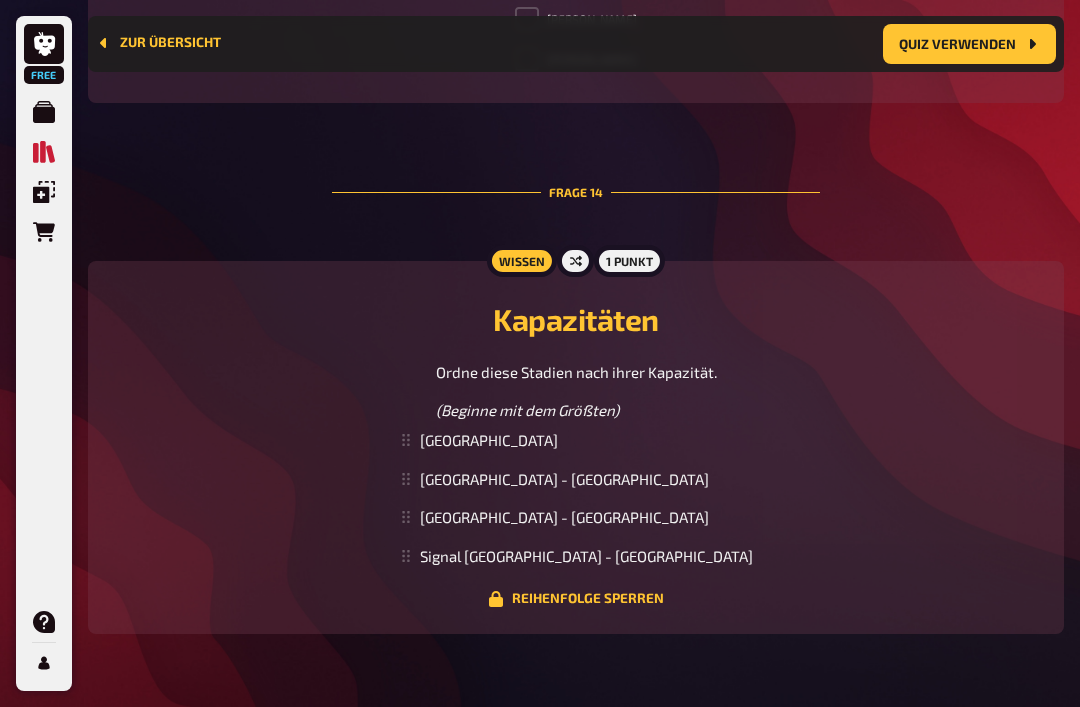 click on "Reihenfolge sperren" at bounding box center (576, 600) 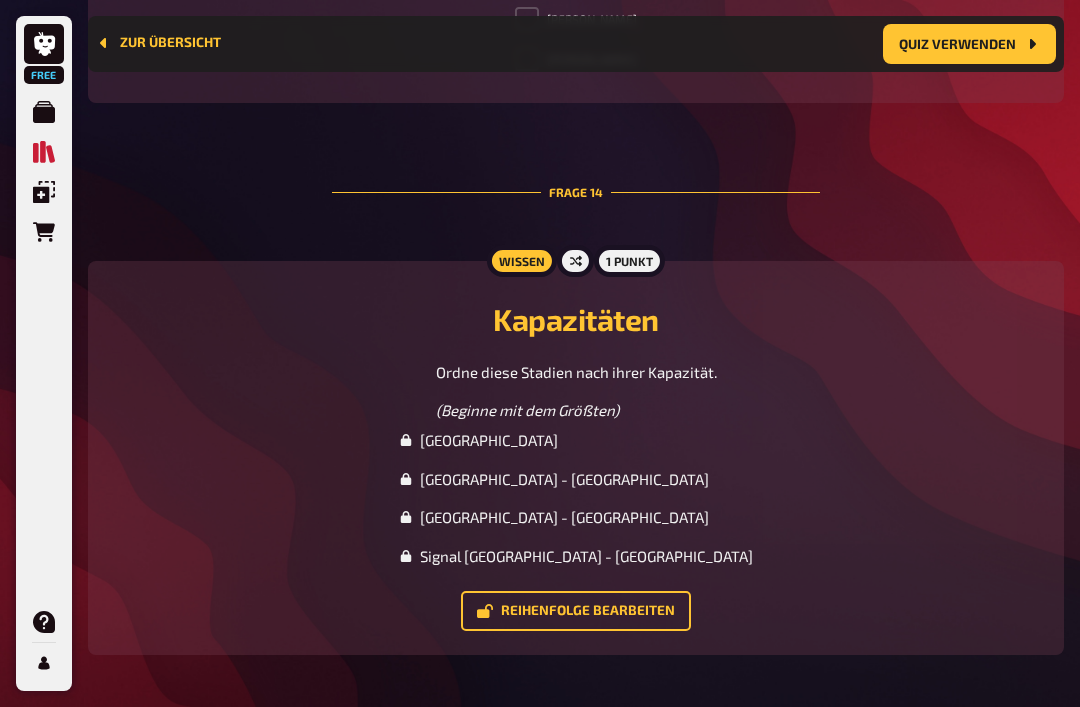 click on "Reihenfolge bearbeiten" at bounding box center [576, 611] 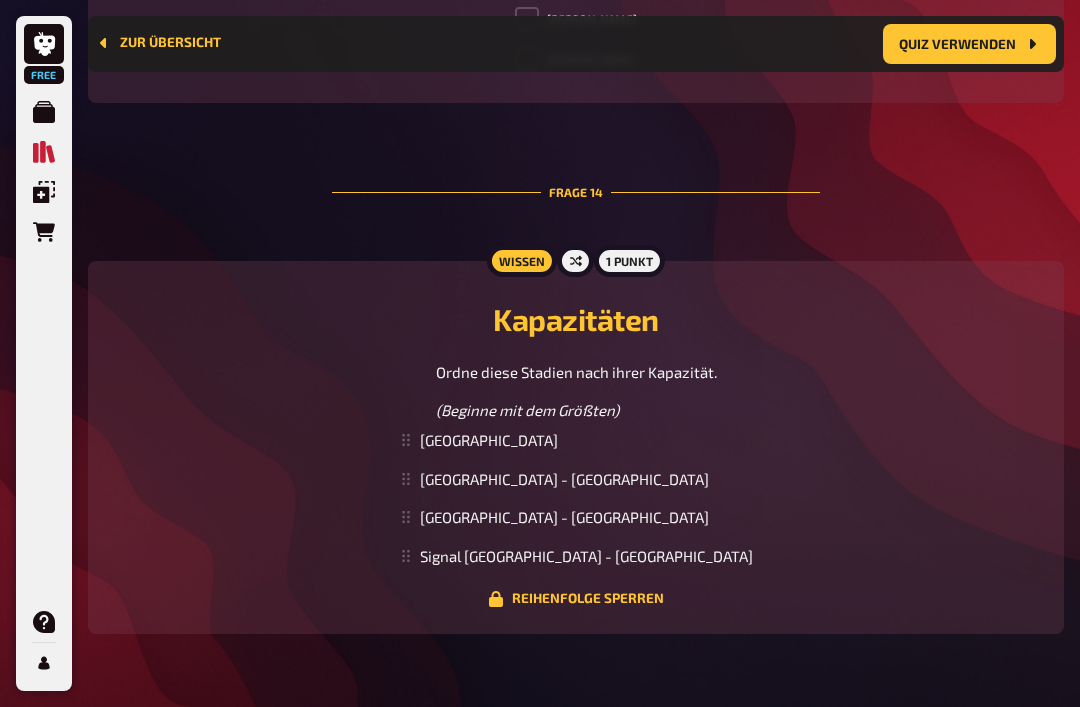 click on "Reihenfolge sperren" at bounding box center (576, 599) 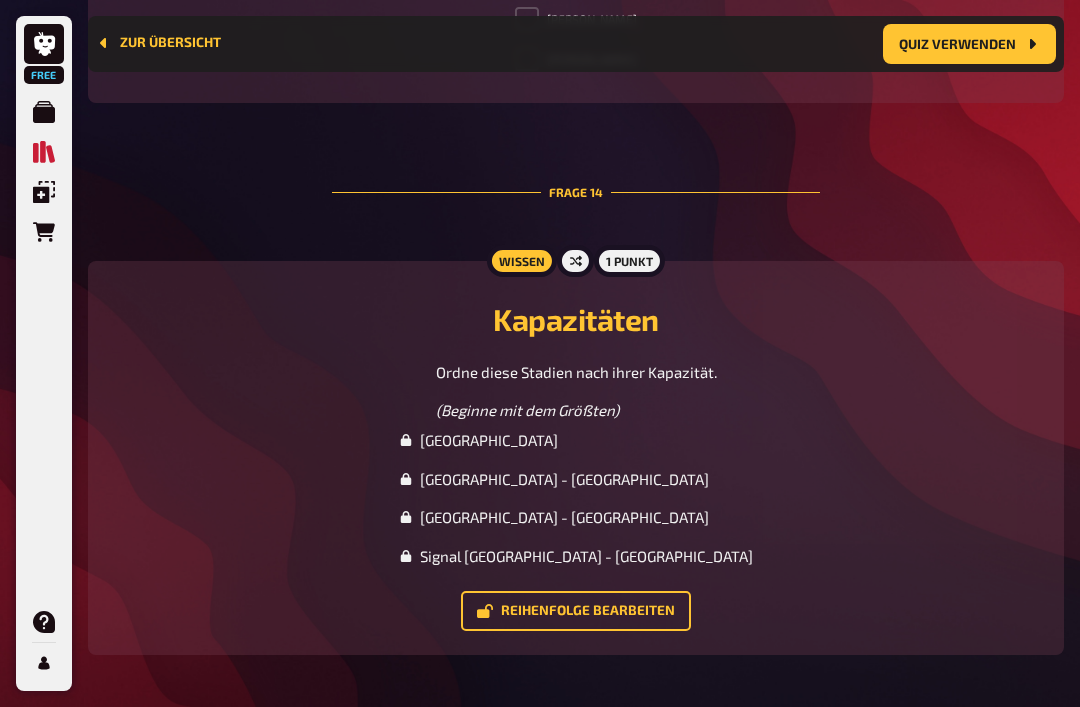 click 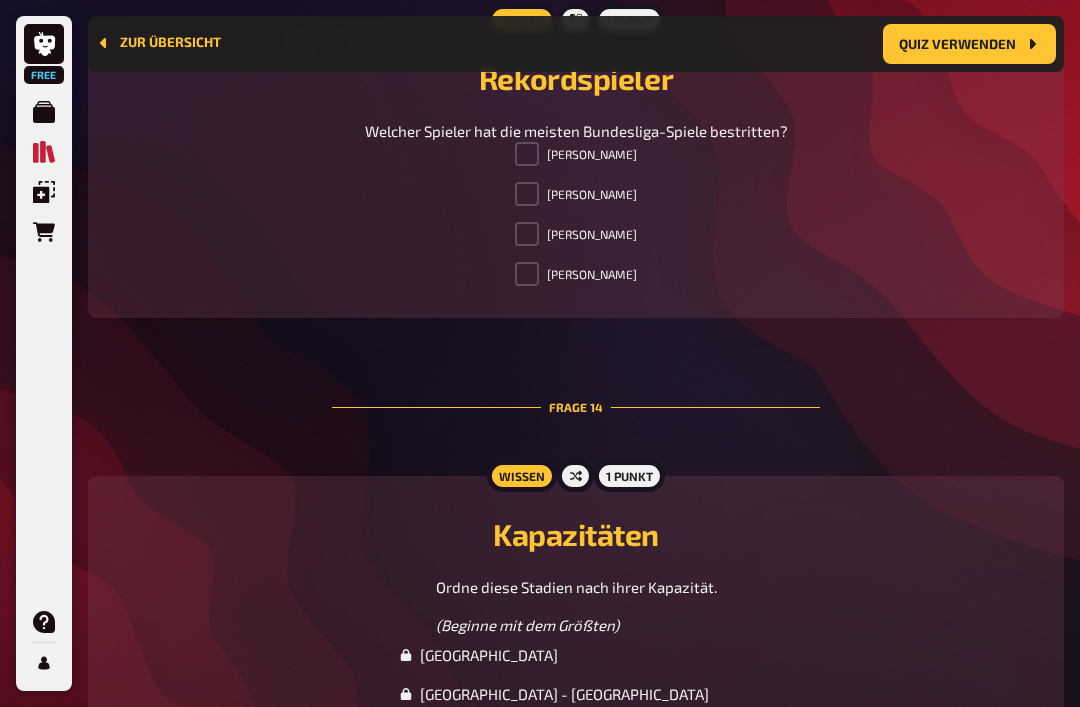 scroll, scrollTop: 6031, scrollLeft: 0, axis: vertical 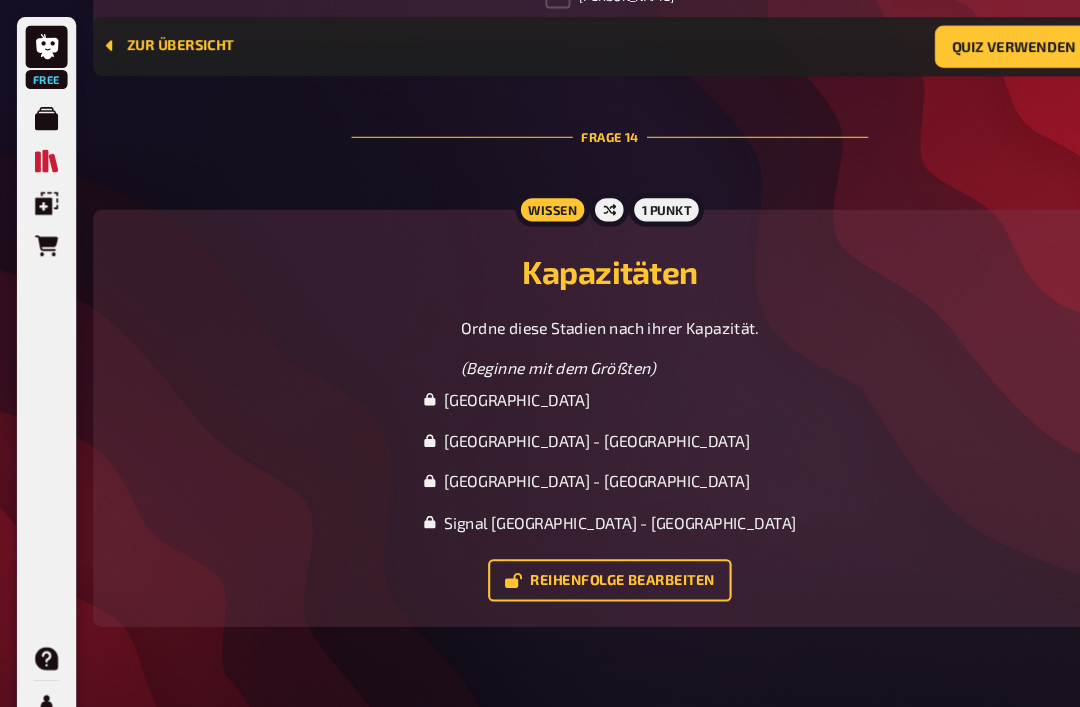 click on "Reihenfolge bearbeiten" at bounding box center [576, 548] 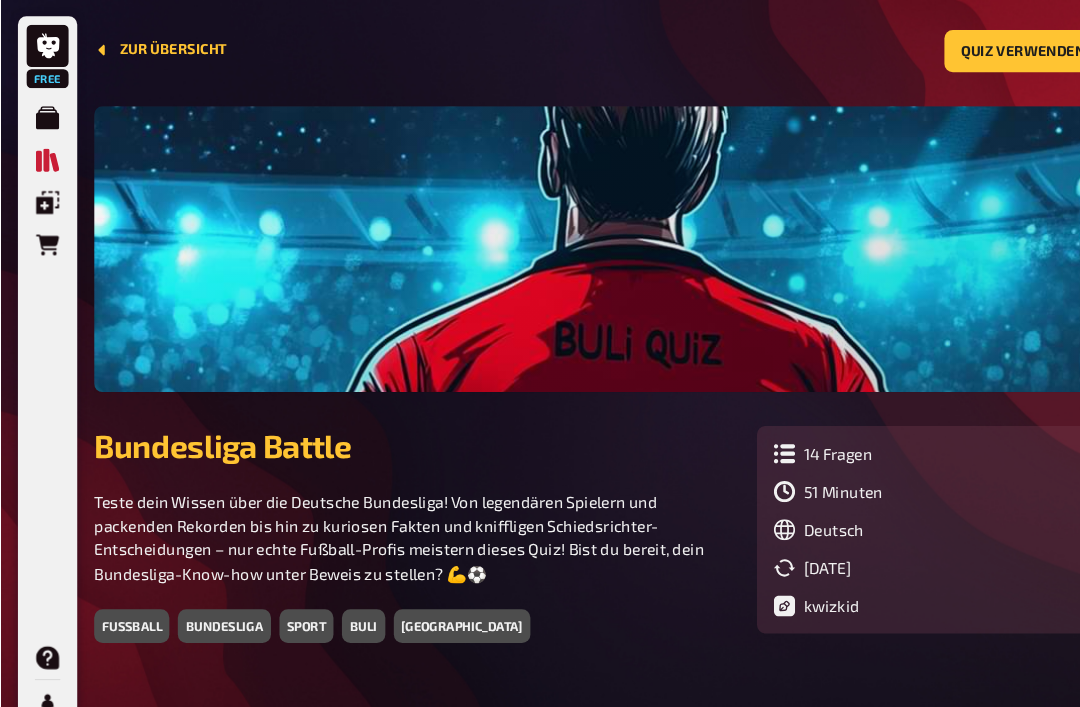 scroll, scrollTop: 0, scrollLeft: 0, axis: both 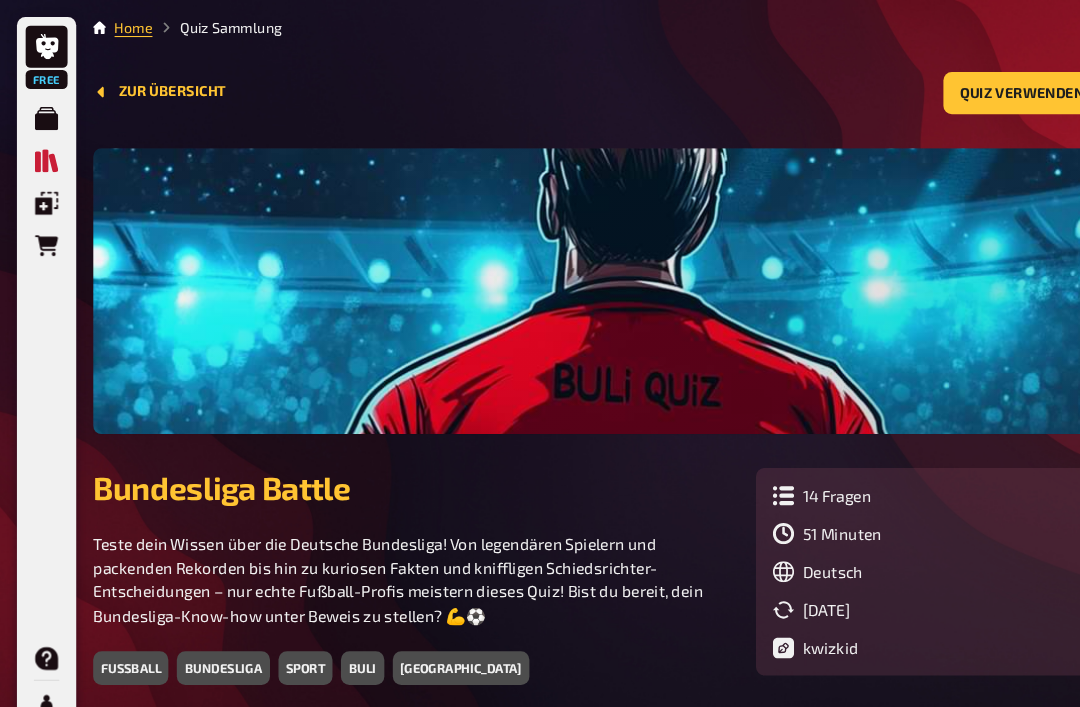 click on "Zur Übersicht" at bounding box center (150, 87) 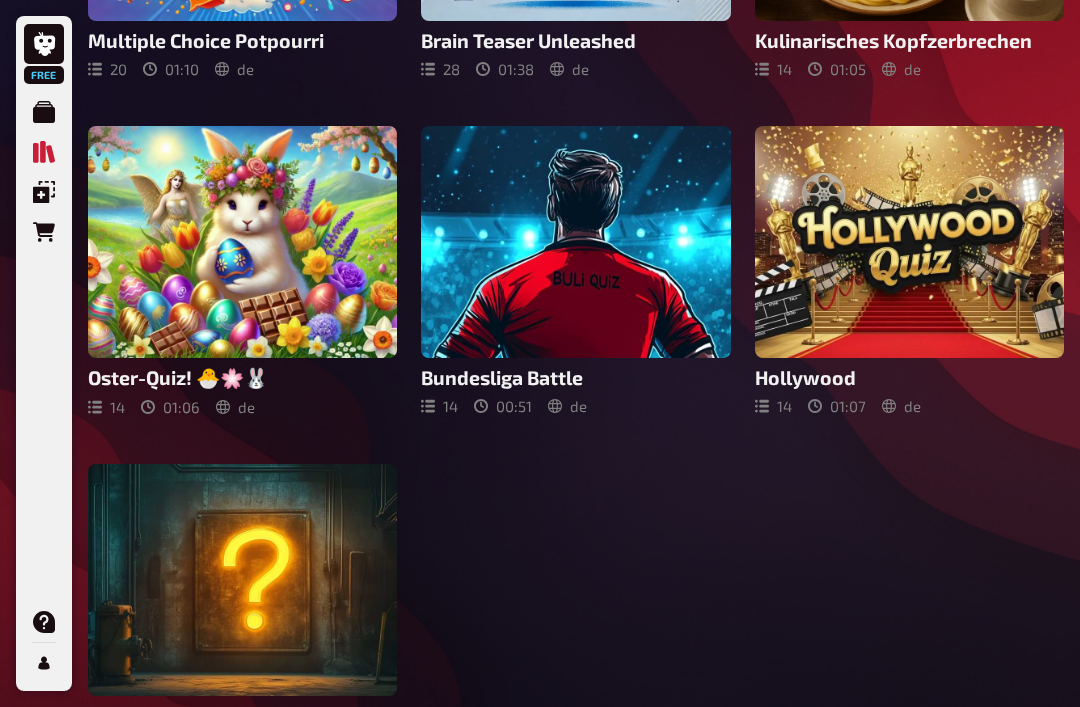 scroll, scrollTop: 1445, scrollLeft: 0, axis: vertical 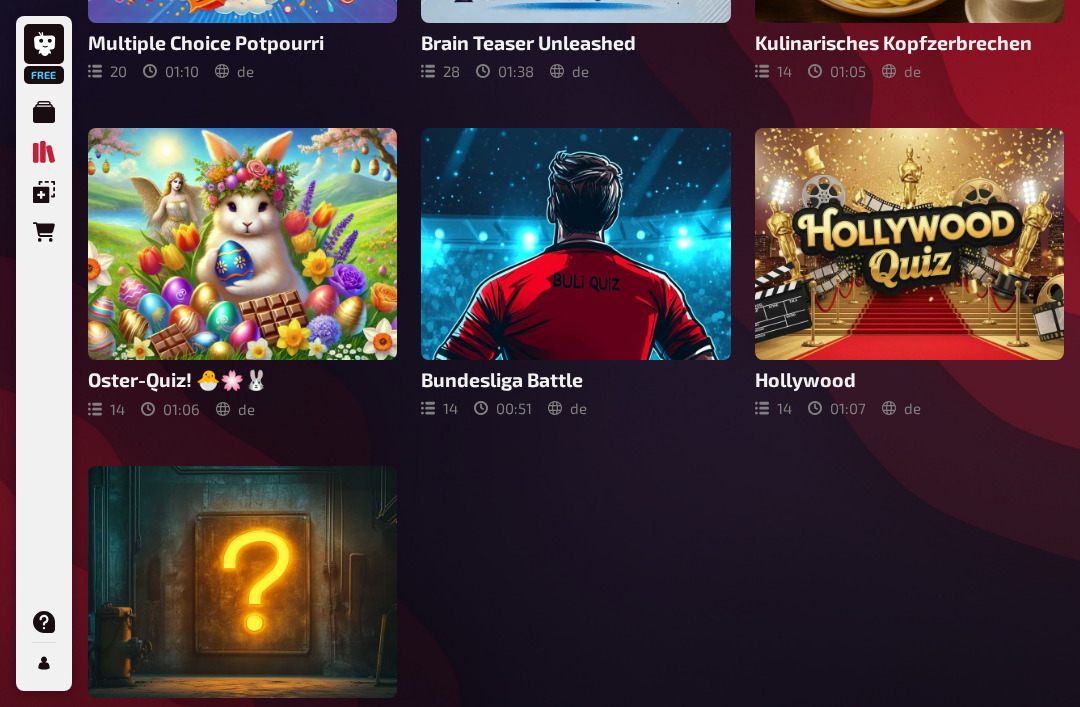 click at bounding box center [575, 244] 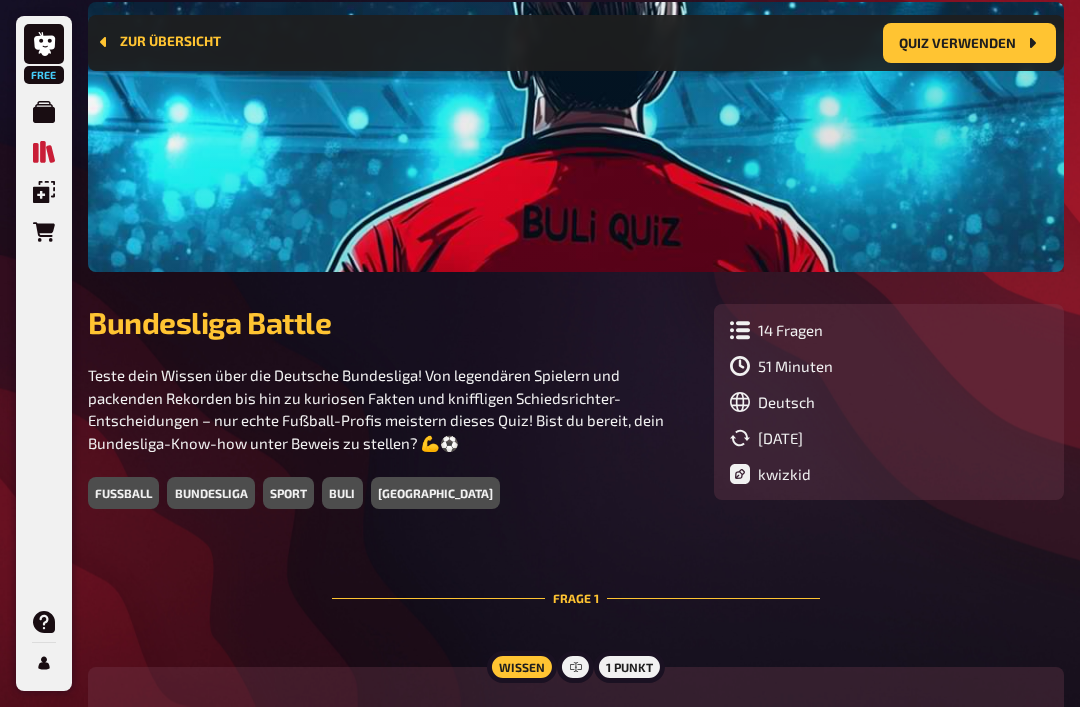 scroll, scrollTop: 152, scrollLeft: 0, axis: vertical 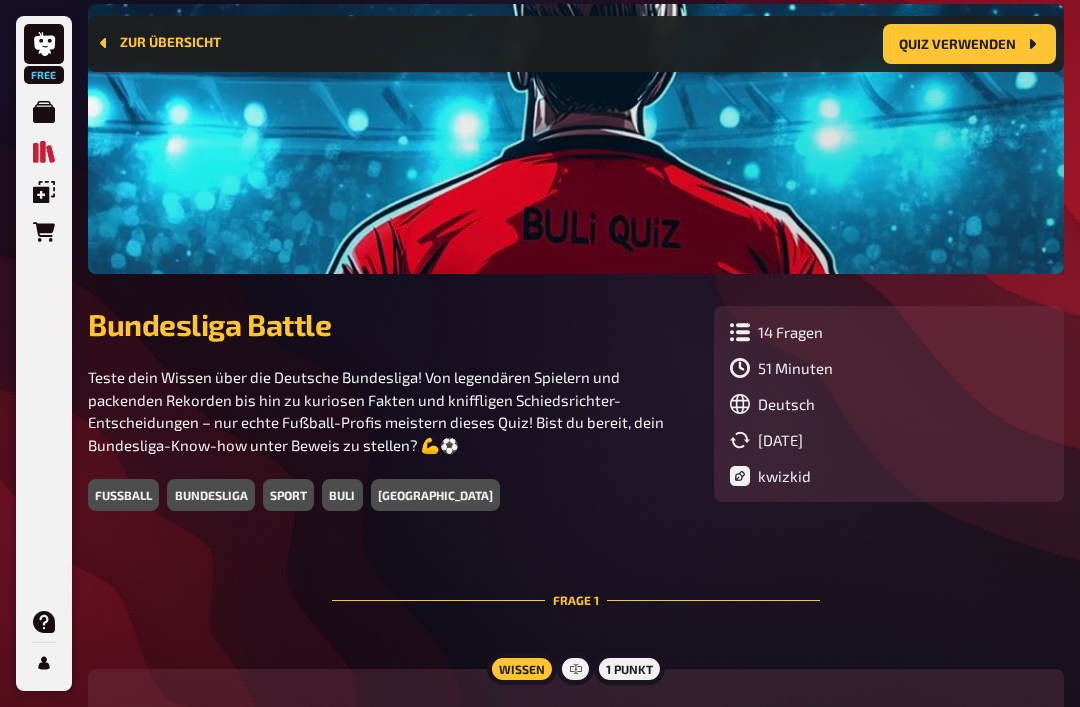 click 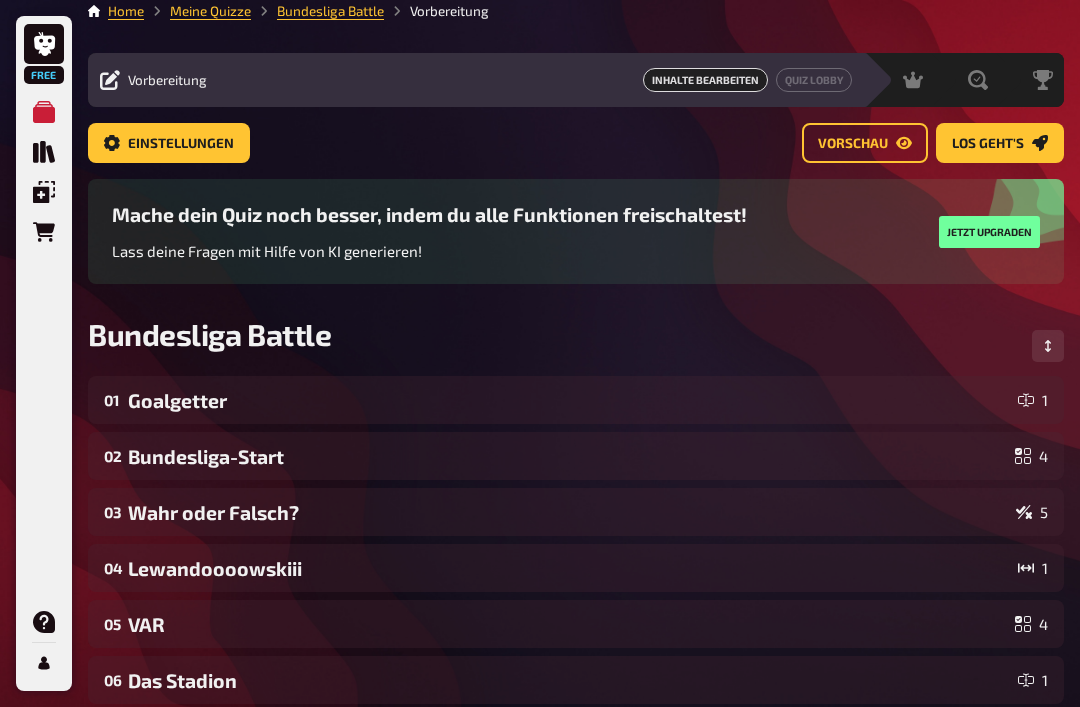 scroll, scrollTop: 0, scrollLeft: 0, axis: both 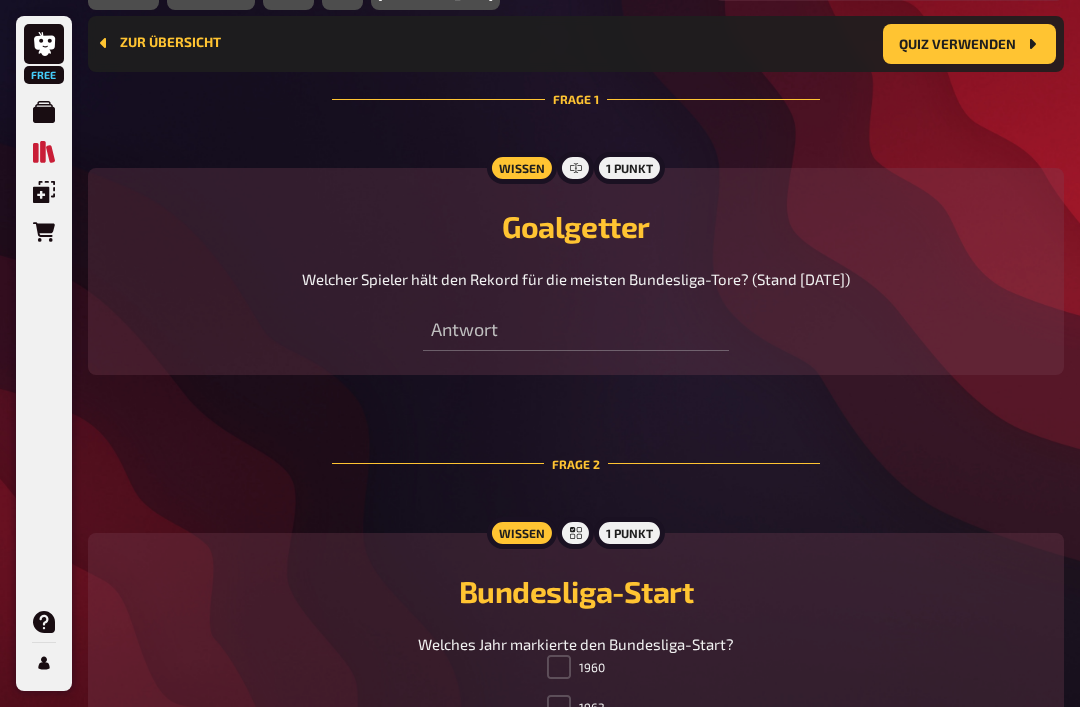click on "Wissen" at bounding box center [522, 533] 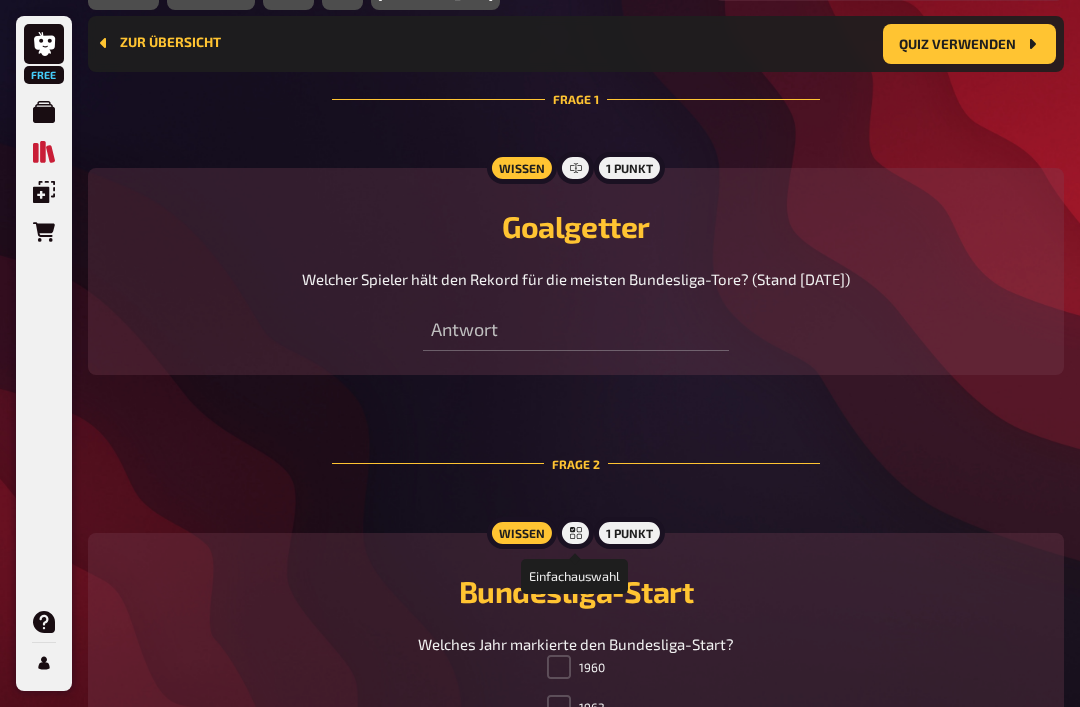 click on "Bundesliga-Start" at bounding box center [576, 591] 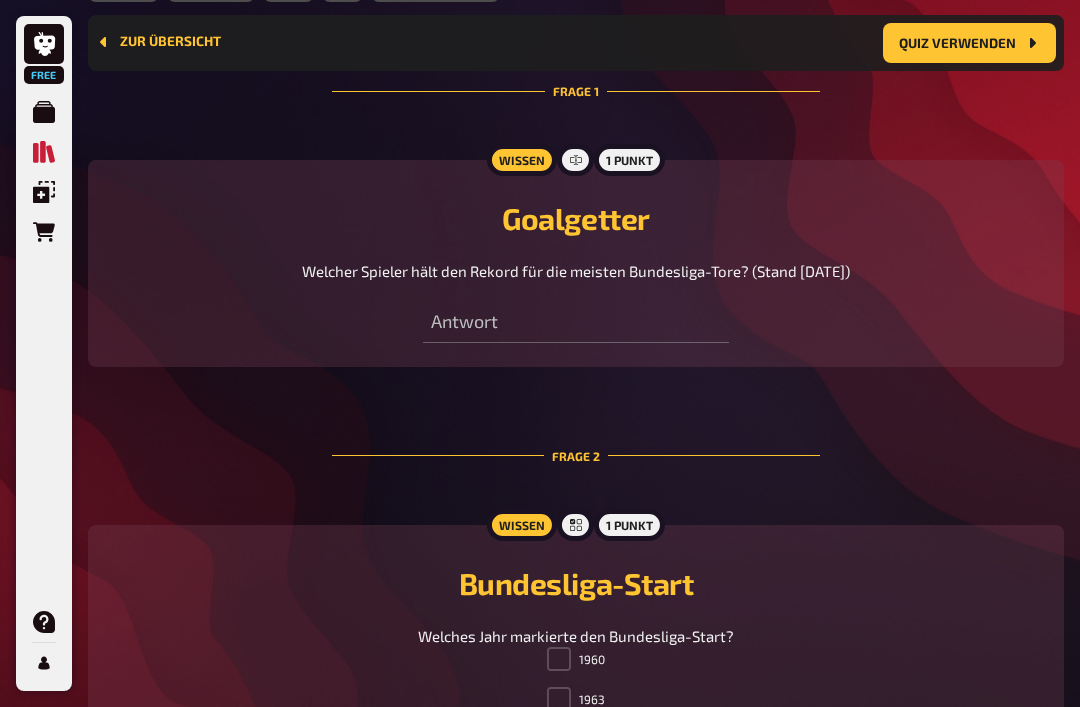scroll, scrollTop: 766, scrollLeft: 0, axis: vertical 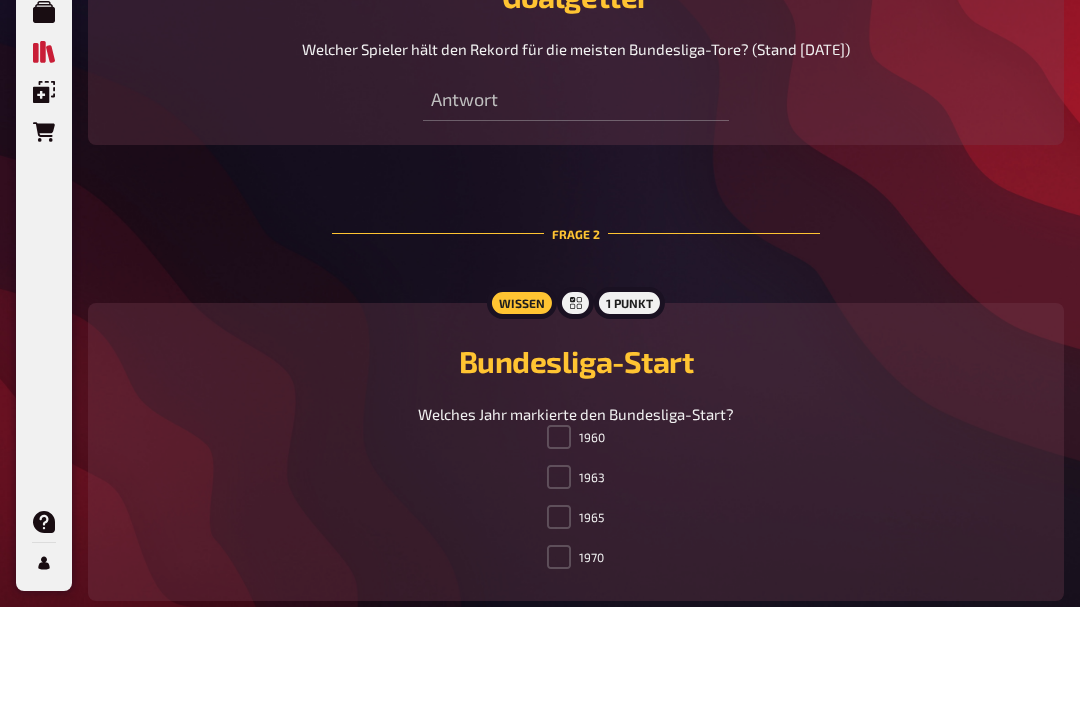 click on "1965" at bounding box center [575, 617] 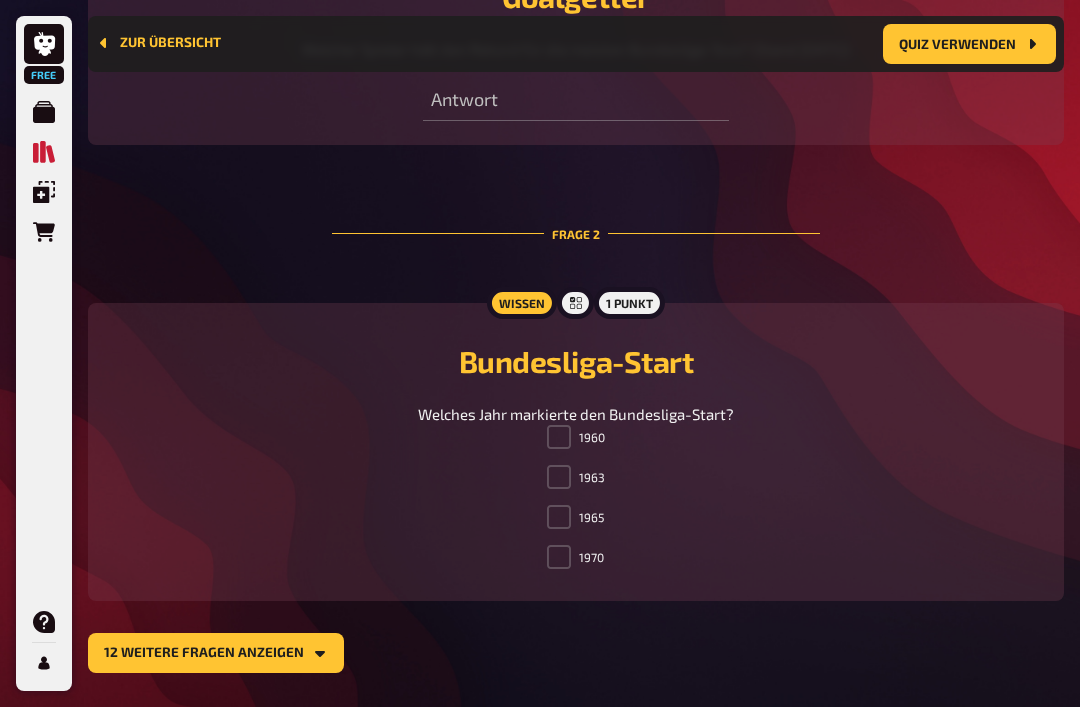 click at bounding box center (559, 517) 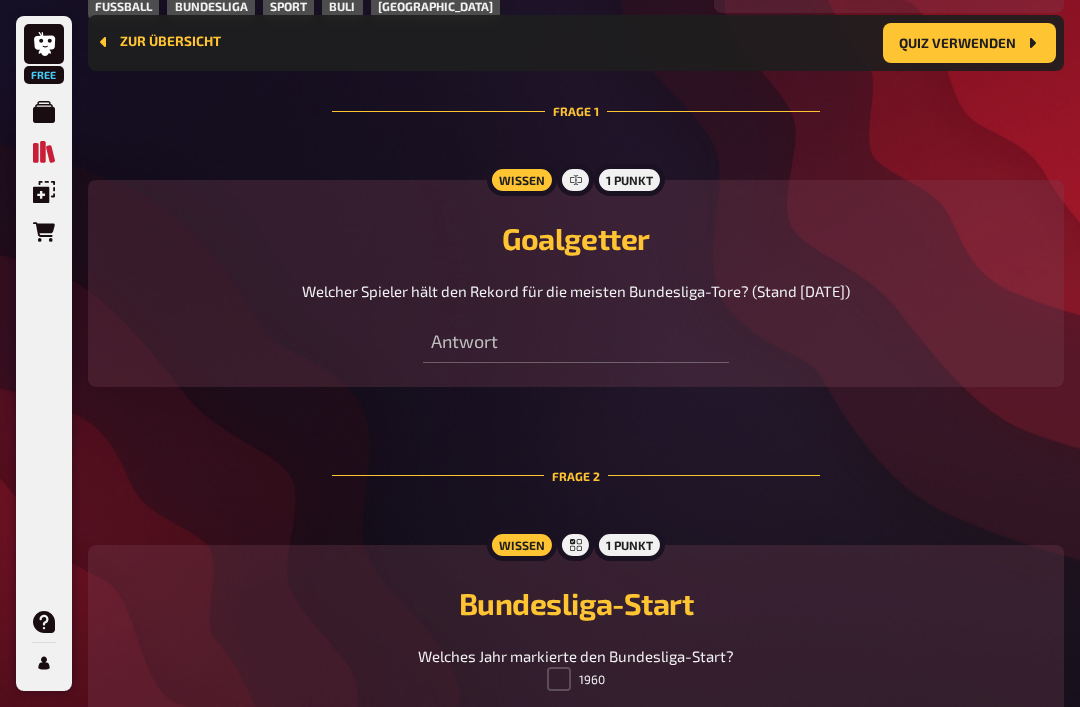 scroll, scrollTop: 641, scrollLeft: 0, axis: vertical 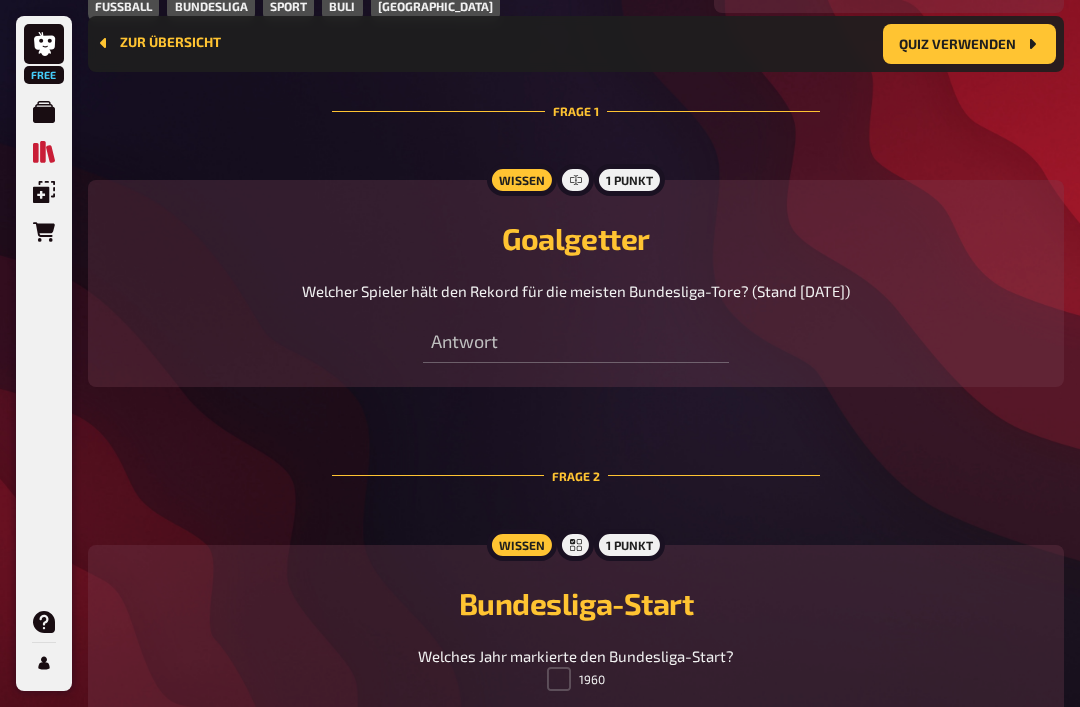 click on "Wissen 1 Punkt Goalgetter Welcher Spieler hält den Rekord für die meisten Bundesliga-Tore? (Stand Mai 2025)  Antwort" at bounding box center [576, 283] 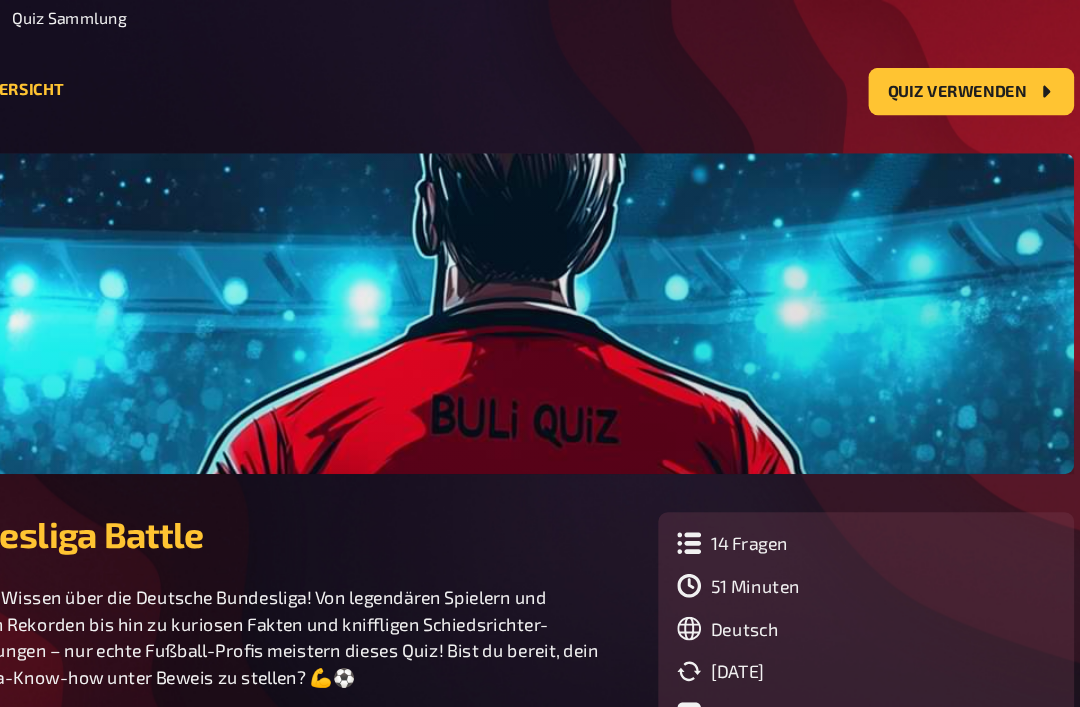 scroll, scrollTop: 0, scrollLeft: 0, axis: both 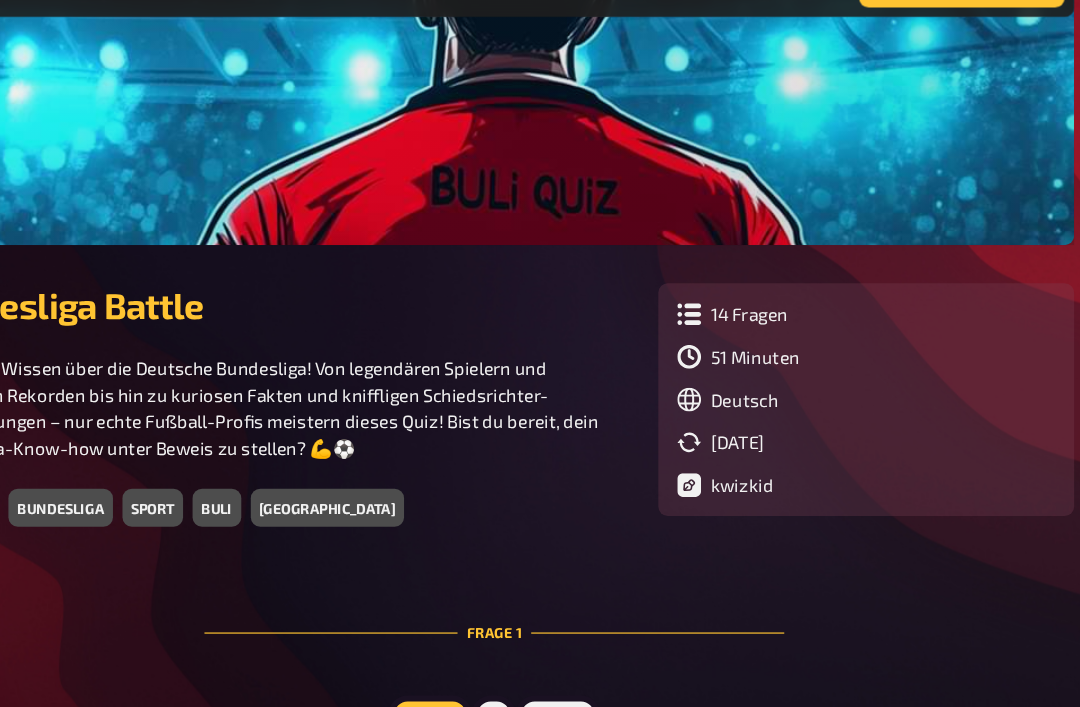 click on "[DATE]" at bounding box center [889, 430] 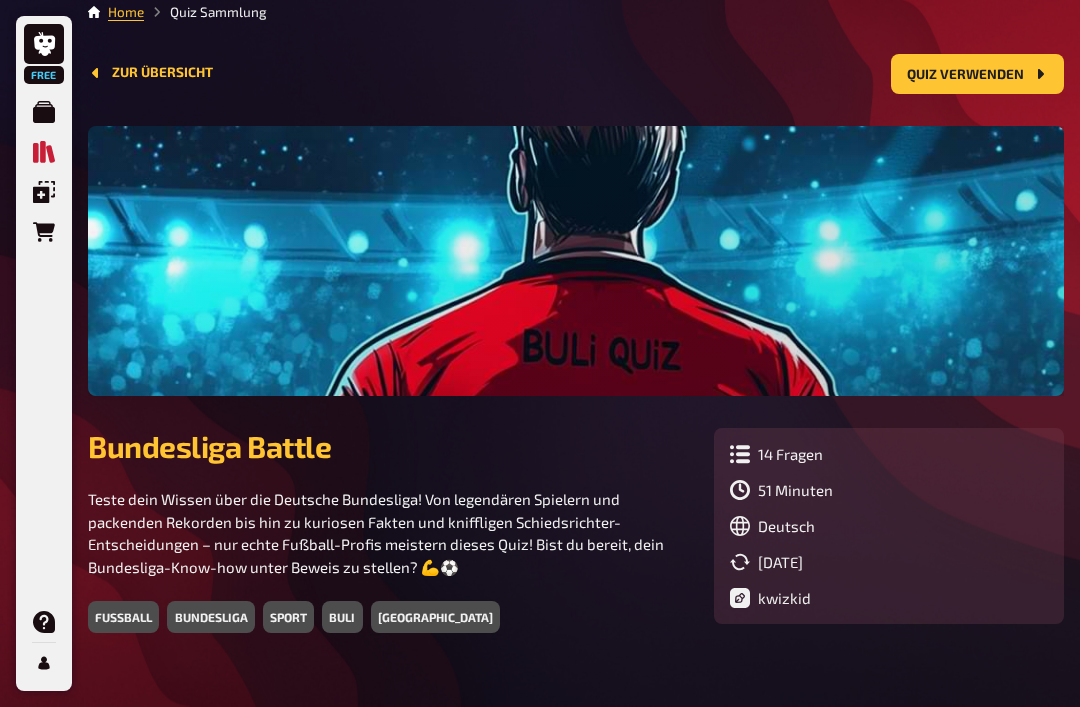 scroll, scrollTop: 0, scrollLeft: 0, axis: both 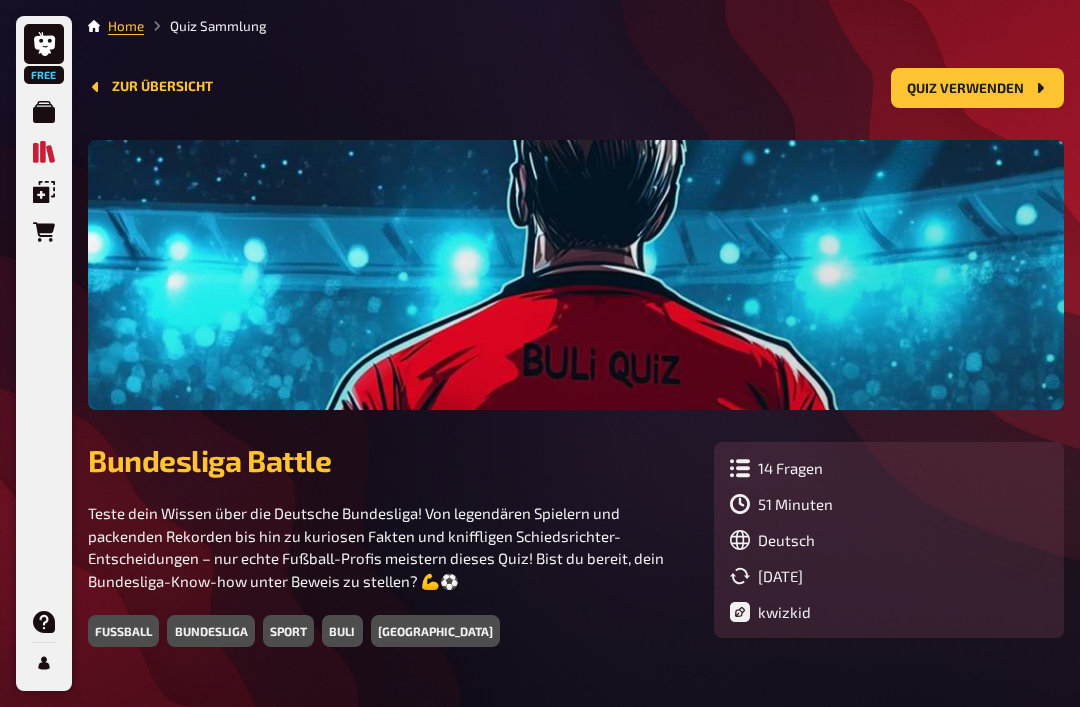 click on "Zur Übersicht" at bounding box center (150, 87) 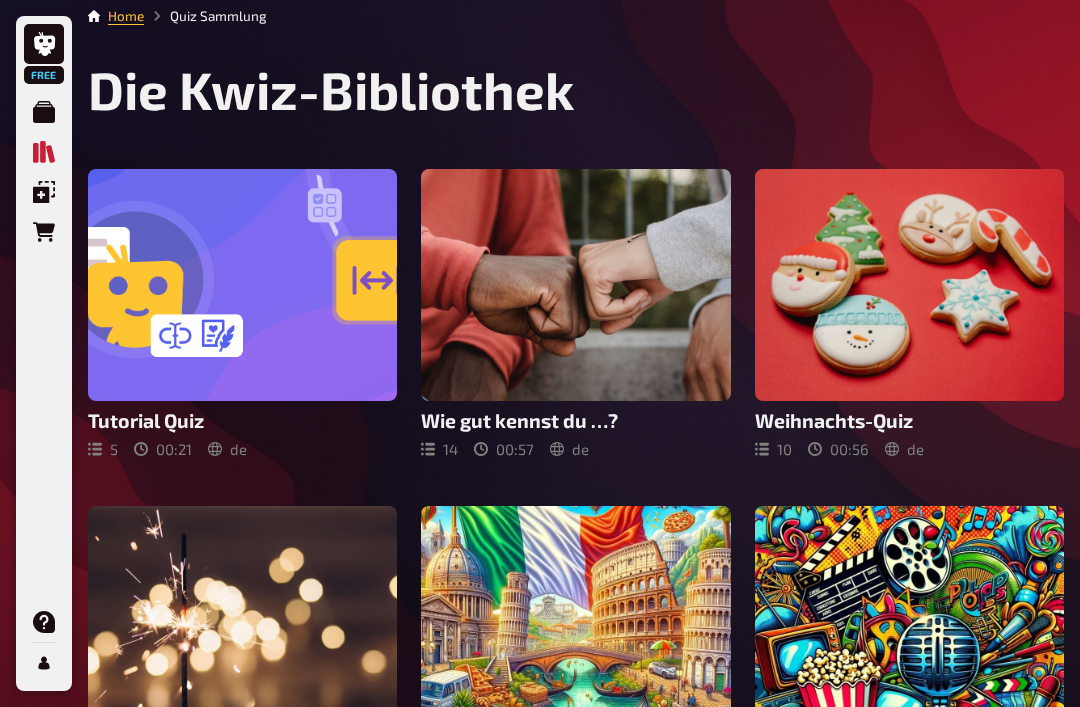 scroll, scrollTop: 0, scrollLeft: 0, axis: both 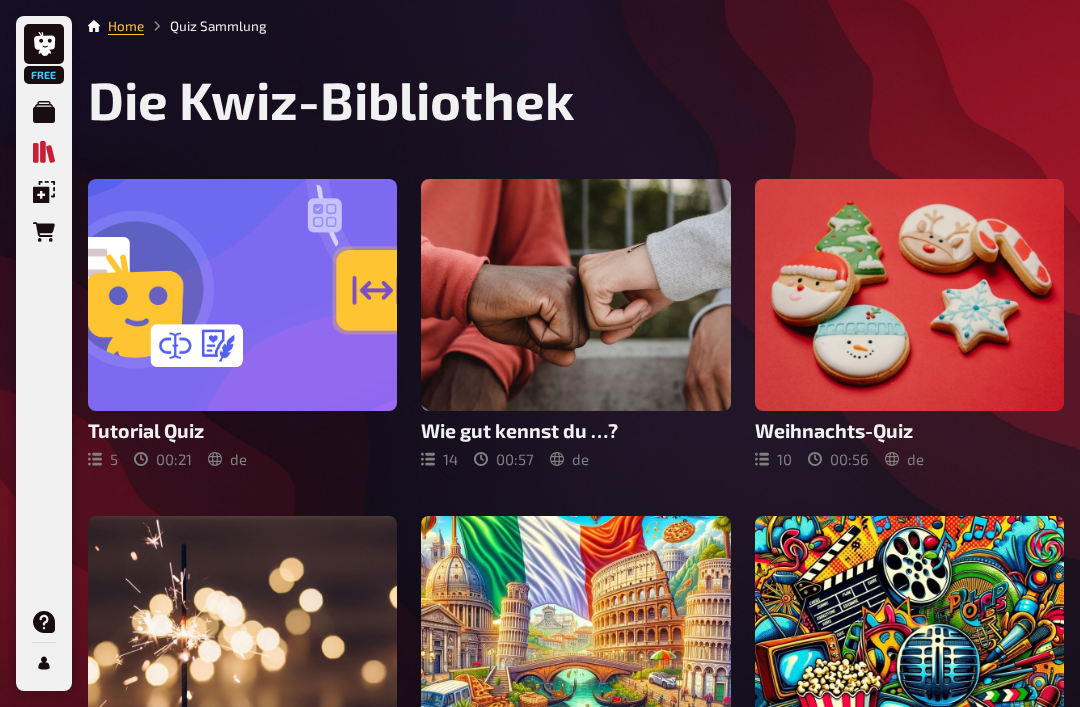 click 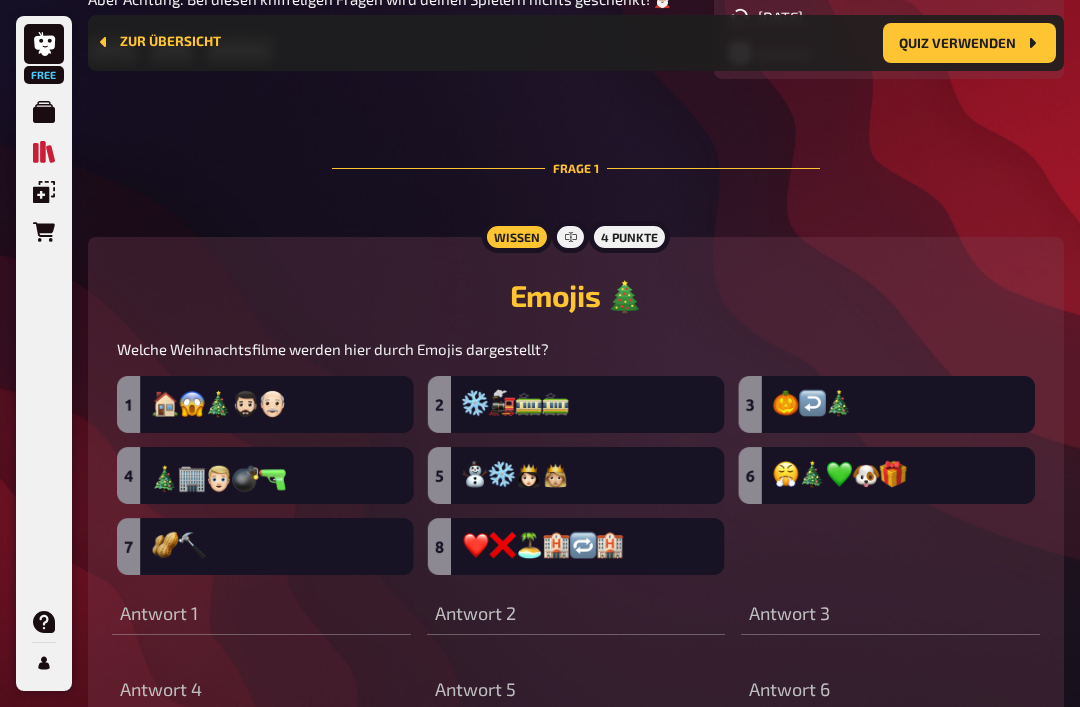 scroll, scrollTop: 569, scrollLeft: 0, axis: vertical 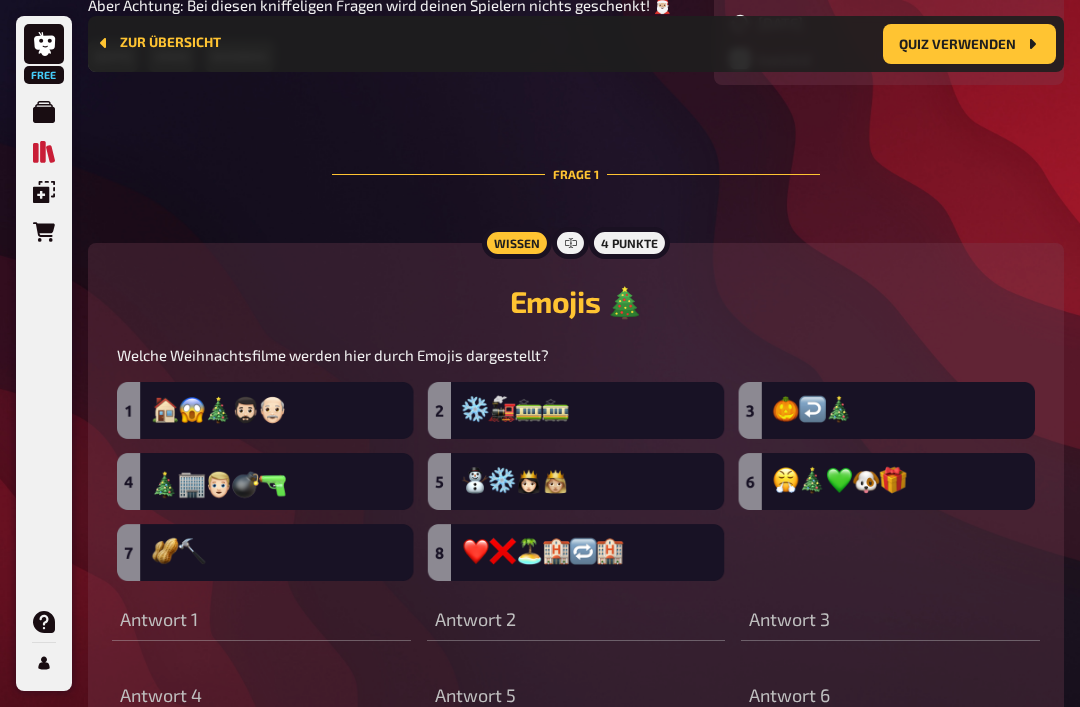 click on "Antwort 3" at bounding box center [890, 611] 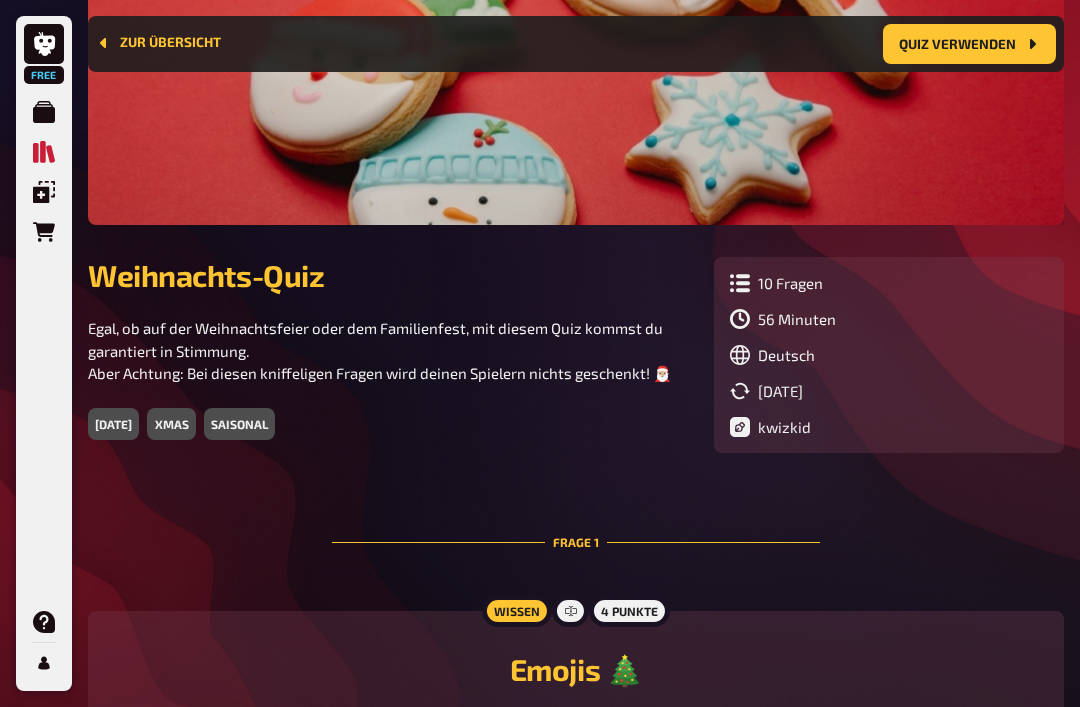 scroll, scrollTop: 199, scrollLeft: 0, axis: vertical 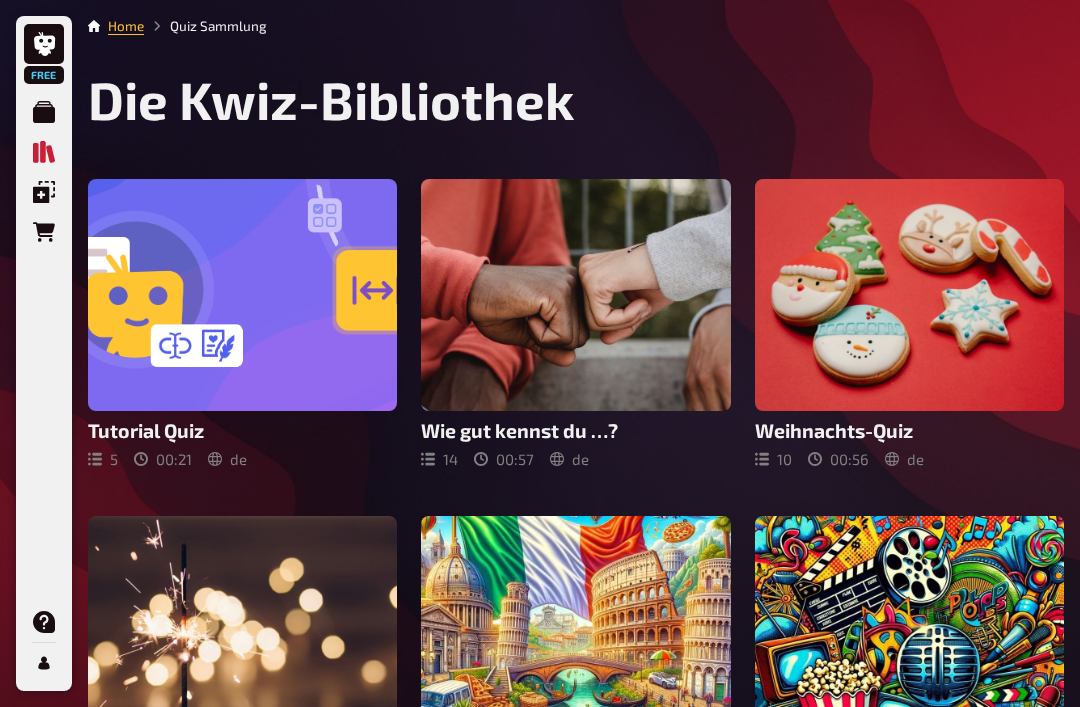 click at bounding box center [575, 295] 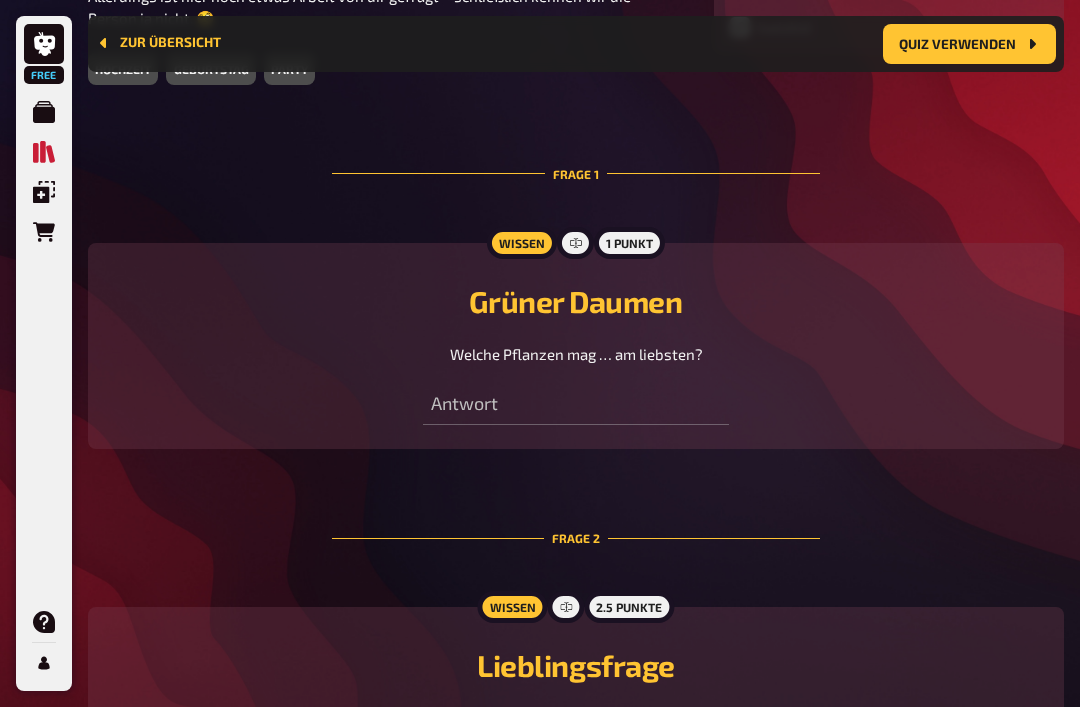 scroll, scrollTop: 0, scrollLeft: 0, axis: both 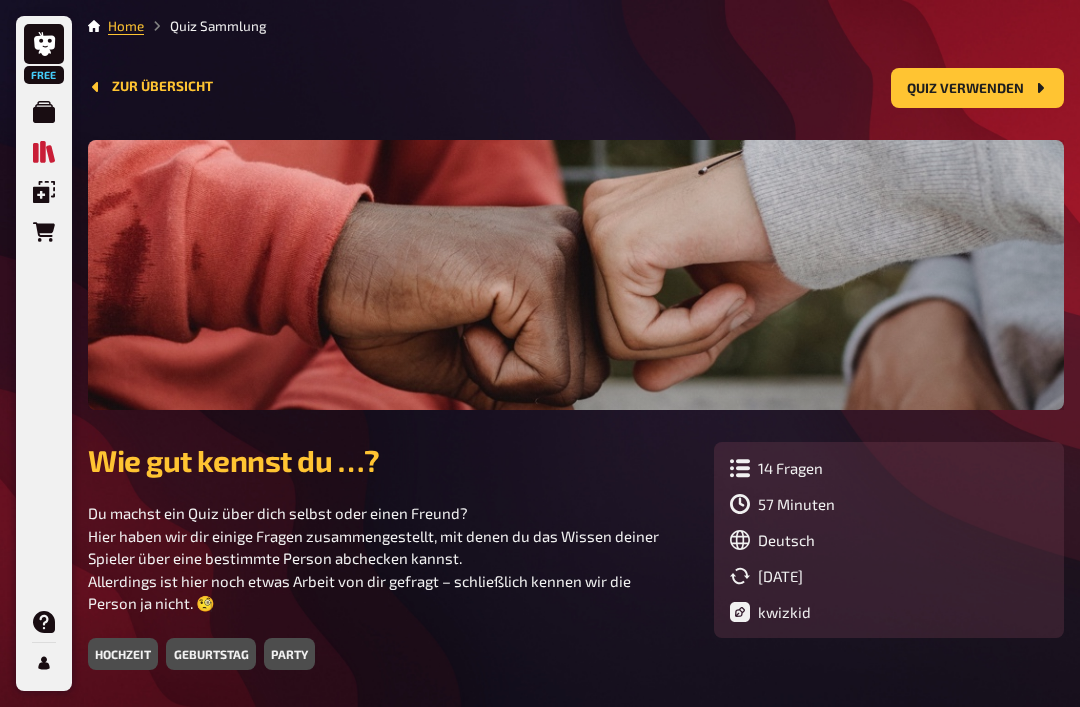 click on "Zur Übersicht" at bounding box center [150, 87] 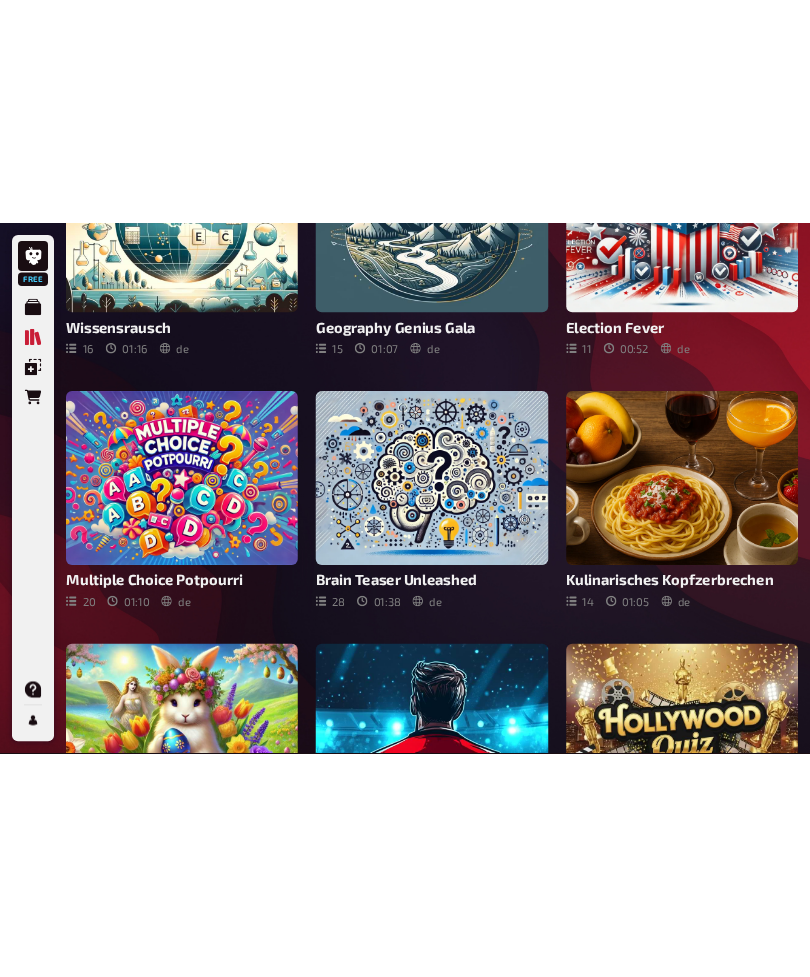 scroll, scrollTop: 0, scrollLeft: 0, axis: both 